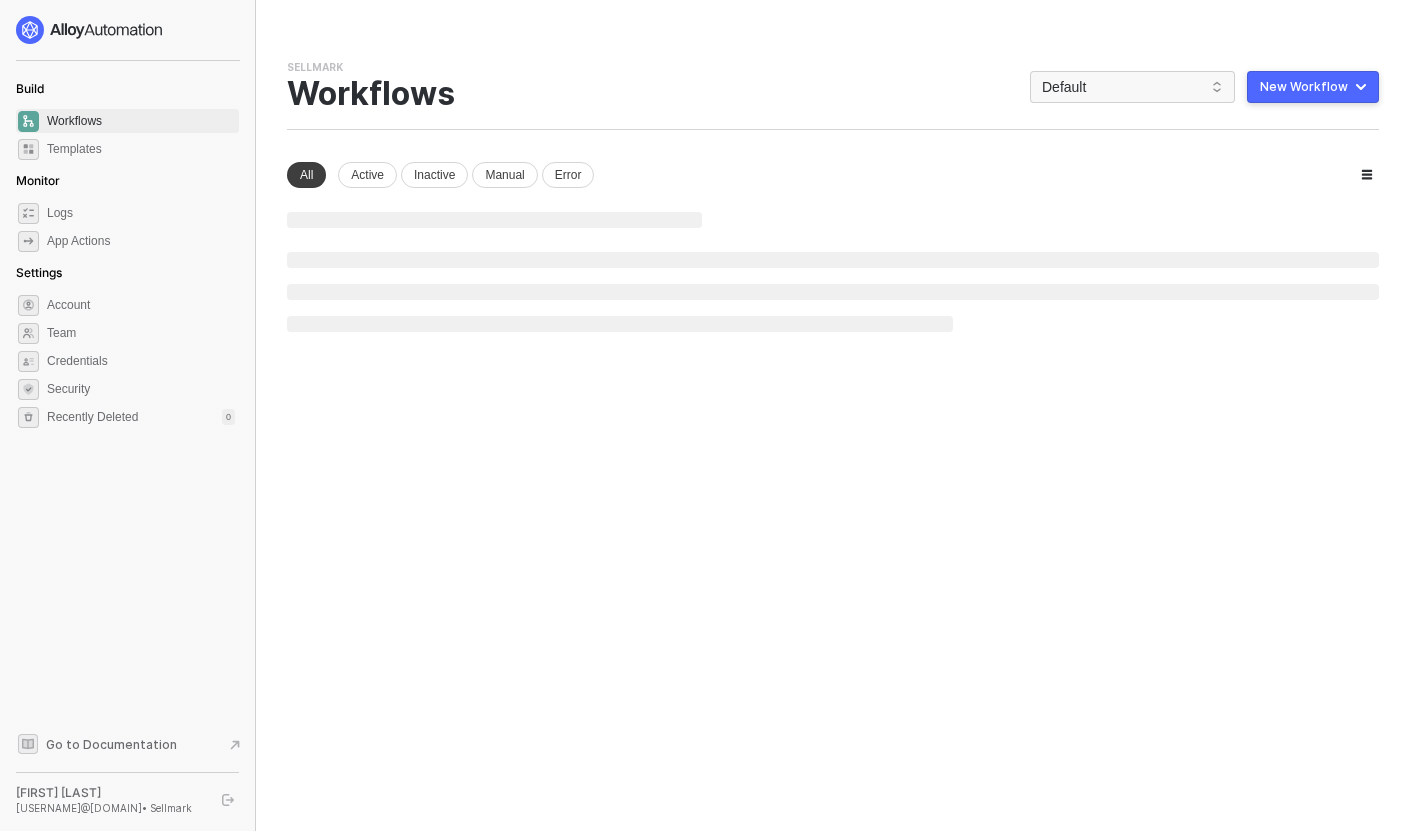 scroll, scrollTop: 0, scrollLeft: 0, axis: both 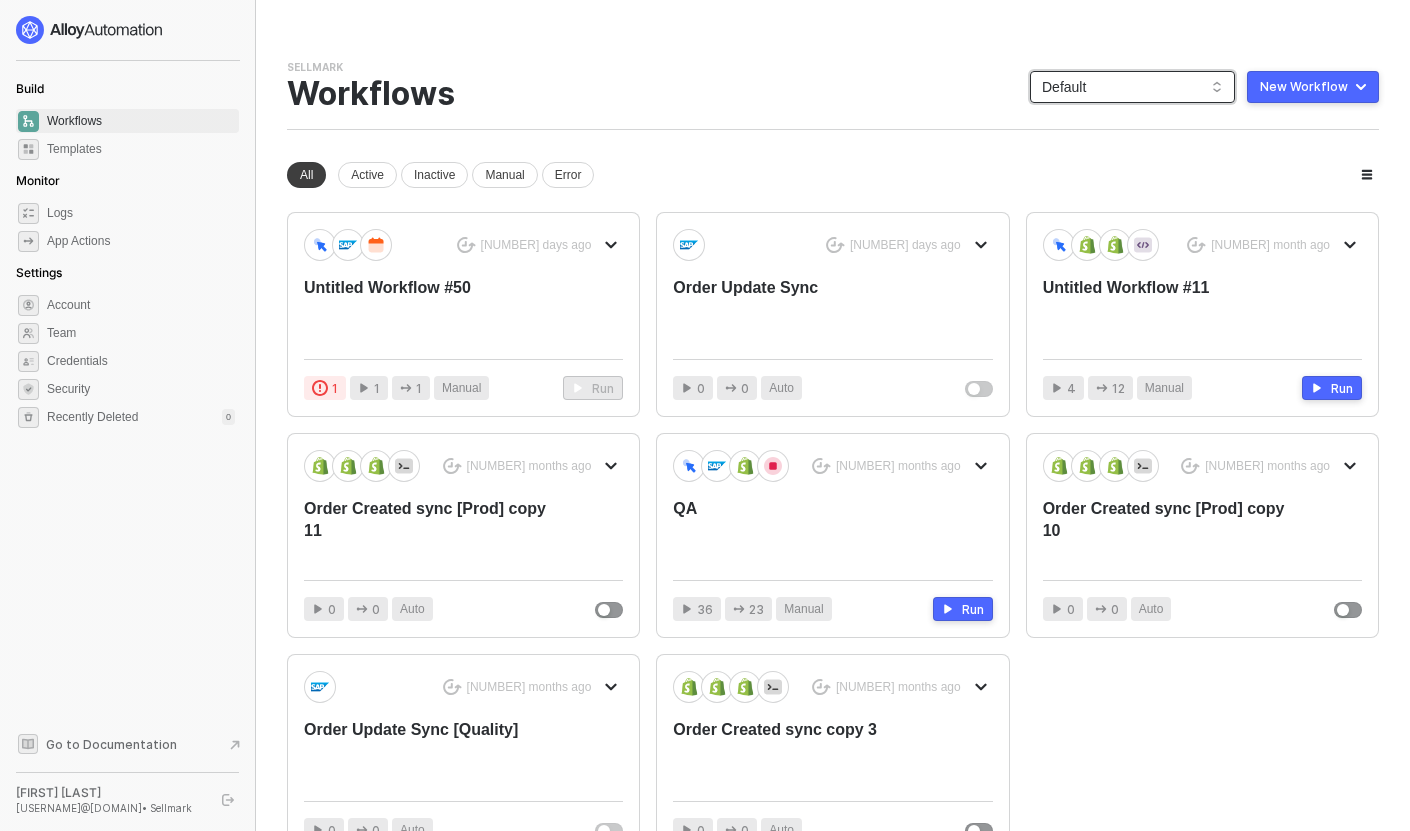 click on "Default" at bounding box center (1132, 87) 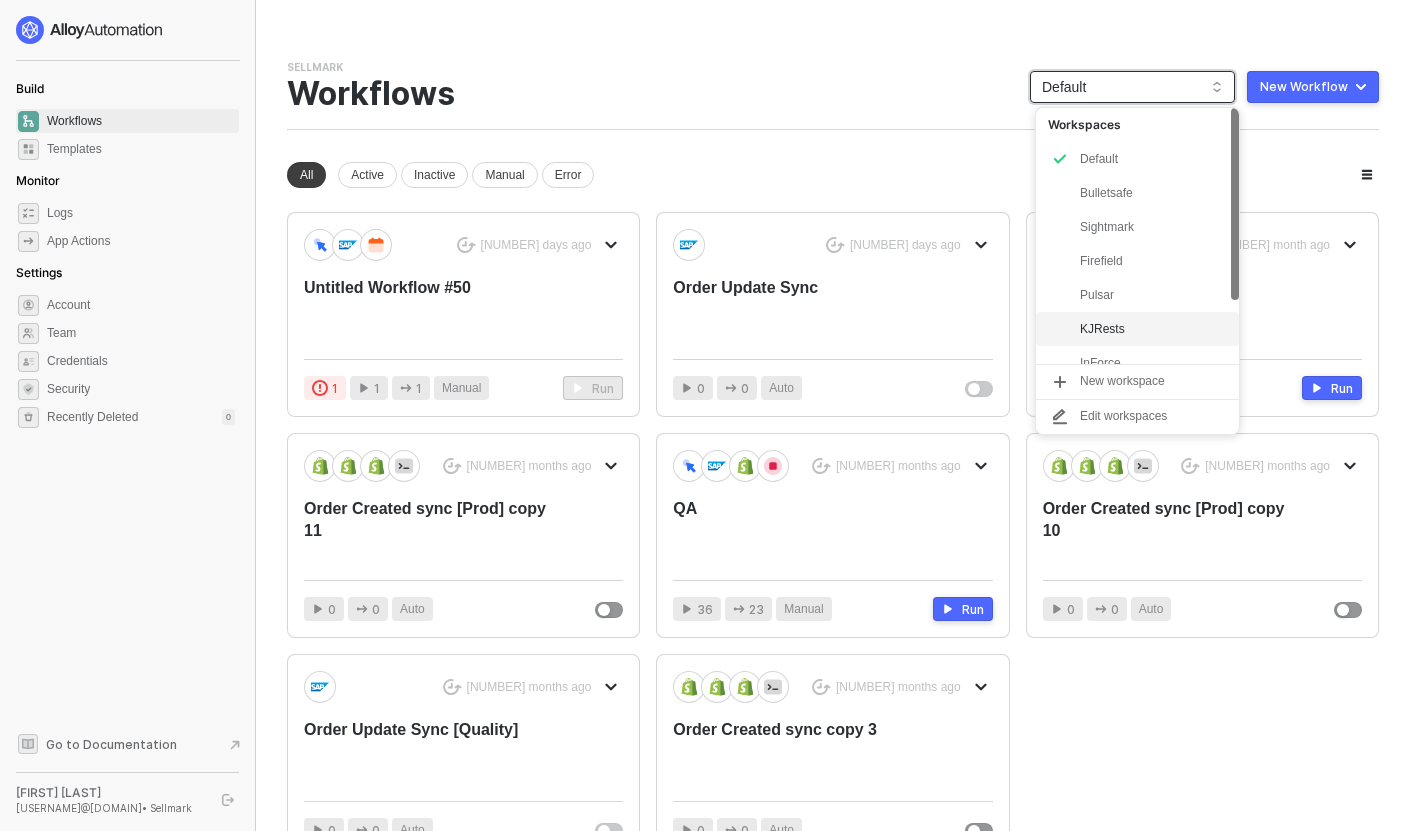click on "KJRests" at bounding box center [1153, 329] 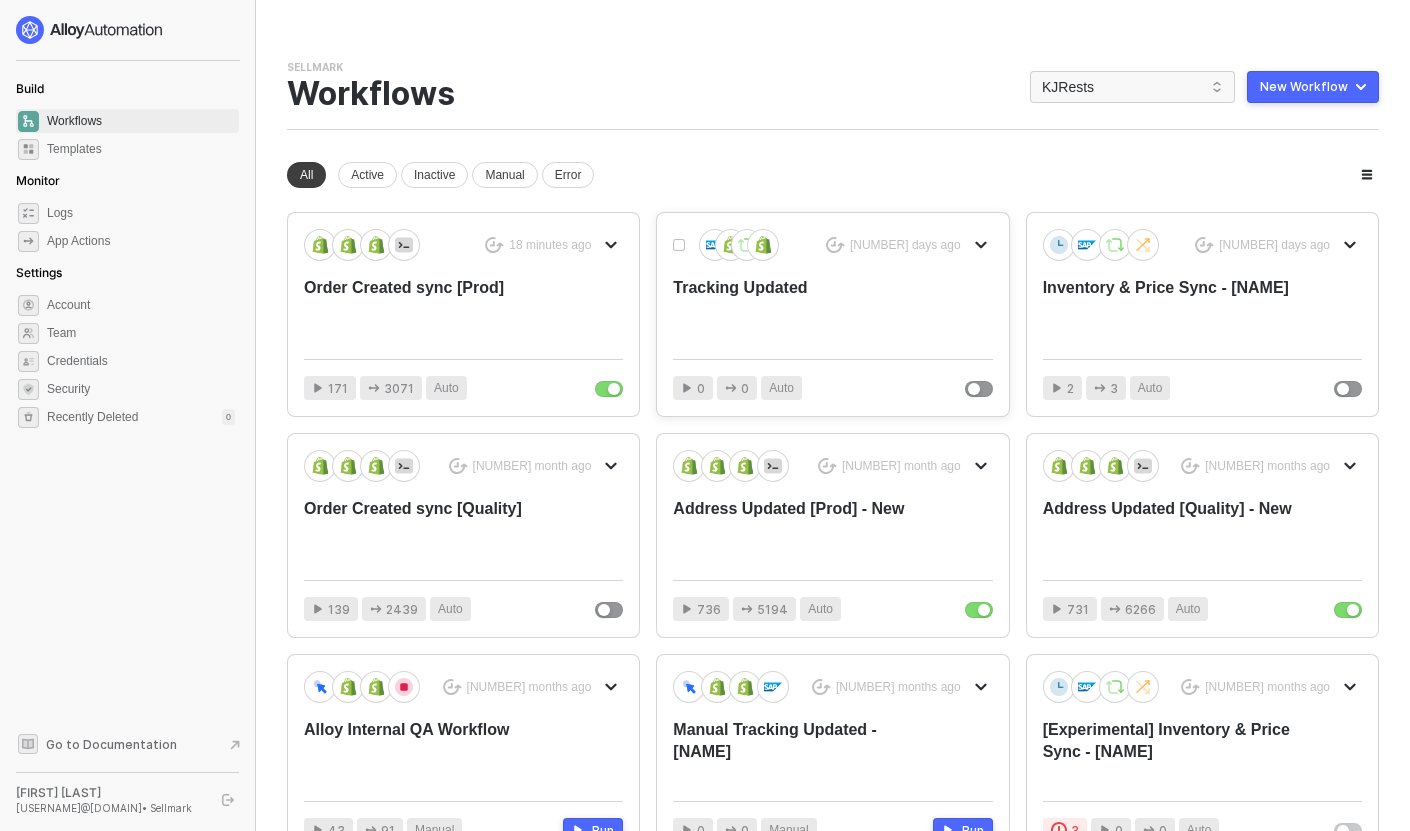 click on "Tracking Updated" at bounding box center [800, 310] 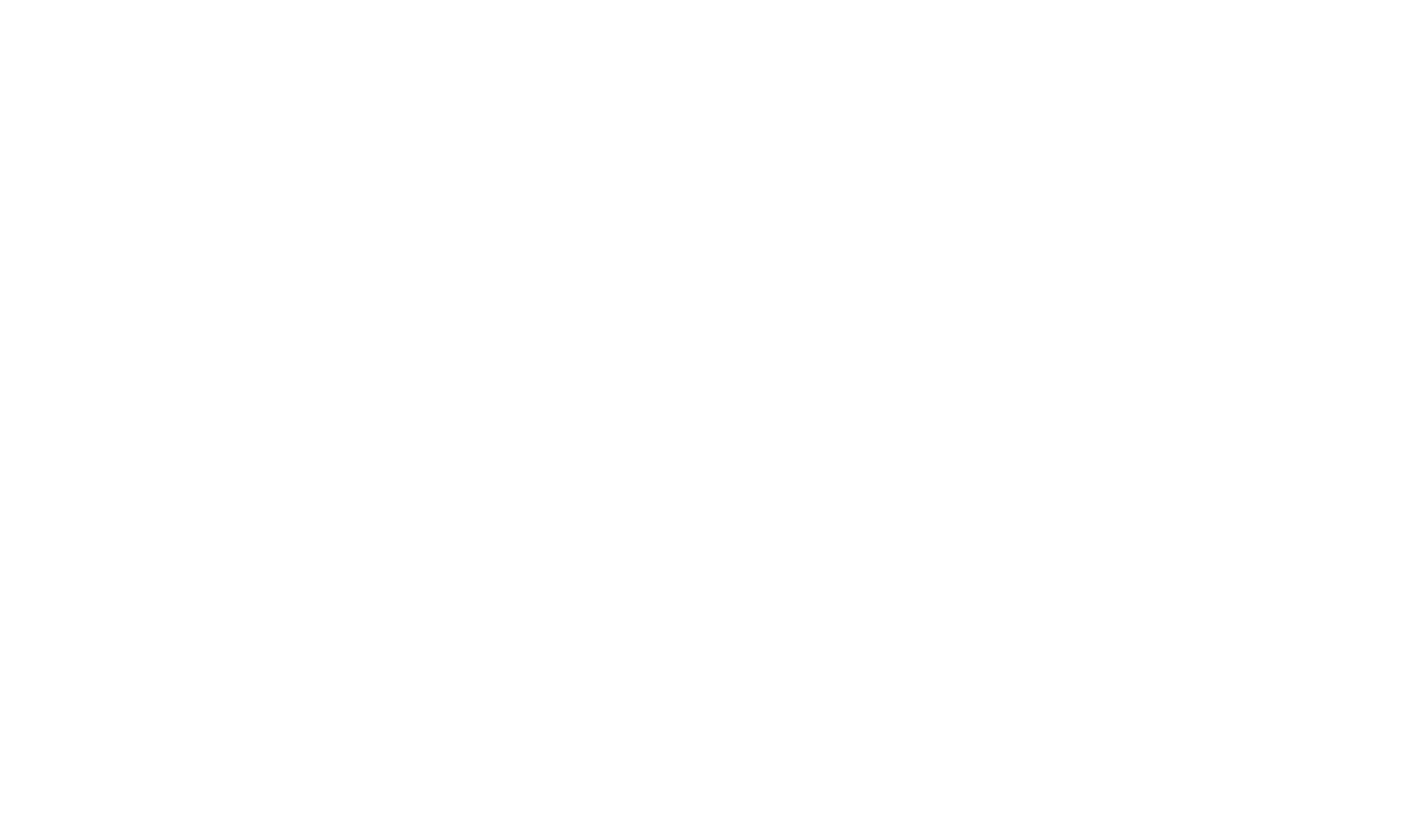 scroll, scrollTop: 0, scrollLeft: 0, axis: both 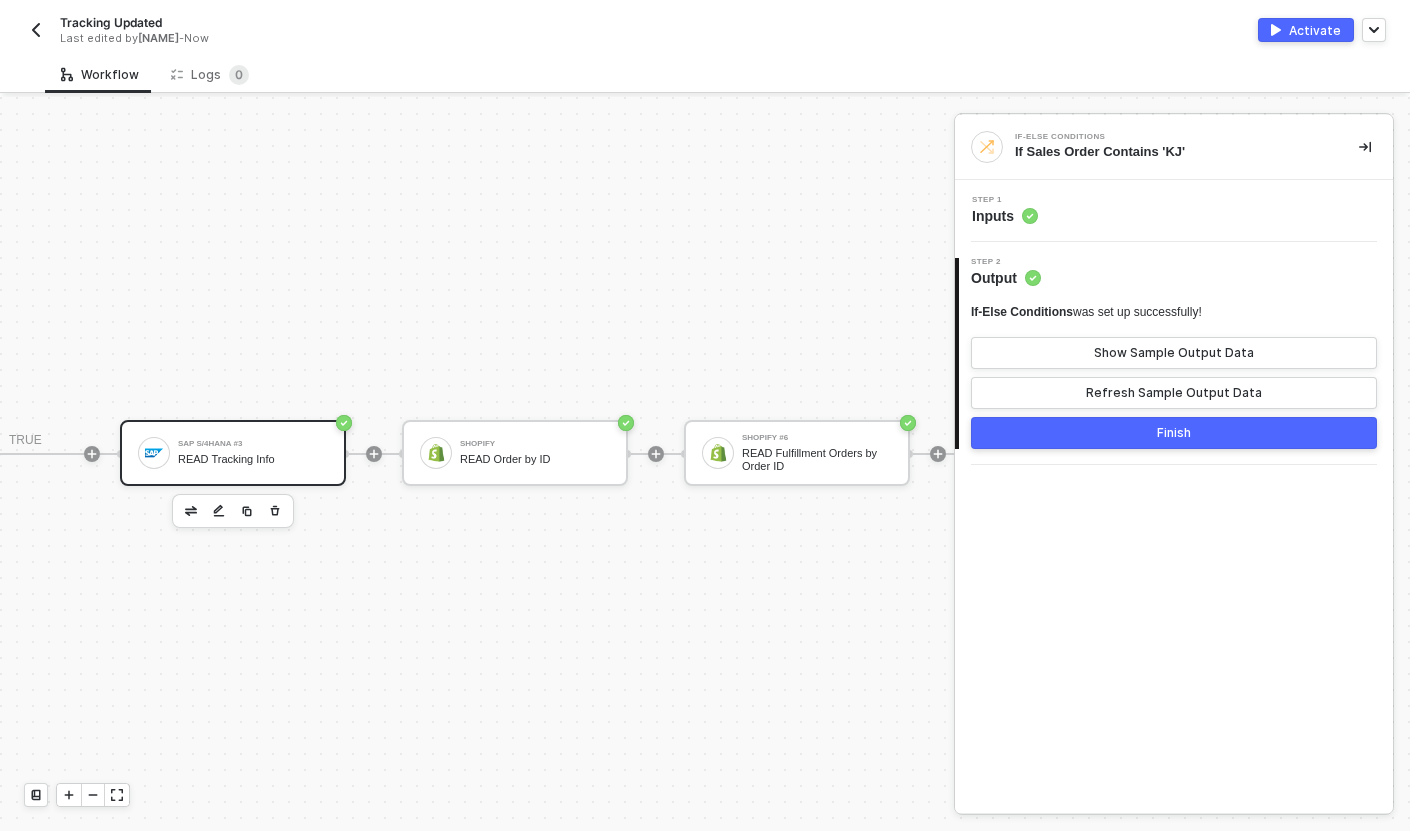 click on "SAP S/4HANA #3 READ Tracking Info" at bounding box center (253, 453) 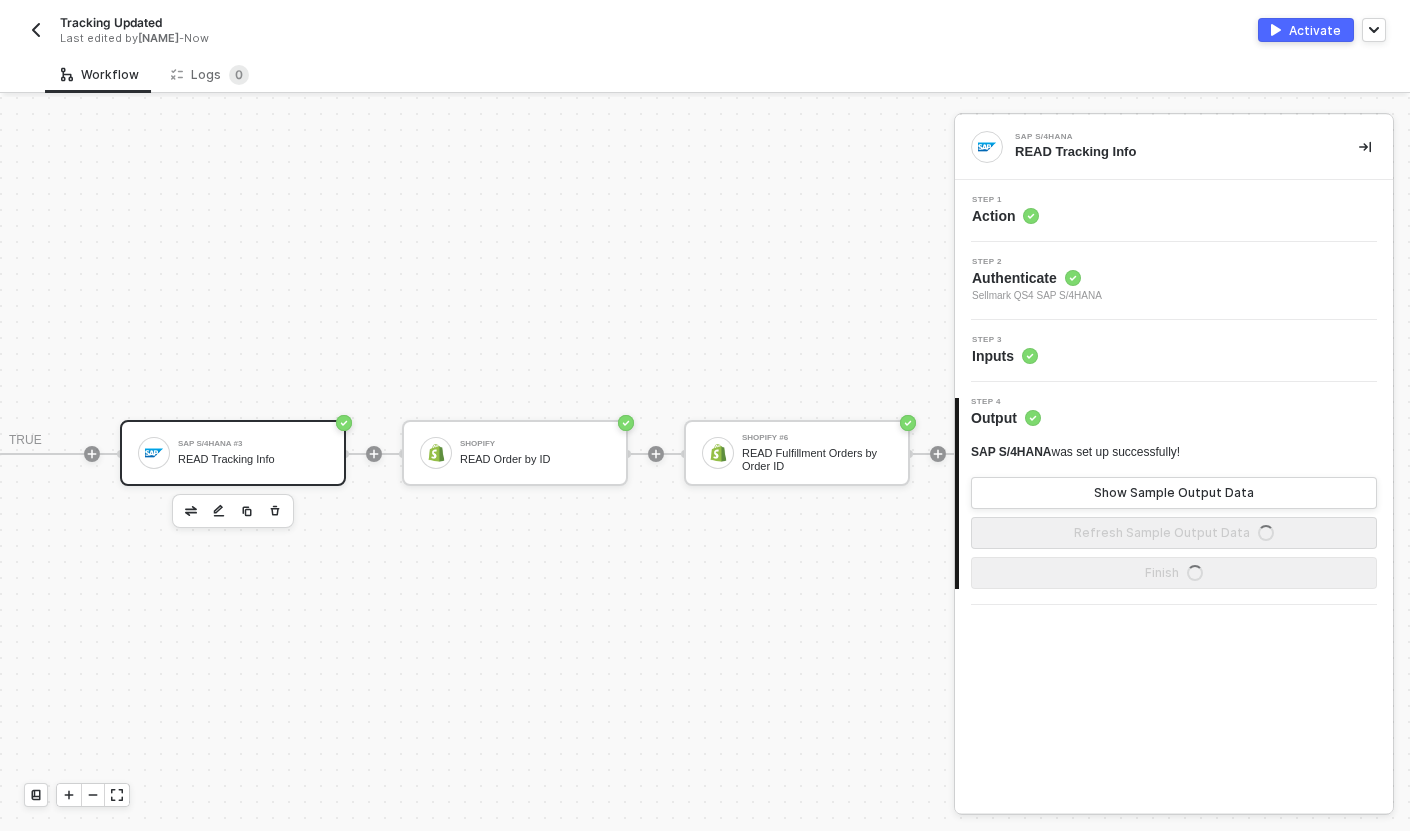 click on "Step 1 Action" at bounding box center (1176, 211) 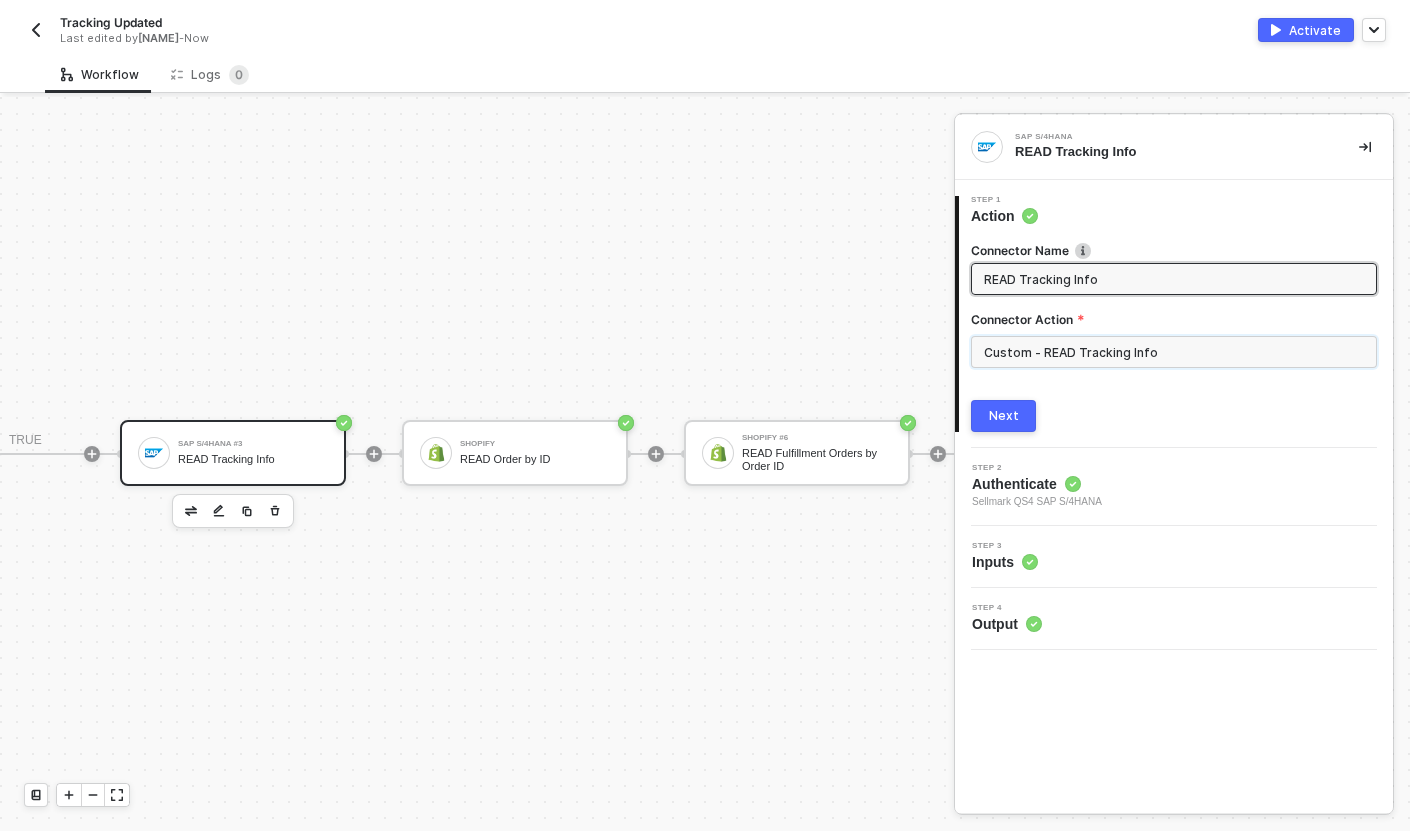 click on "Custom - READ Tracking Info" at bounding box center [1174, 352] 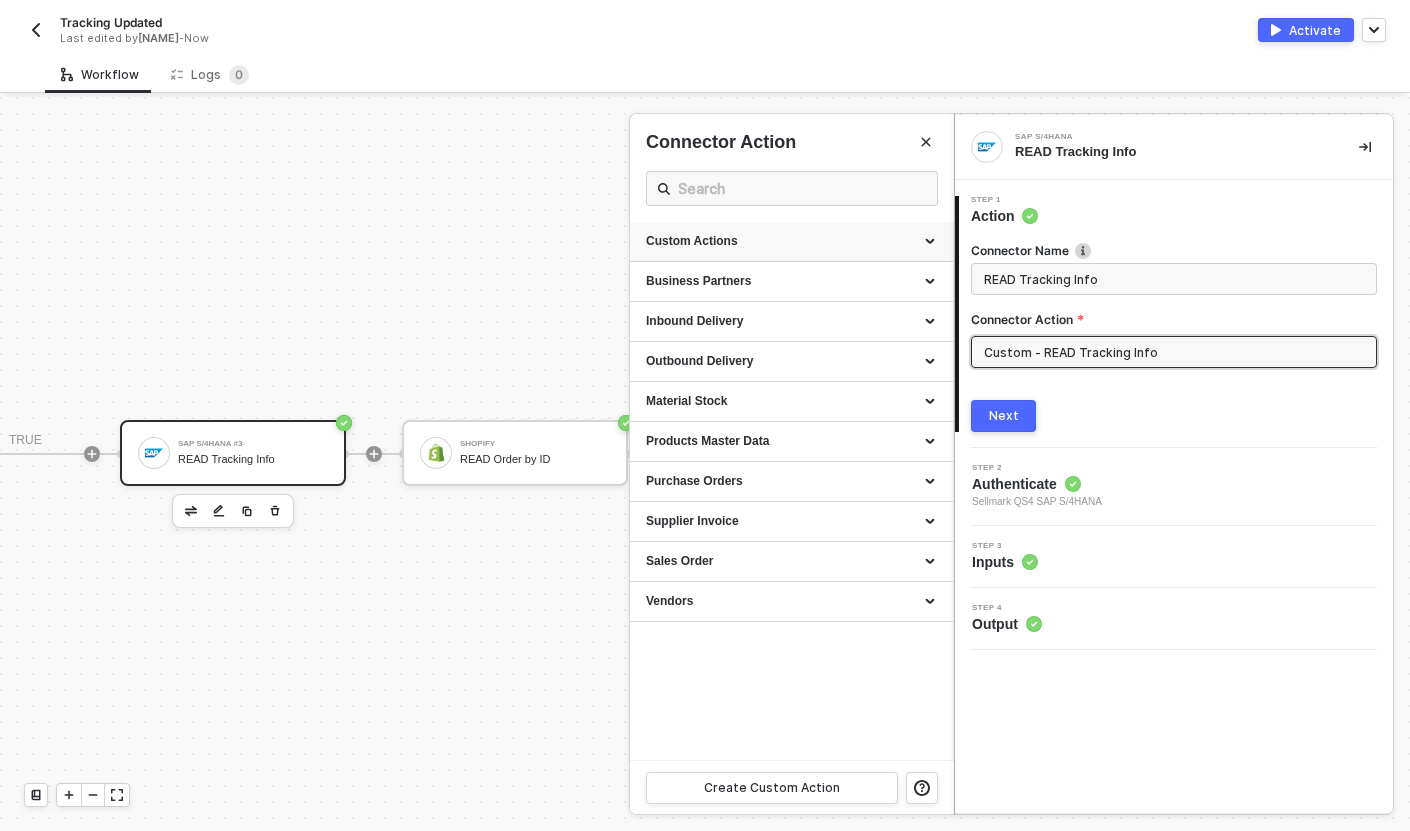 click on "Custom Actions" at bounding box center [791, 241] 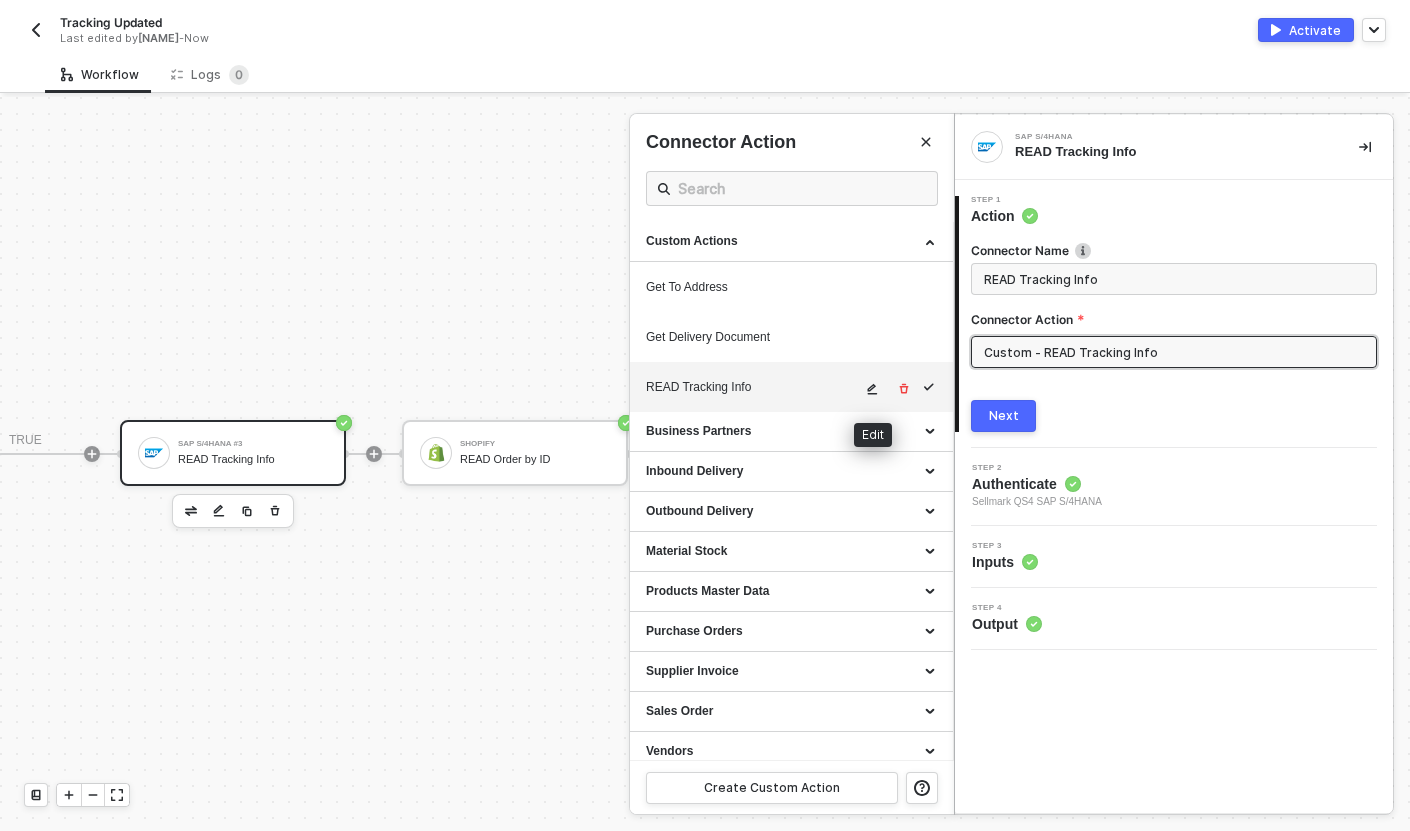 click 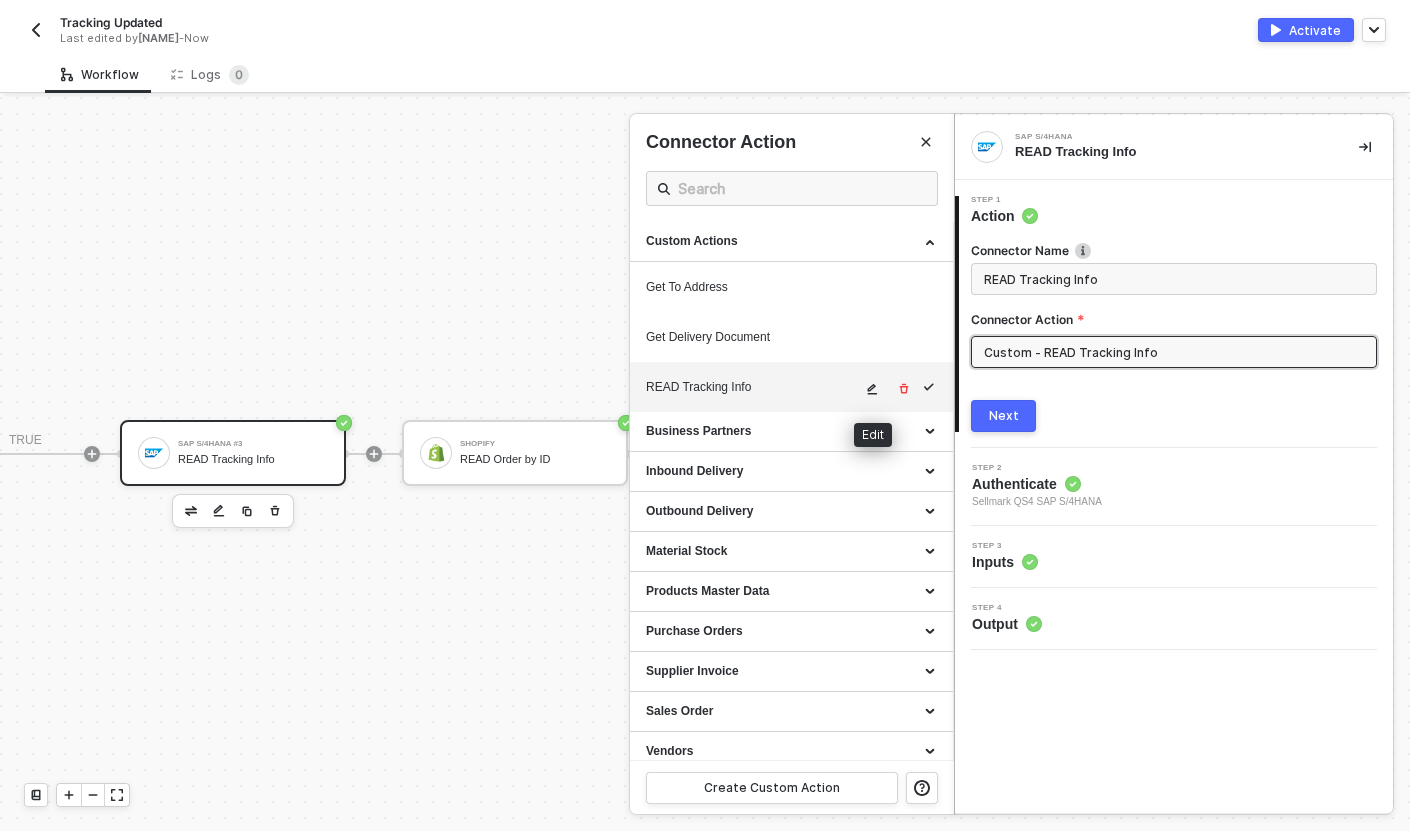 type on "HTTP/1.1   200   OK
{
"data": {
"data": {
"d": {
"__metadata": {
"id": "https://sellmarksapqas.sc1.hec.ondemand.com:44380/sap/opu/odata/sap/ZSD_SHP_DELV_TRK_SRV/DELVTRKSet('SMWS11069')",
"uri": "https://sellmarksapqas.sc1.hec.ondemand.com:44380/sap/opu/odata/sap/ZSD_SHP_DELV_TRK_SRV/DELVTRKSet('SMWS11069')"," 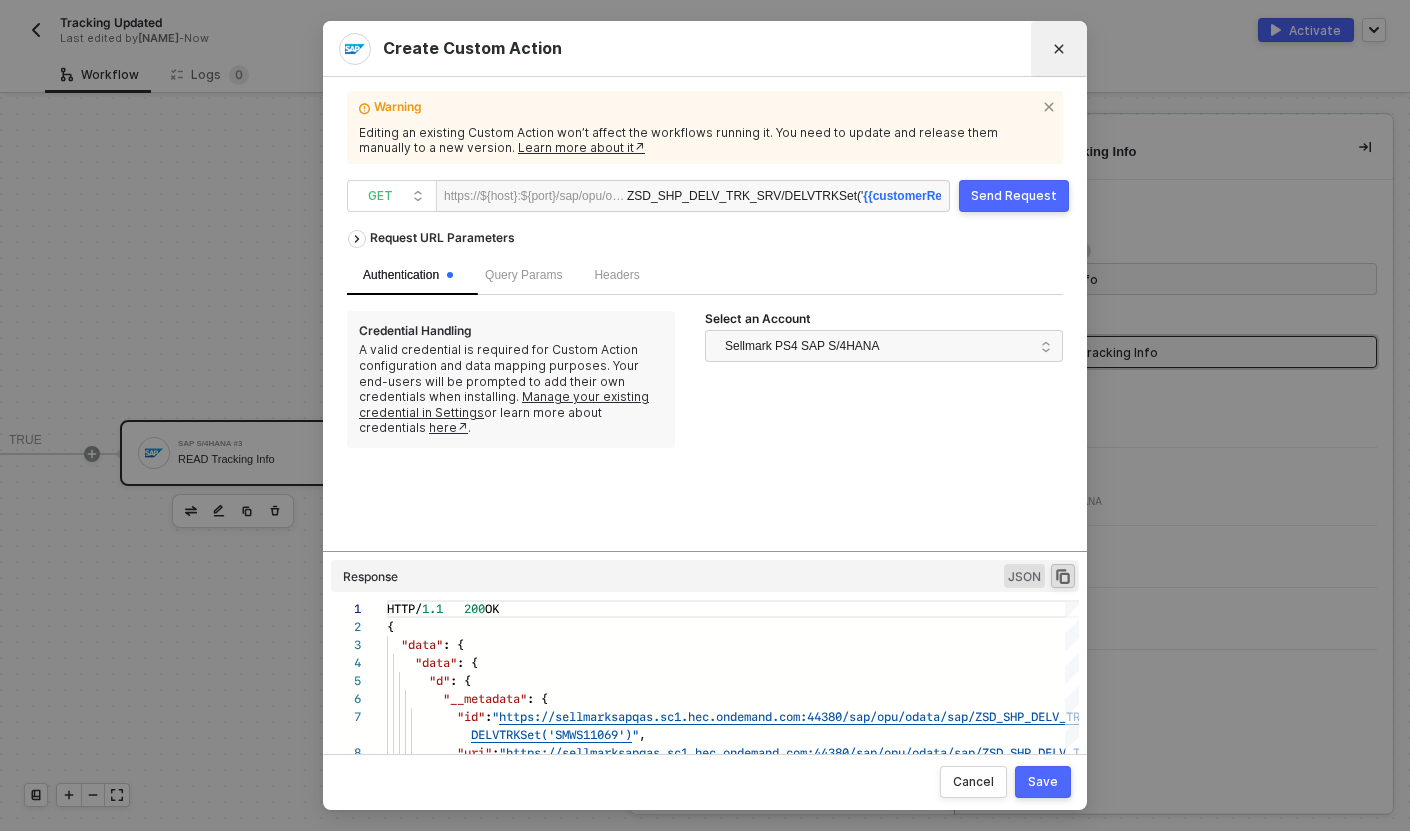 click at bounding box center [1059, 49] 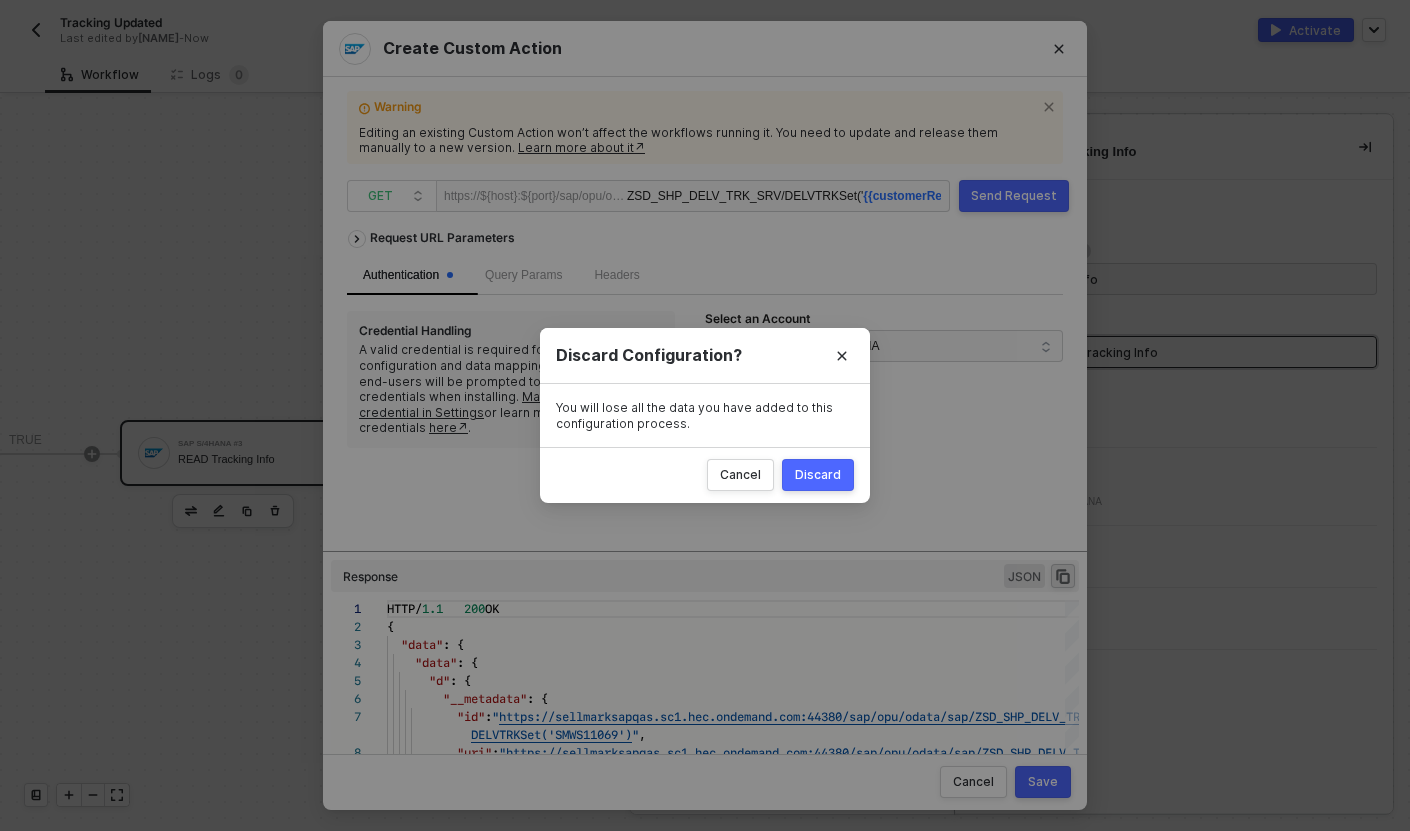 click on "Discard" at bounding box center (818, 475) 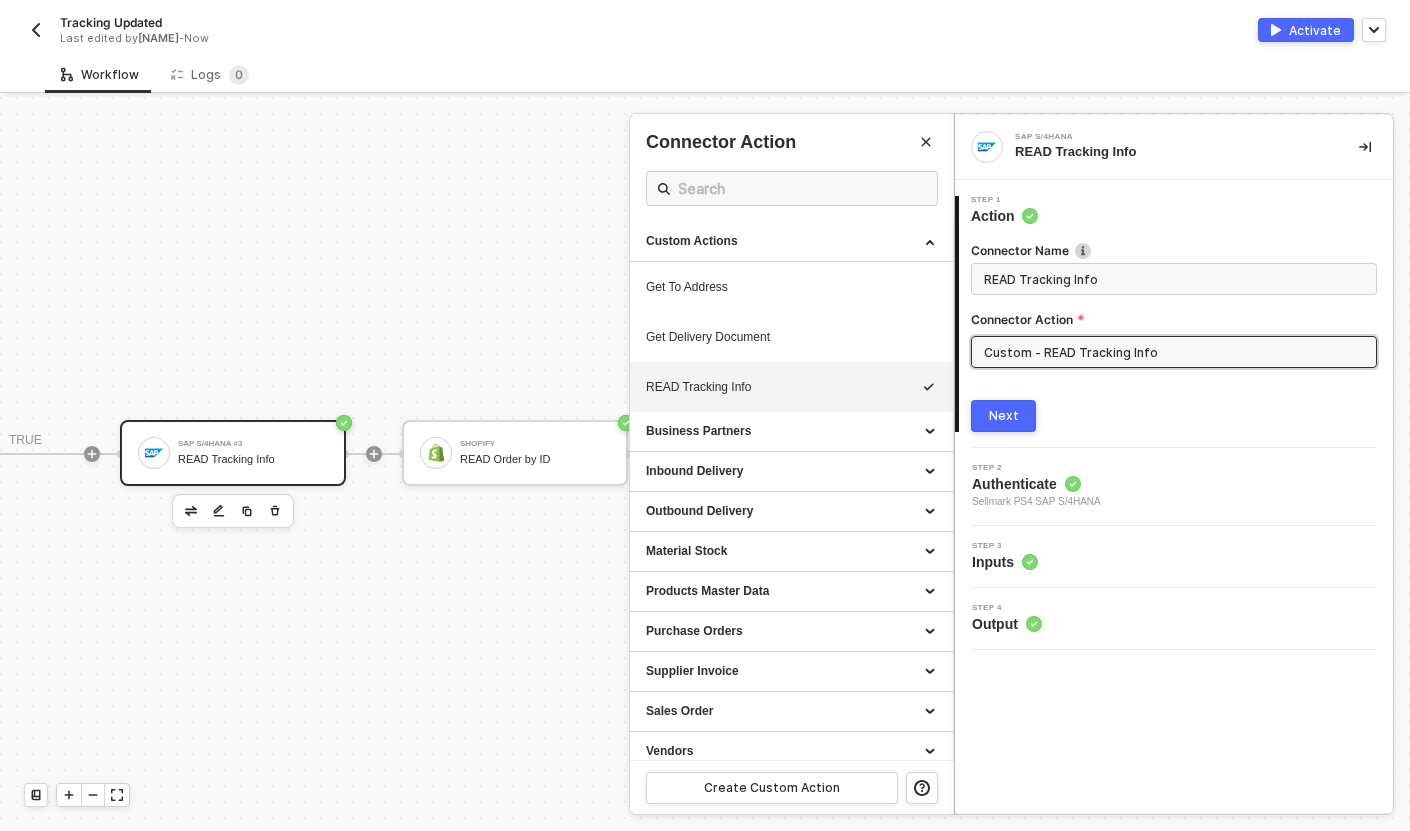 click on "Step 3 Inputs" at bounding box center [1176, 557] 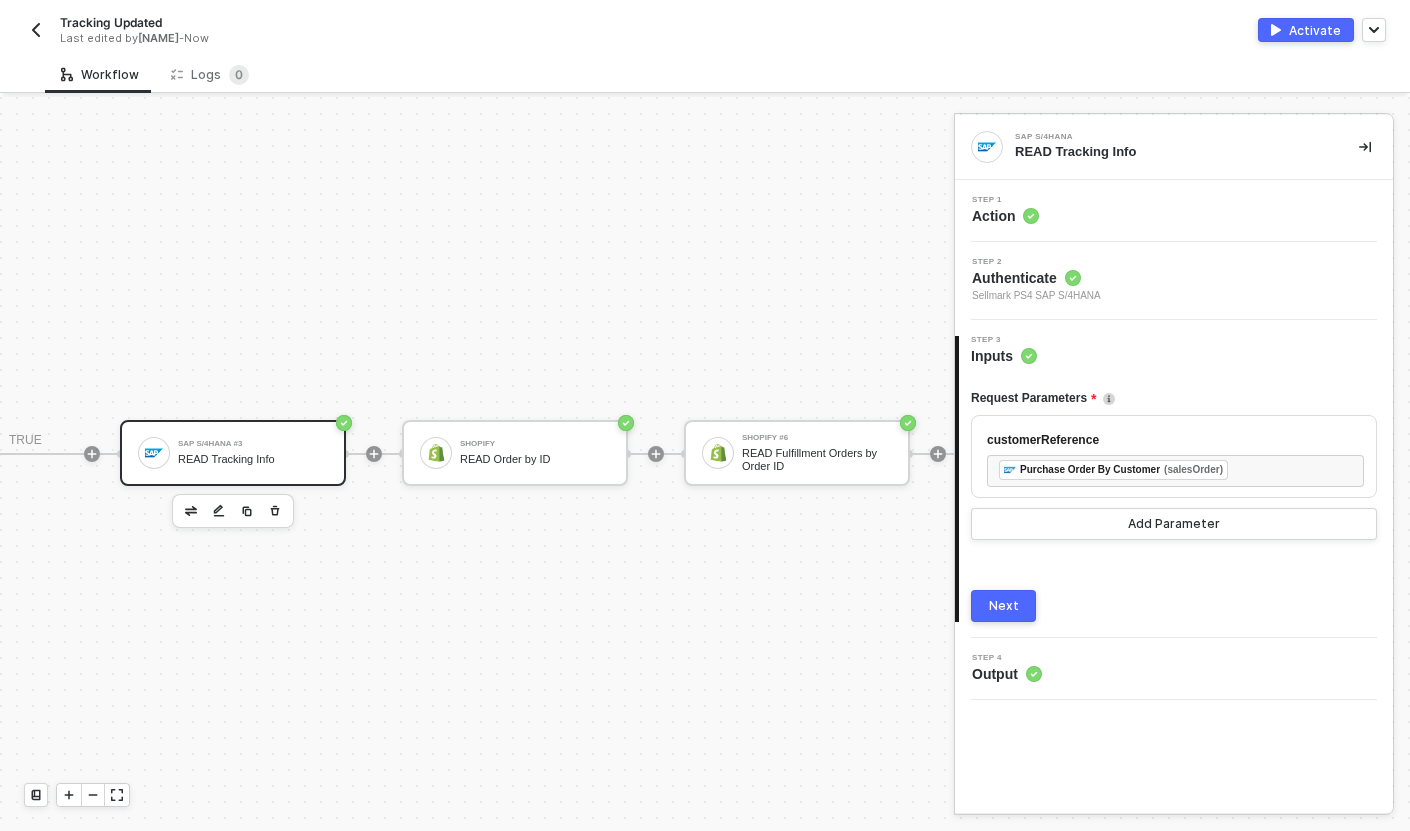 click on "READ Tracking Info" at bounding box center (253, 459) 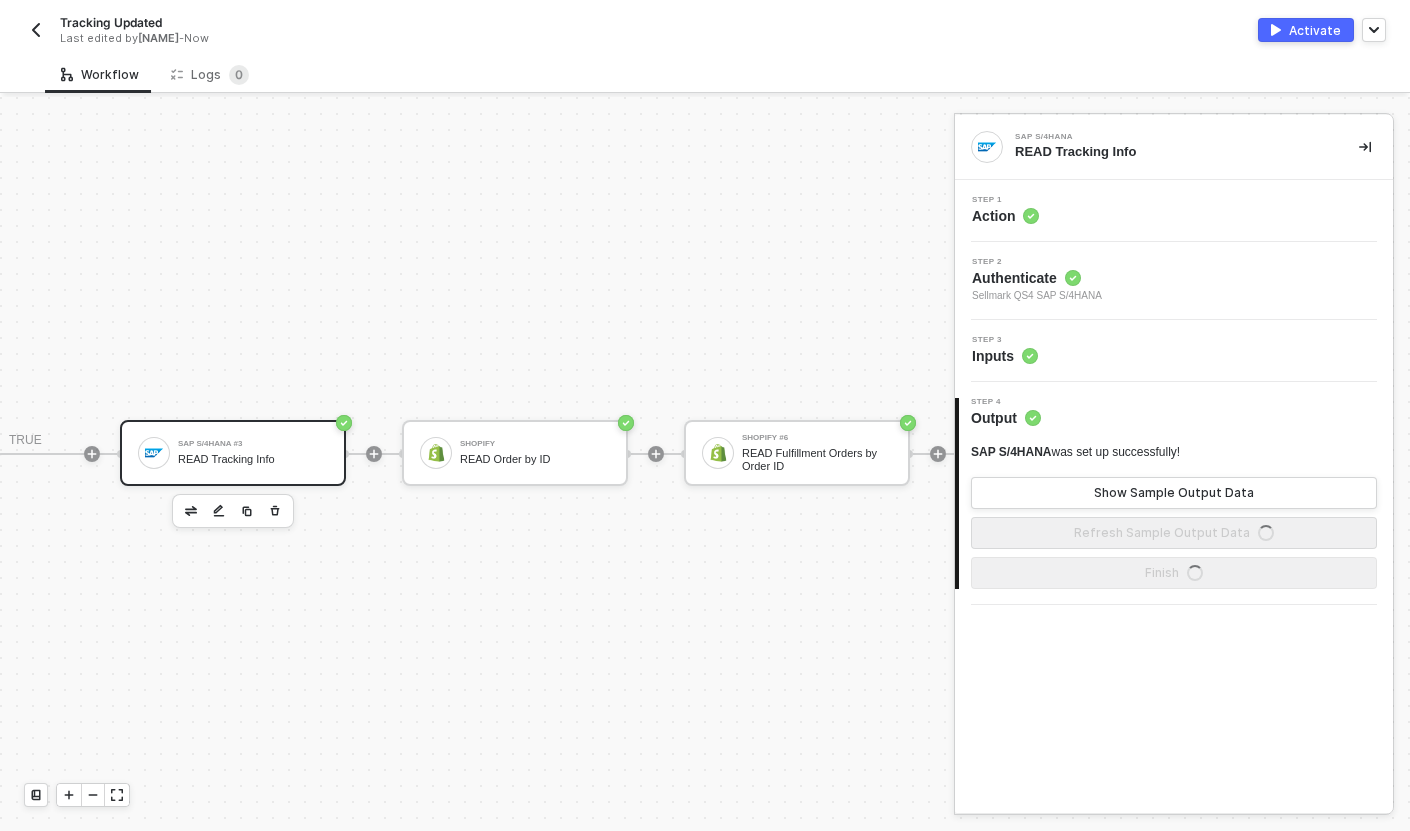 click on "Step 1 Action" at bounding box center [1176, 211] 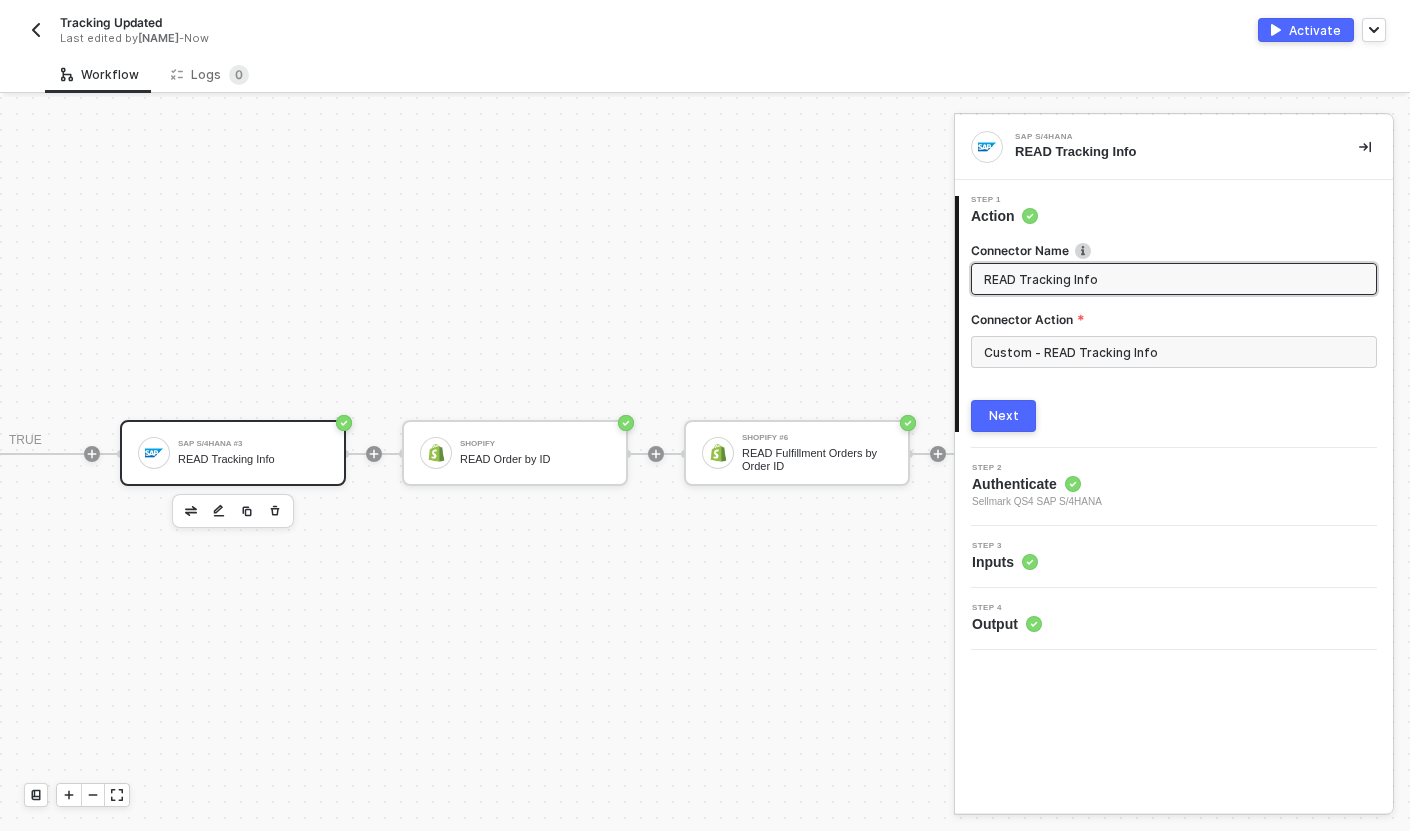 click on "Authenticate" at bounding box center [1037, 484] 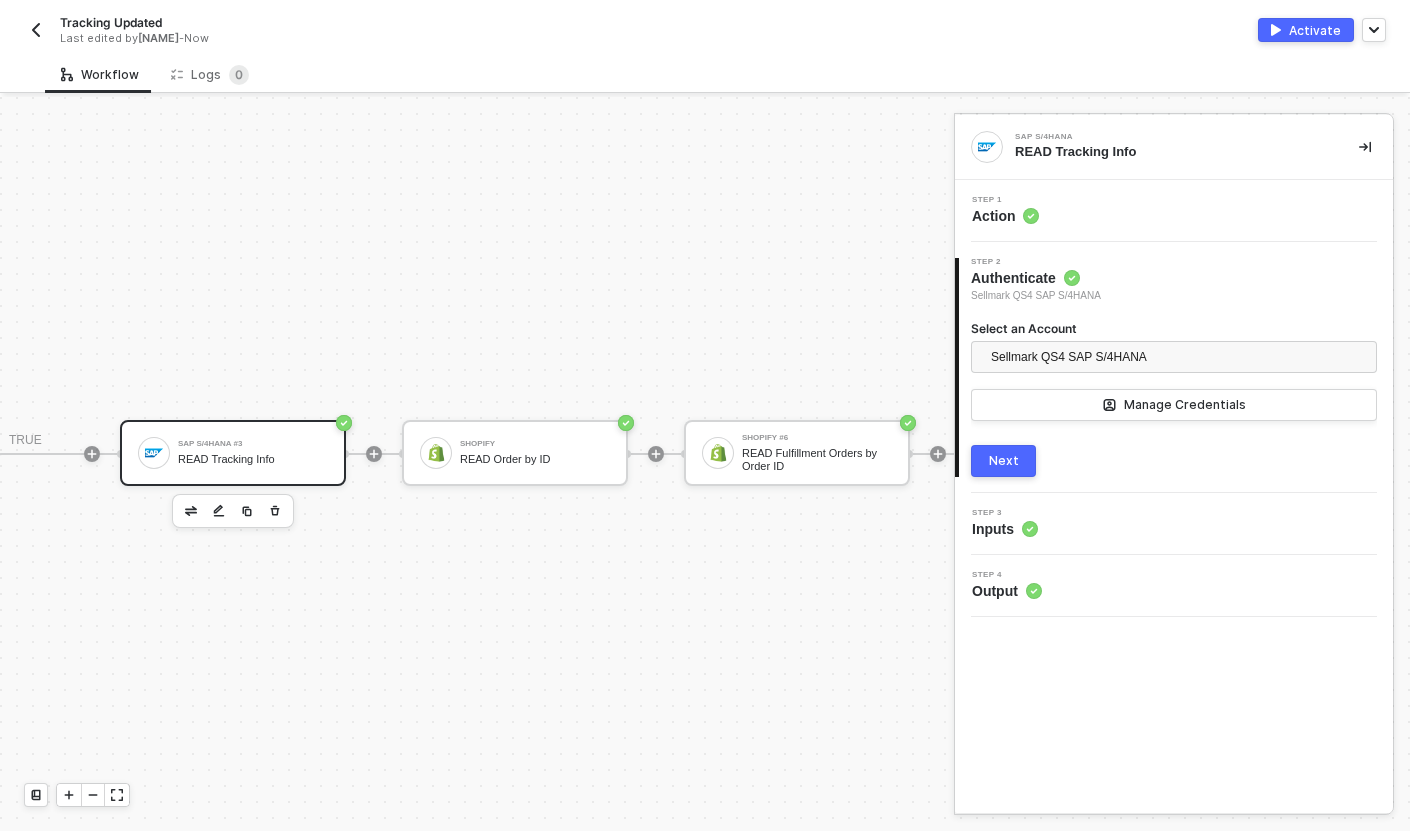 click on "Step 1 Action" at bounding box center (1176, 211) 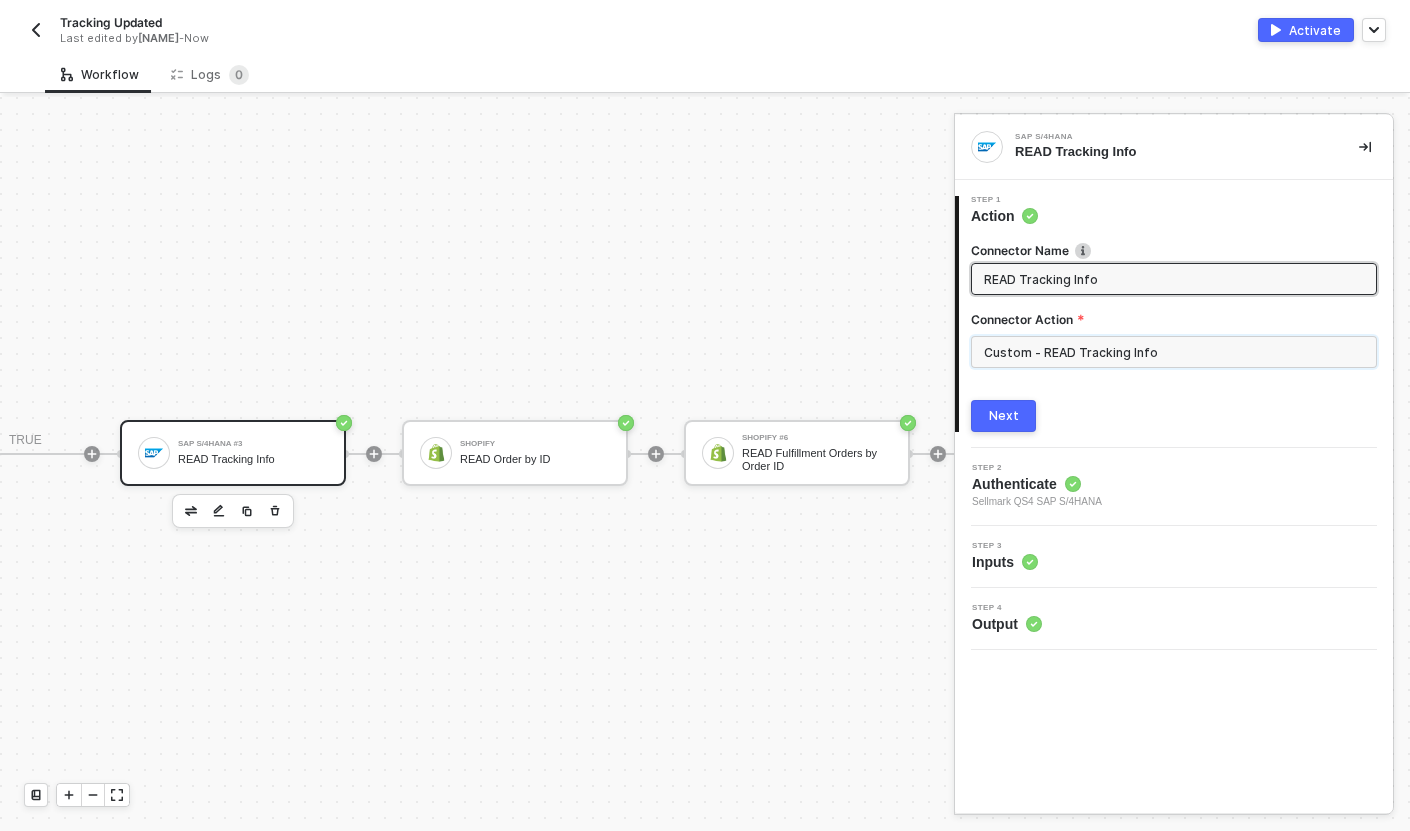 click on "Custom - READ Tracking Info" at bounding box center [1174, 352] 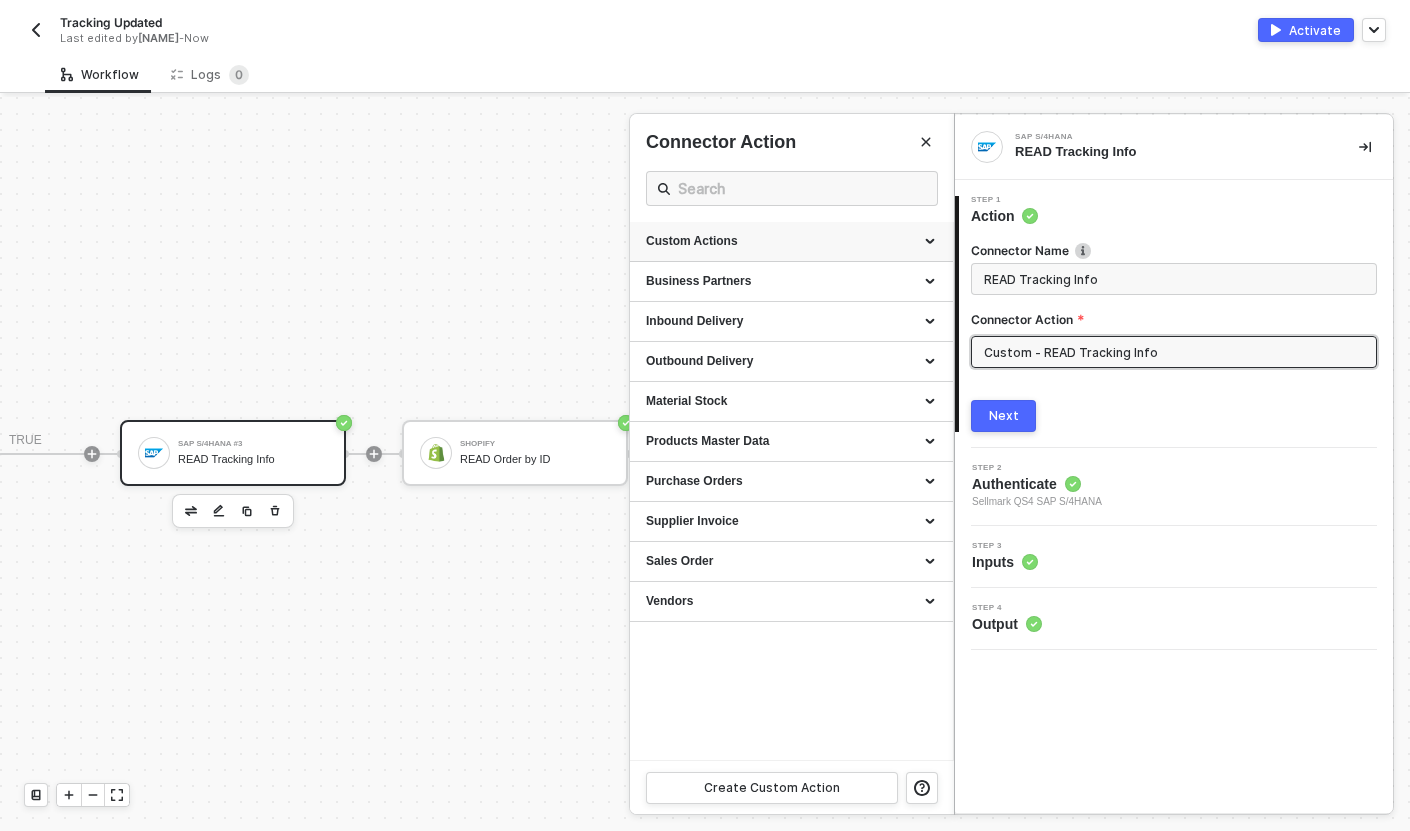 click on "Custom Actions" at bounding box center [791, 241] 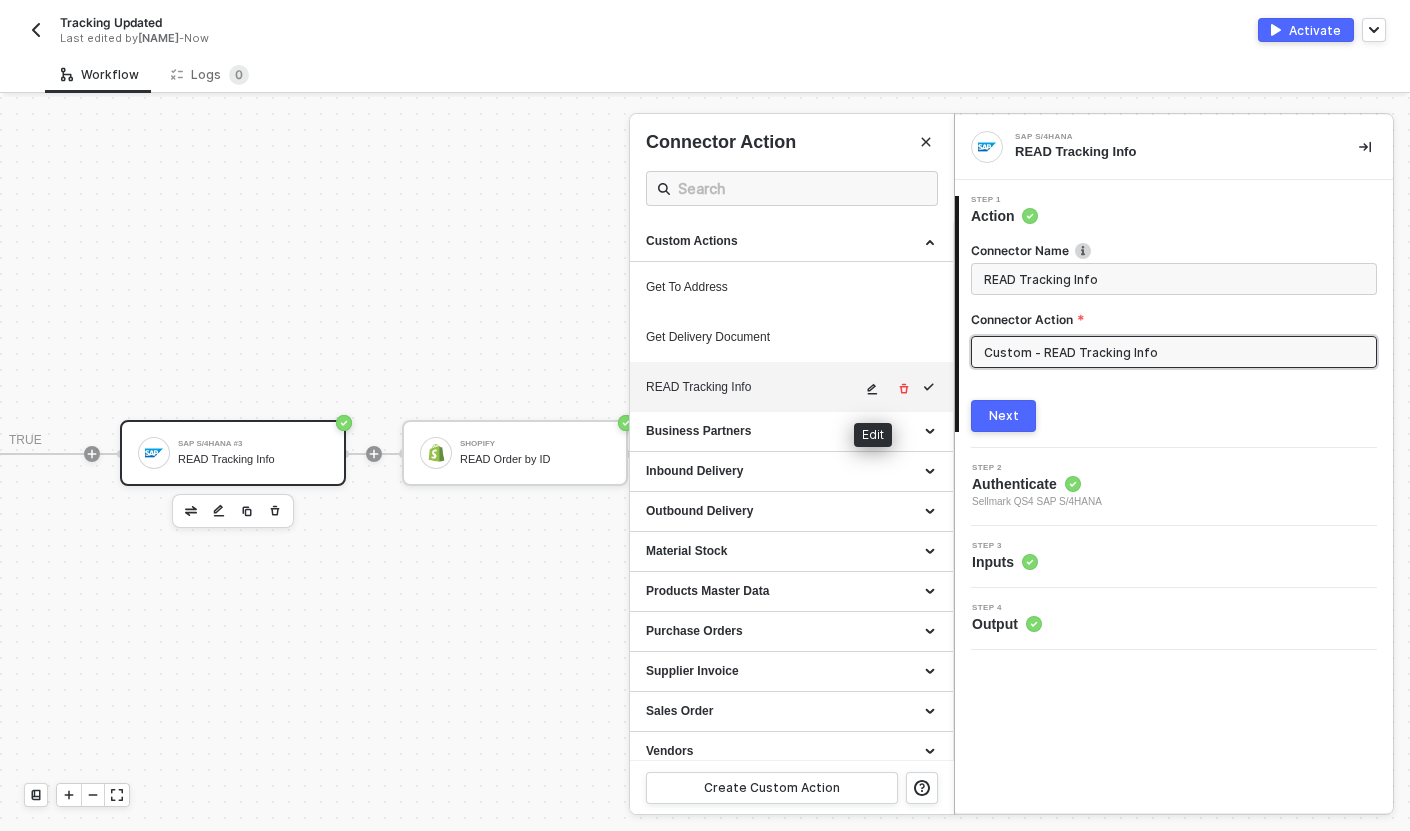 click at bounding box center [873, 389] 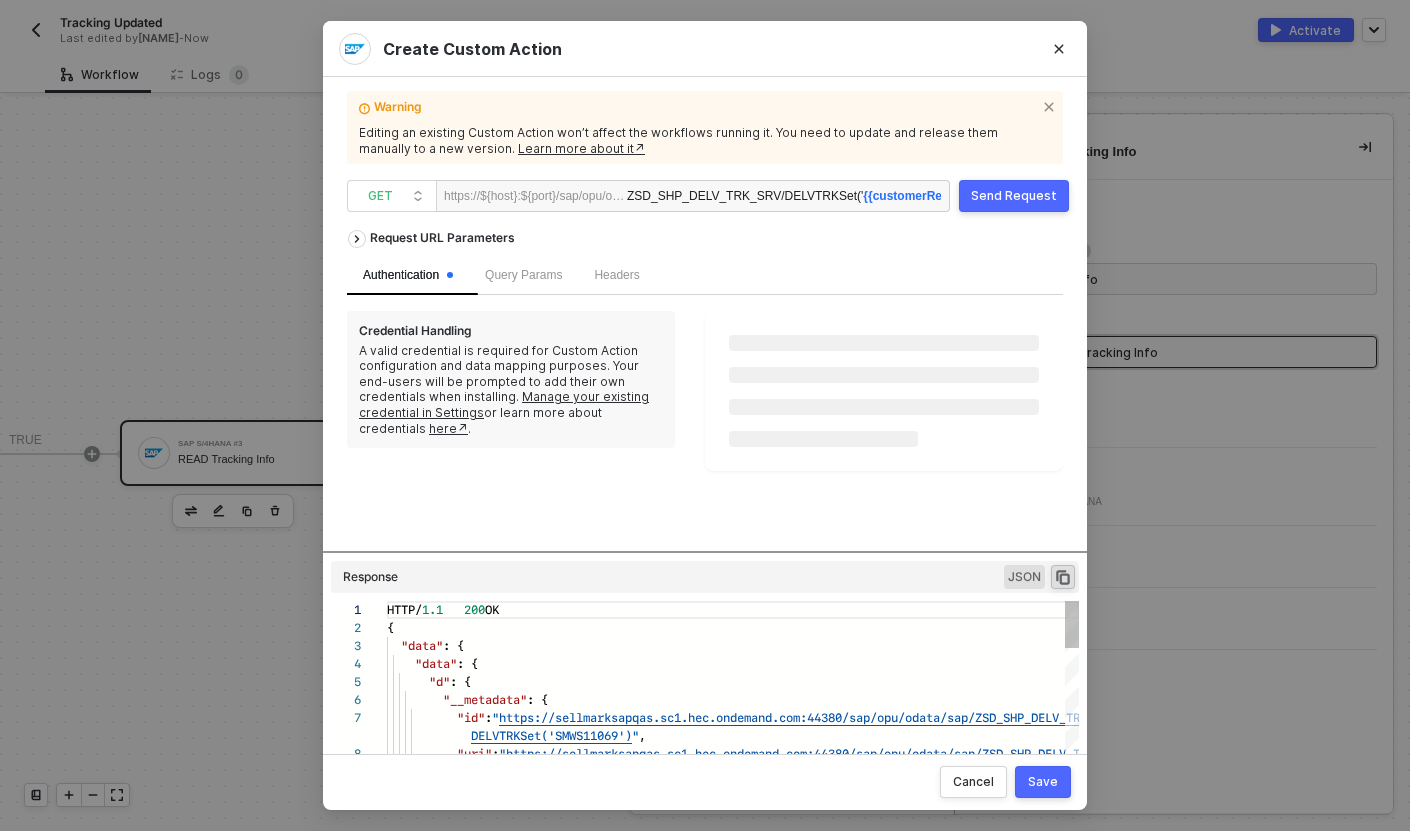 scroll, scrollTop: 144, scrollLeft: 0, axis: vertical 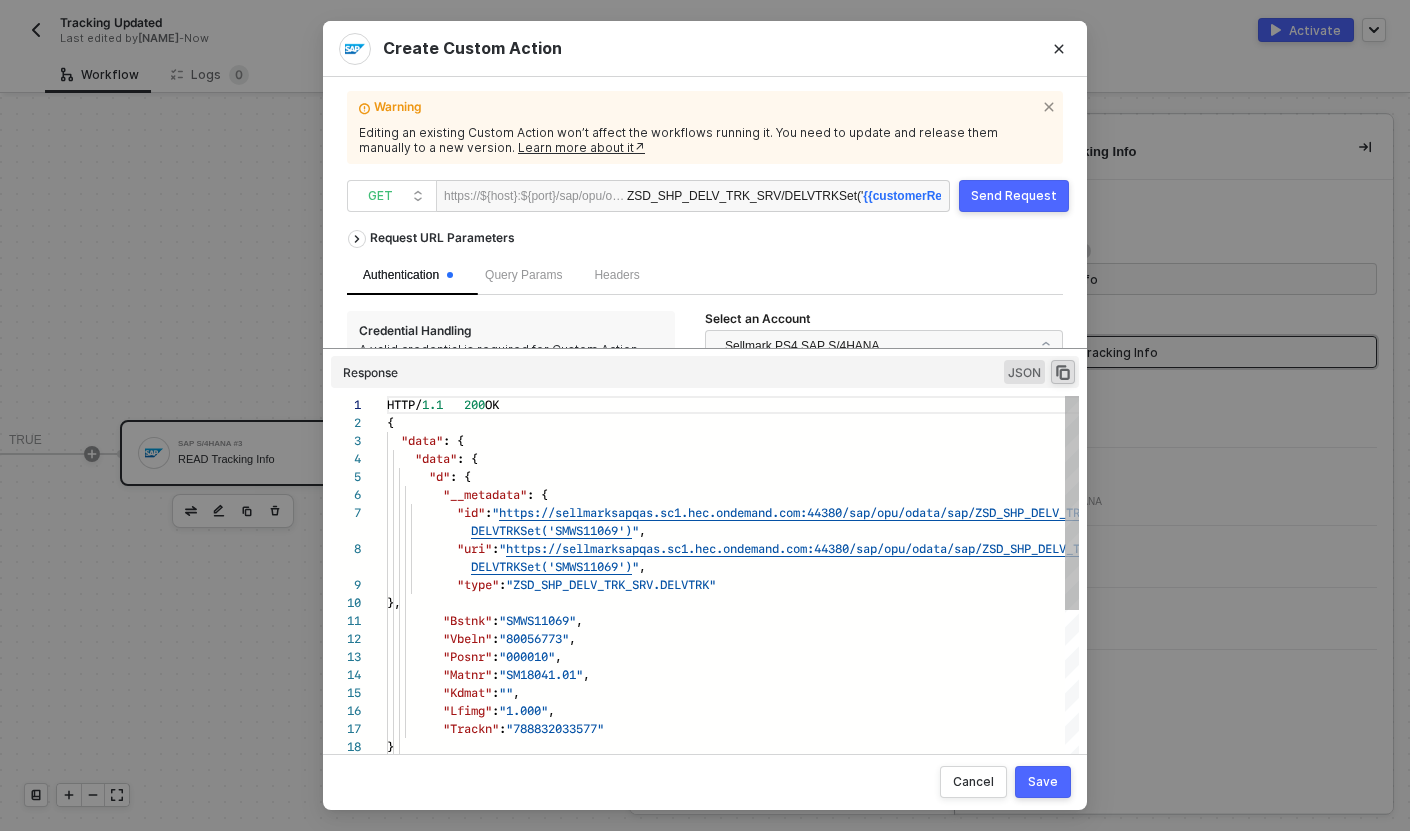 drag, startPoint x: 754, startPoint y: 551, endPoint x: 748, endPoint y: 410, distance: 141.12761 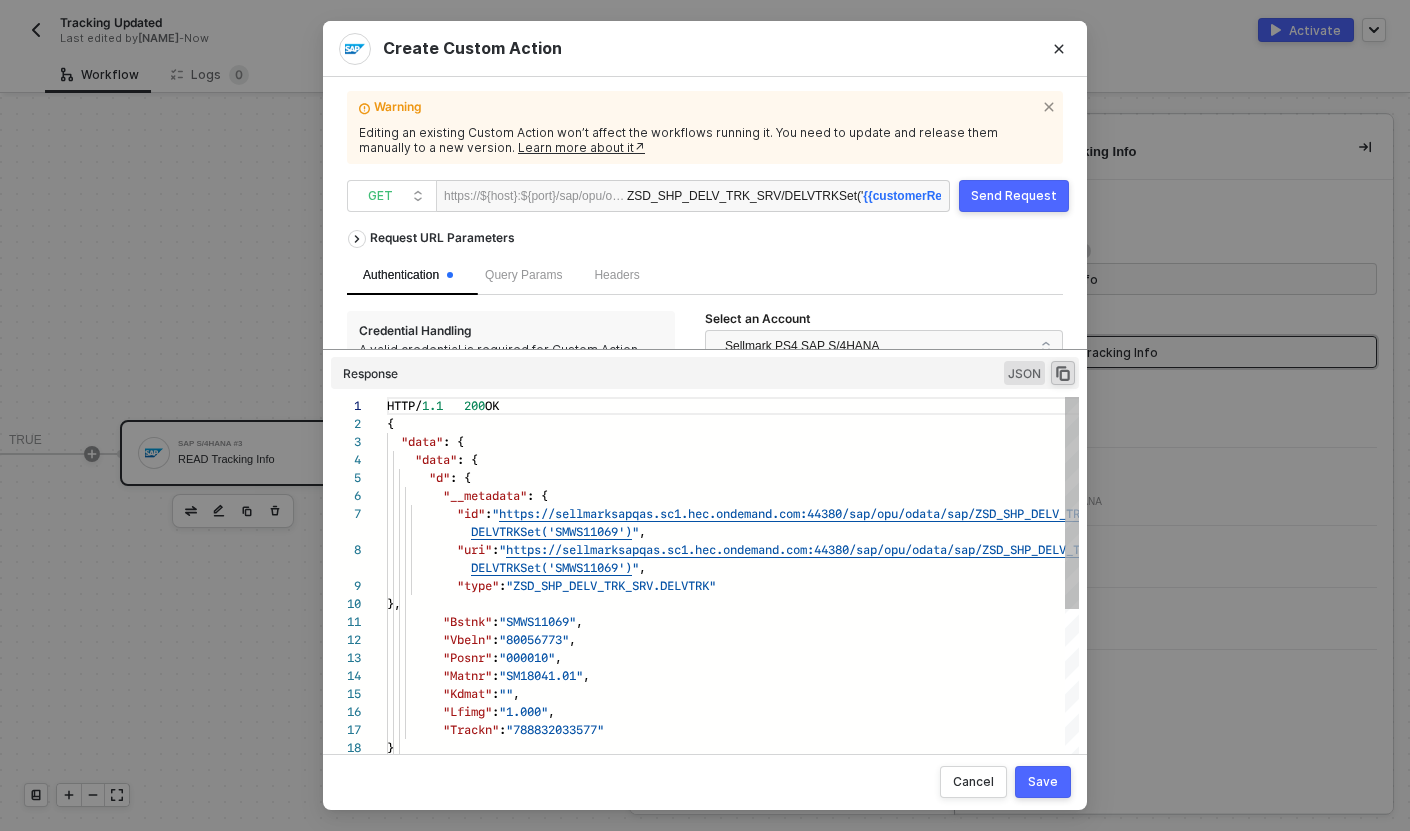 type on ""type": "ZSD_SHP_DELV_TRK_SRV.DELVTRK"
},
"Bstnk": "SMWS11069",
"Vbeln": "80056773",
"Posnr": "000010",
"Matnr": "SM18041.01",
"Kdmat": "",
"Lfimg": "1.000",
"Trackn": "788832033577"
}" 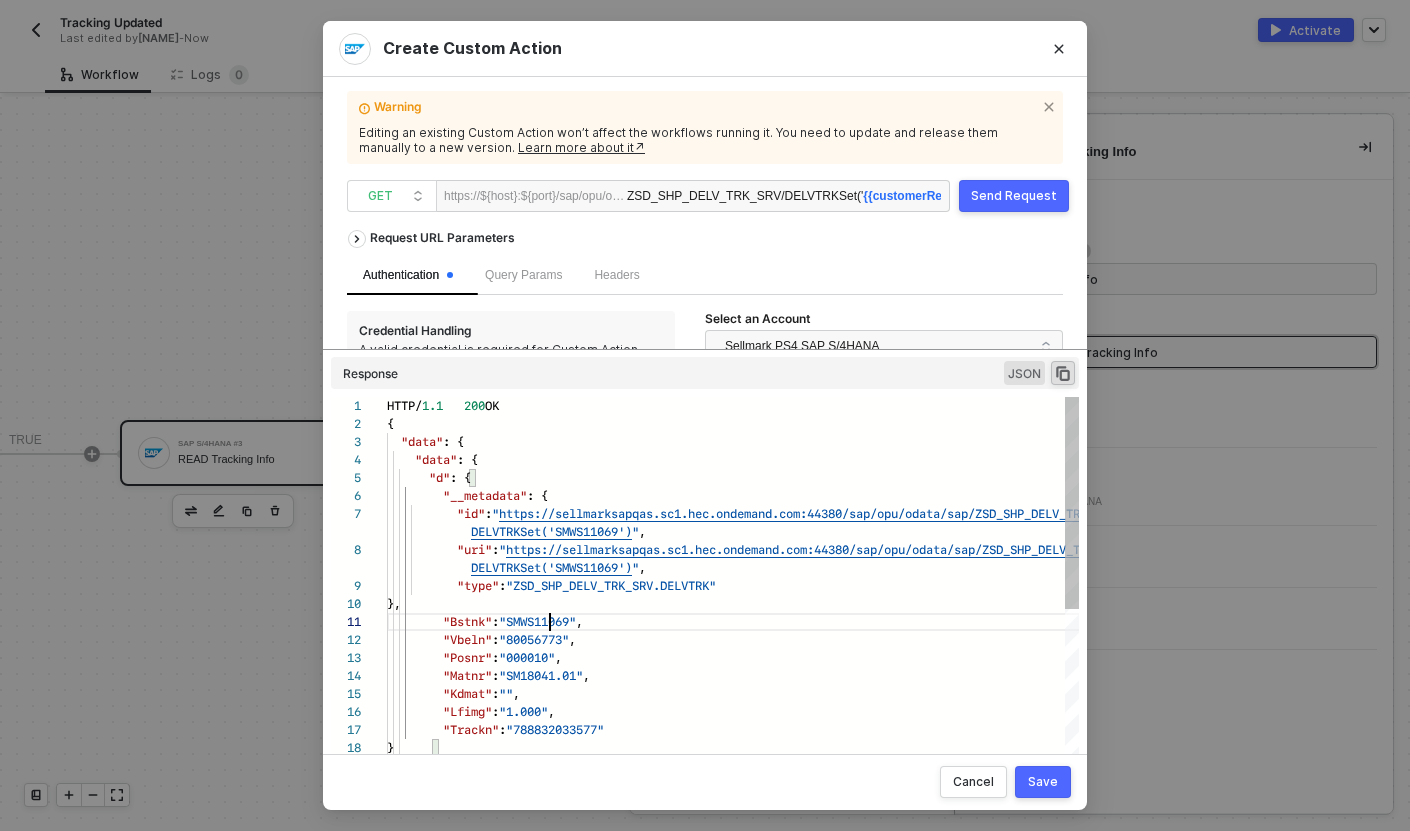 click on "HTTP/ 1.1     200    OK {    "data" : {      "data" : {        "d" : {          "__metadata" : {            "id" :  " https://sellmarksapqas.sc1.hec.ondemand.com:44380/ sap/opu/odata/sap/ZSD_SHP_DELV_TRK_SRV/              DELVTRKSet('[ORDER_ID]') " ,            "uri" :  " https://sellmarksapqas.sc1.hec.ondemand.com:44380/ sap/opu/odata/sap/ZSD_SHP_DELV_TRK_SRV/              DELVTRKSet('[ORDER_ID]') " ,            "type" :  "ZSD_SHP_DELV_TRK_SRV.DELVTRK"         },          "Bstnk" :  "SMWS11069" ,          "Vbeln" :  "80056773" ,          "Posnr" :  "000010" ,          "Matnr" :  "SM18041.01" ,          "Kdmat" :  "" ,          "Lfimg" :  "1.000" ,          "Trackn" :  "788832033577"       }     },      "headers" : {"}" at bounding box center [500387, 500397] 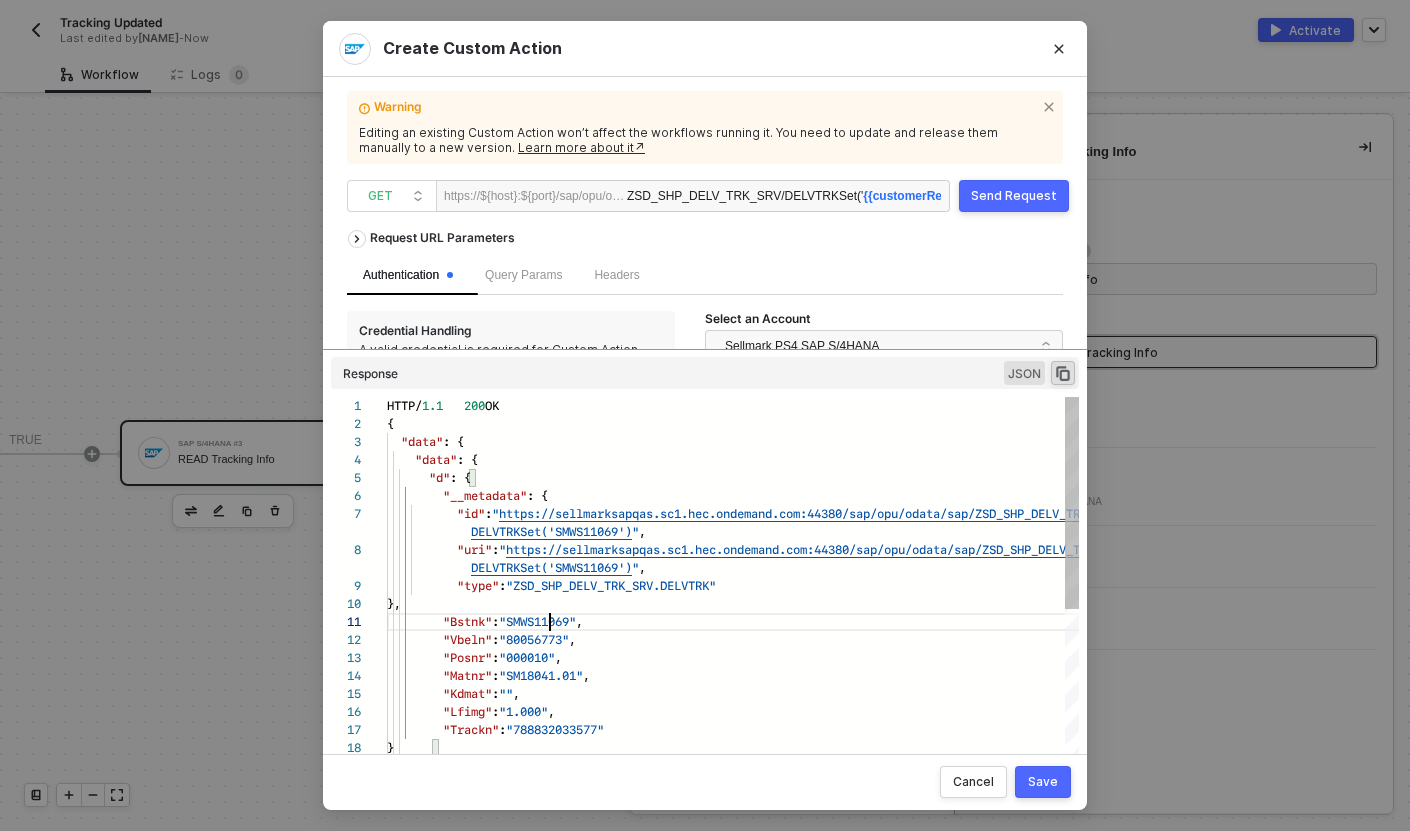 scroll, scrollTop: 36, scrollLeft: 200, axis: both 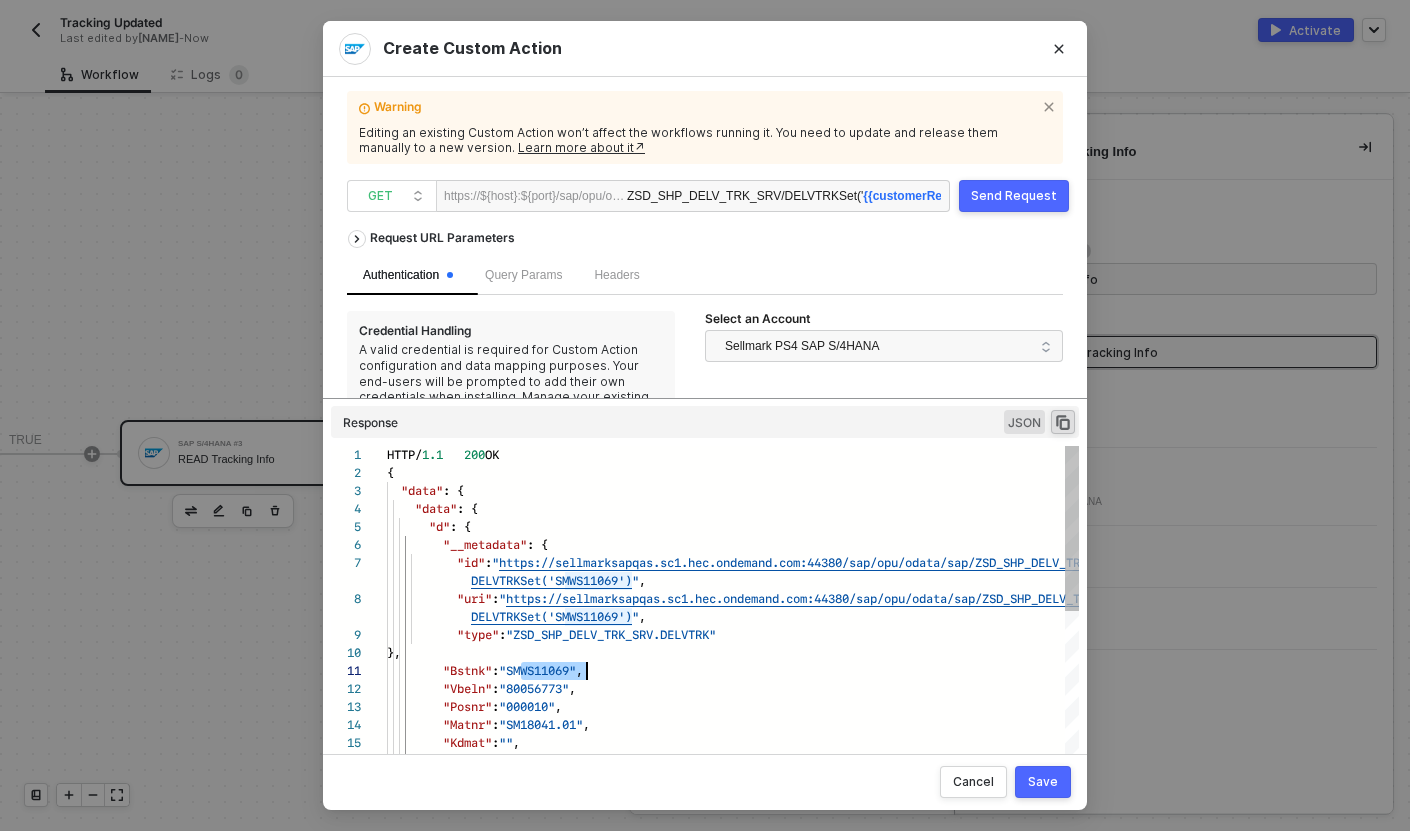 drag, startPoint x: 643, startPoint y: 349, endPoint x: 639, endPoint y: 403, distance: 54.147945 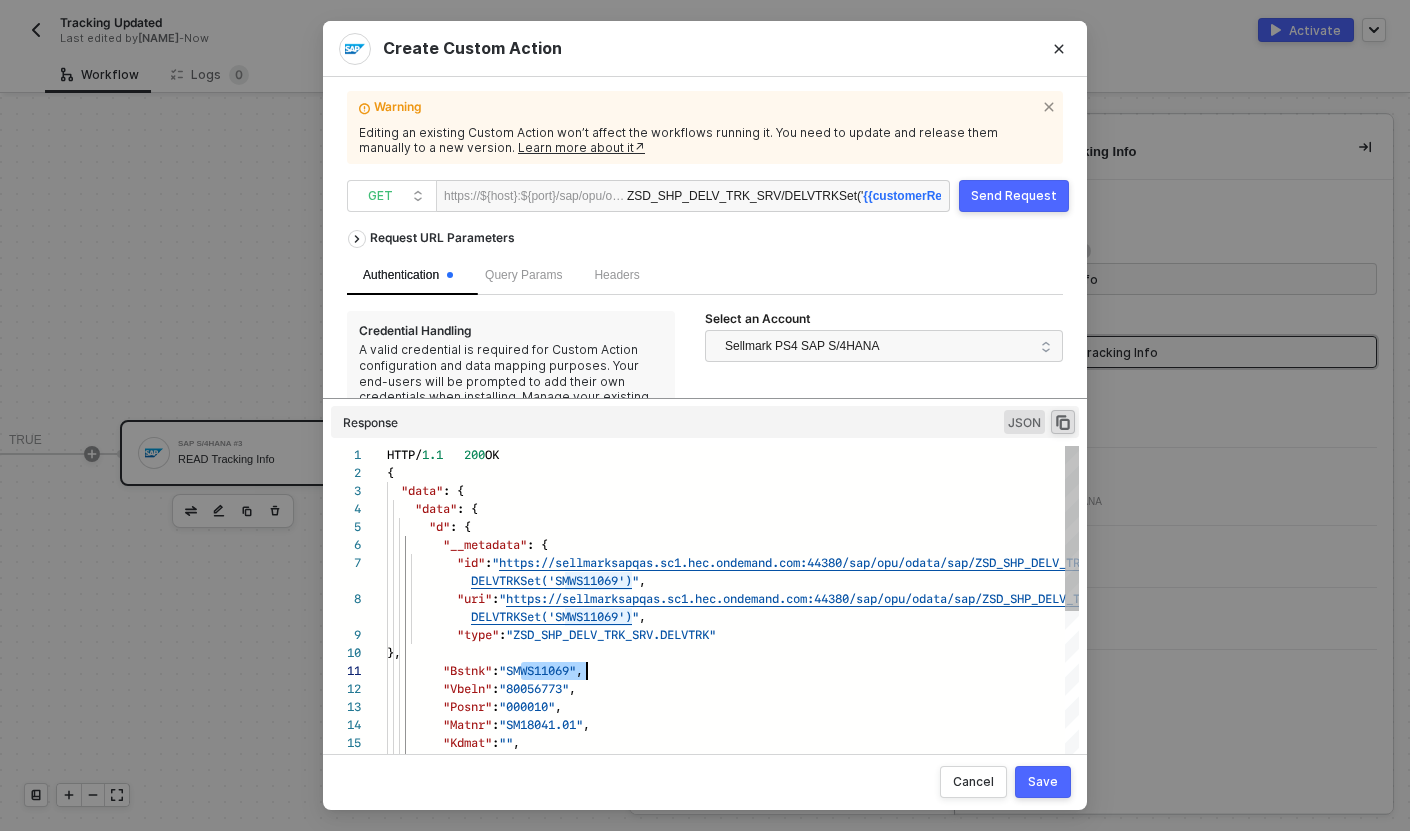 click on "Request URL Parameters Authentication Query Params Headers Credential Handling A valid credential is required for Custom Action configuration and data mapping purposes. Your end-users will be prompted to add their own credentials when installing.   Manage your existing credential in Settings  or learn more about credentials   here↗ . Select an Account Sellmark PS4 SAP S/4HANA   Response JSON 1 2 3 4 5 6 7 8 9 10 11 12 13 14 15 16 17 HTTP/ 1.1     200    OK {    "data" : {      "data" : {        "d" : {          "__metadata" : {            "id" :  " https://sellmarksapqas.sc1.hec.ondemand.com:44380/ sap/opu/odata/sap/ZSD_SHP_DELV_TRK_SRV/              DELVTRKSet('SMWS11069') " ,            "uri" :  " https://sellmarksapqas.sc1.hec.ondemand.com:44380/ sap/opu/odata/sap/ZSD_SHP_DELV_TRK_SRV/              DELVTRKSet('SMWS11069') " ,            "type" :  "ZSD_SHP_DELV_TRK_SRV.DELVTRK"         },          :" at bounding box center [705, 478] 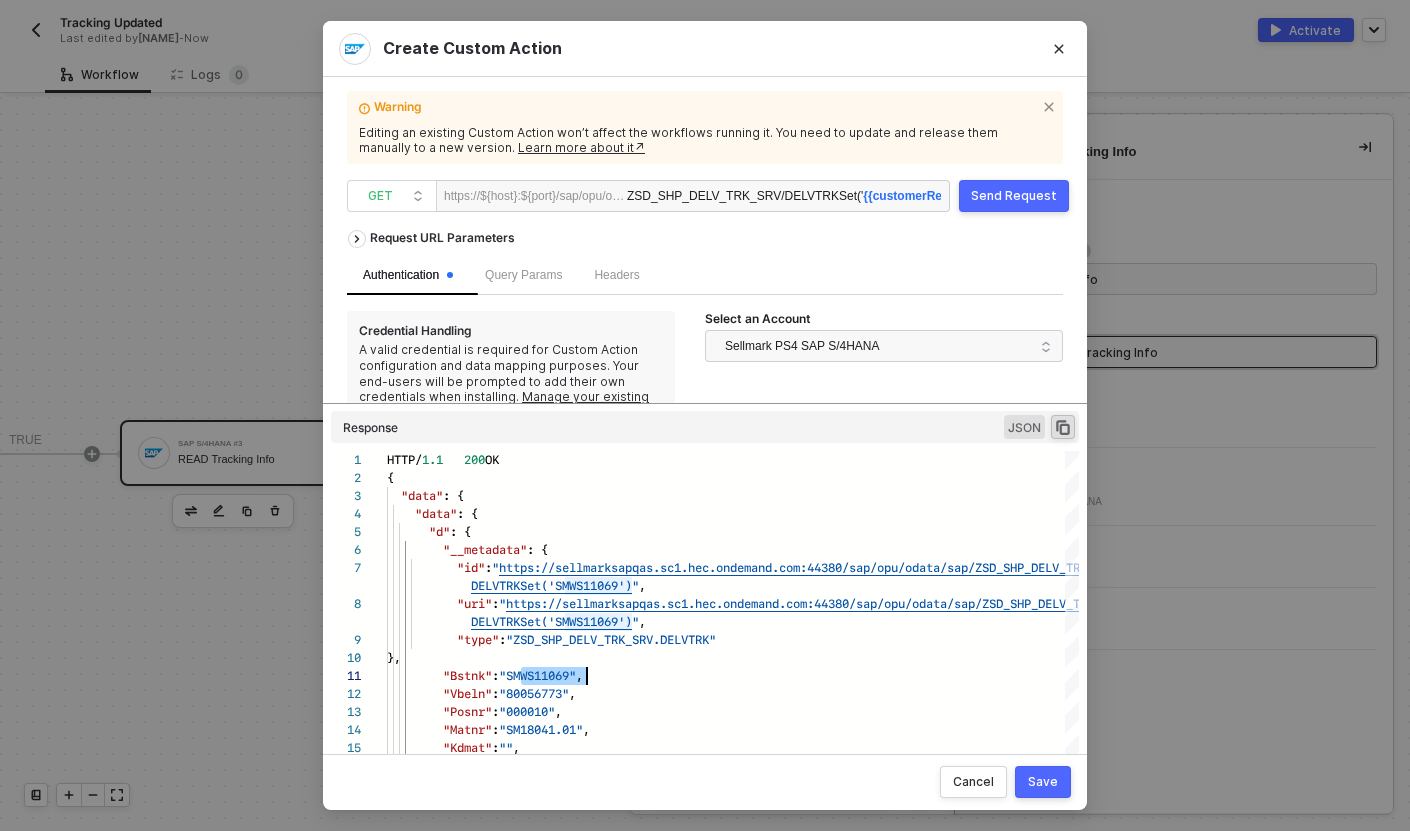 click on "ZSD_SHP_DELV_TRK_SRV/DELVTRKSet(' {{customerReference}} ')" at bounding box center [784, 197] 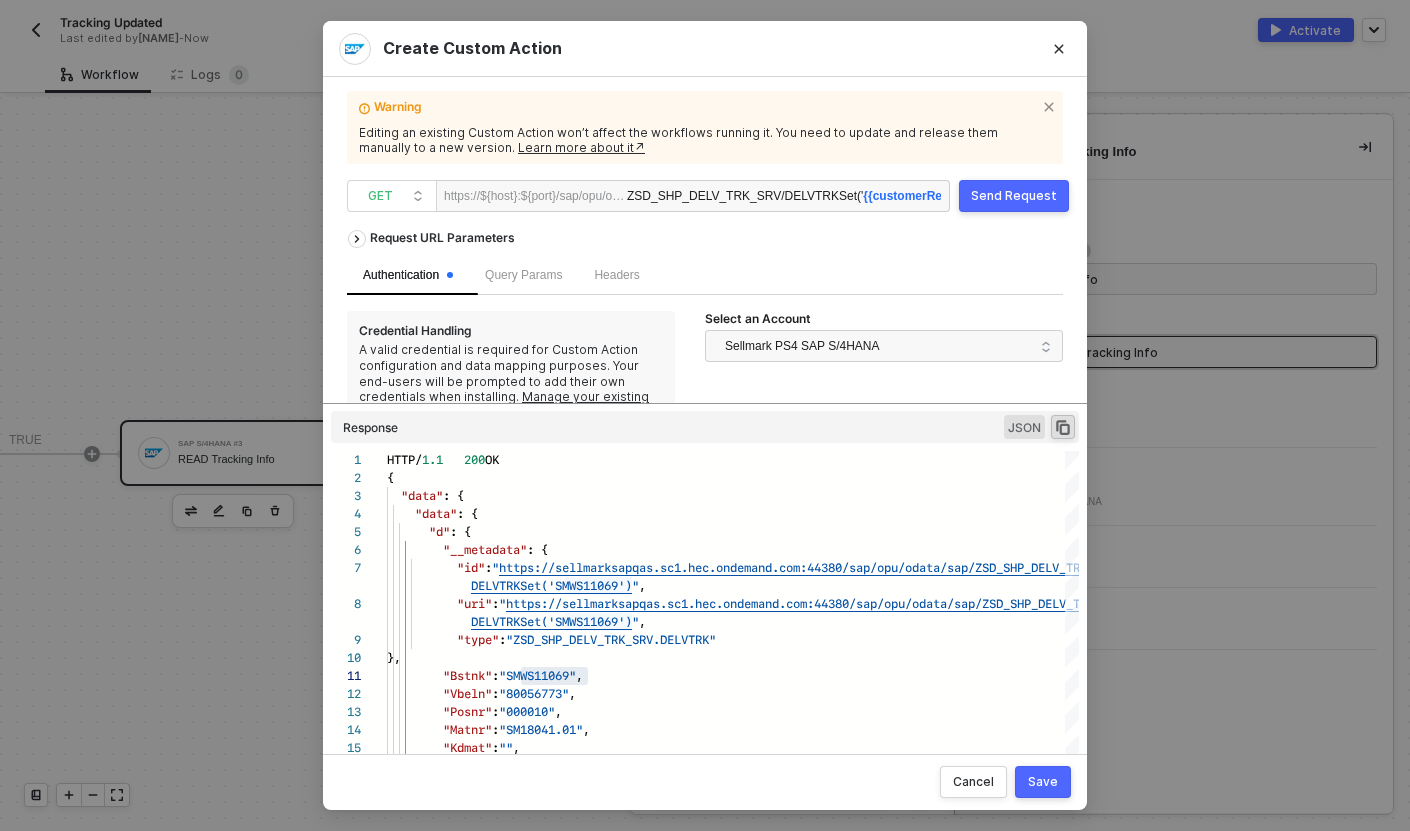 click on "ZSD_SHP_DELV_TRK_SRV/DELVTRKSet(' {{customerReference}} ')" at bounding box center (784, 197) 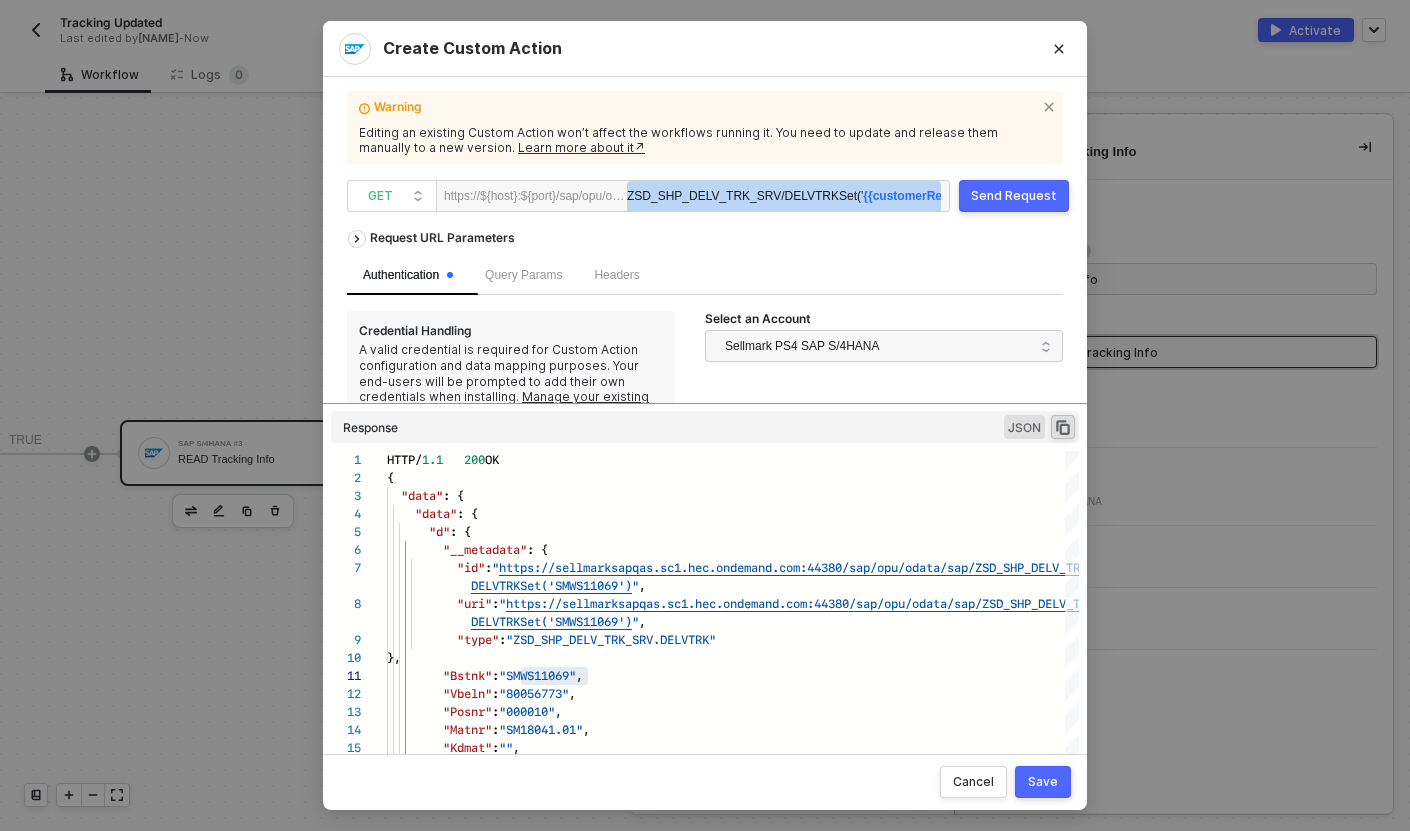 scroll, scrollTop: 0, scrollLeft: 78, axis: horizontal 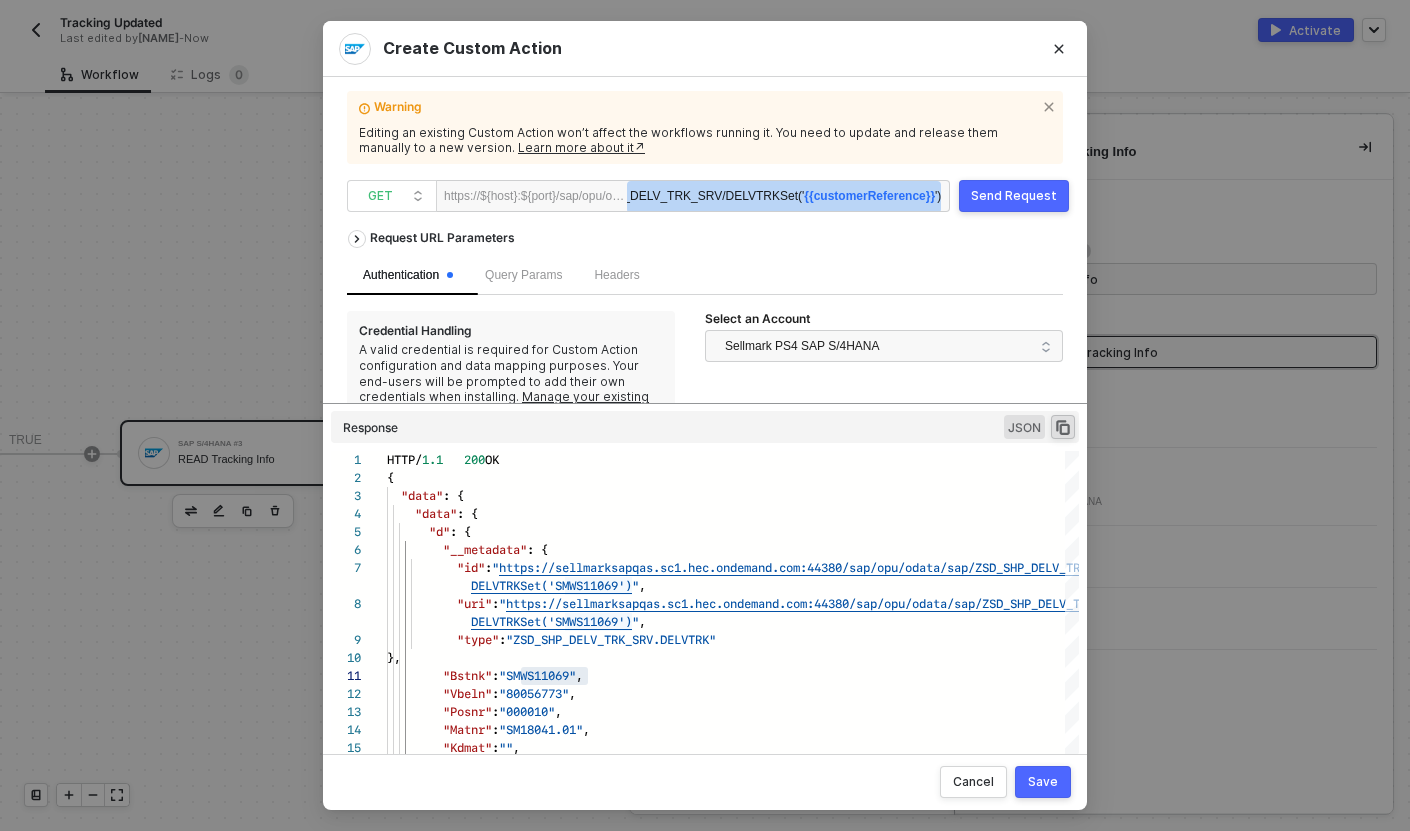 type 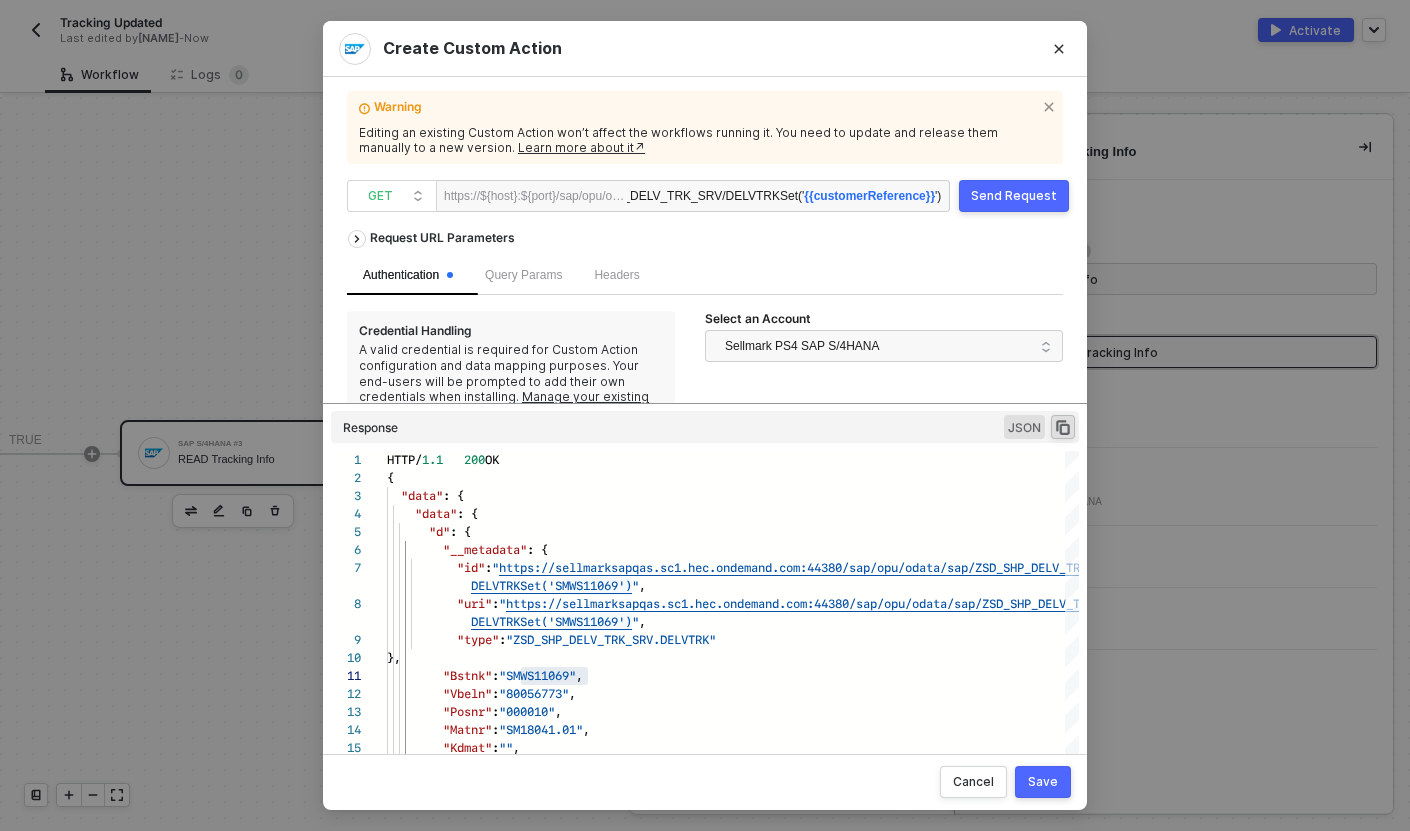 scroll, scrollTop: 0, scrollLeft: 0, axis: both 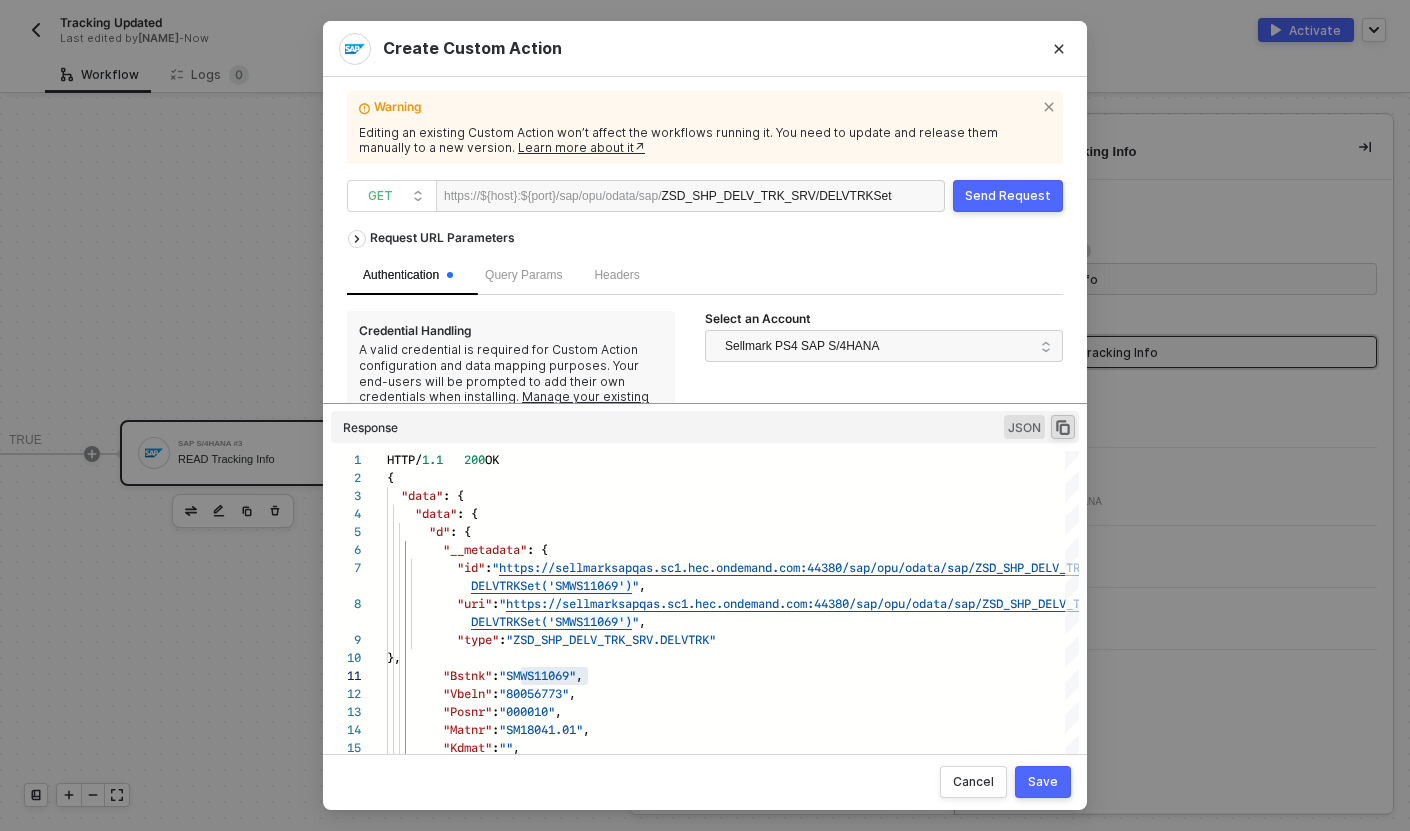 click on "ZSD_SHP_DELV_TRK_SRV/DELVTRKSet" at bounding box center [777, 197] 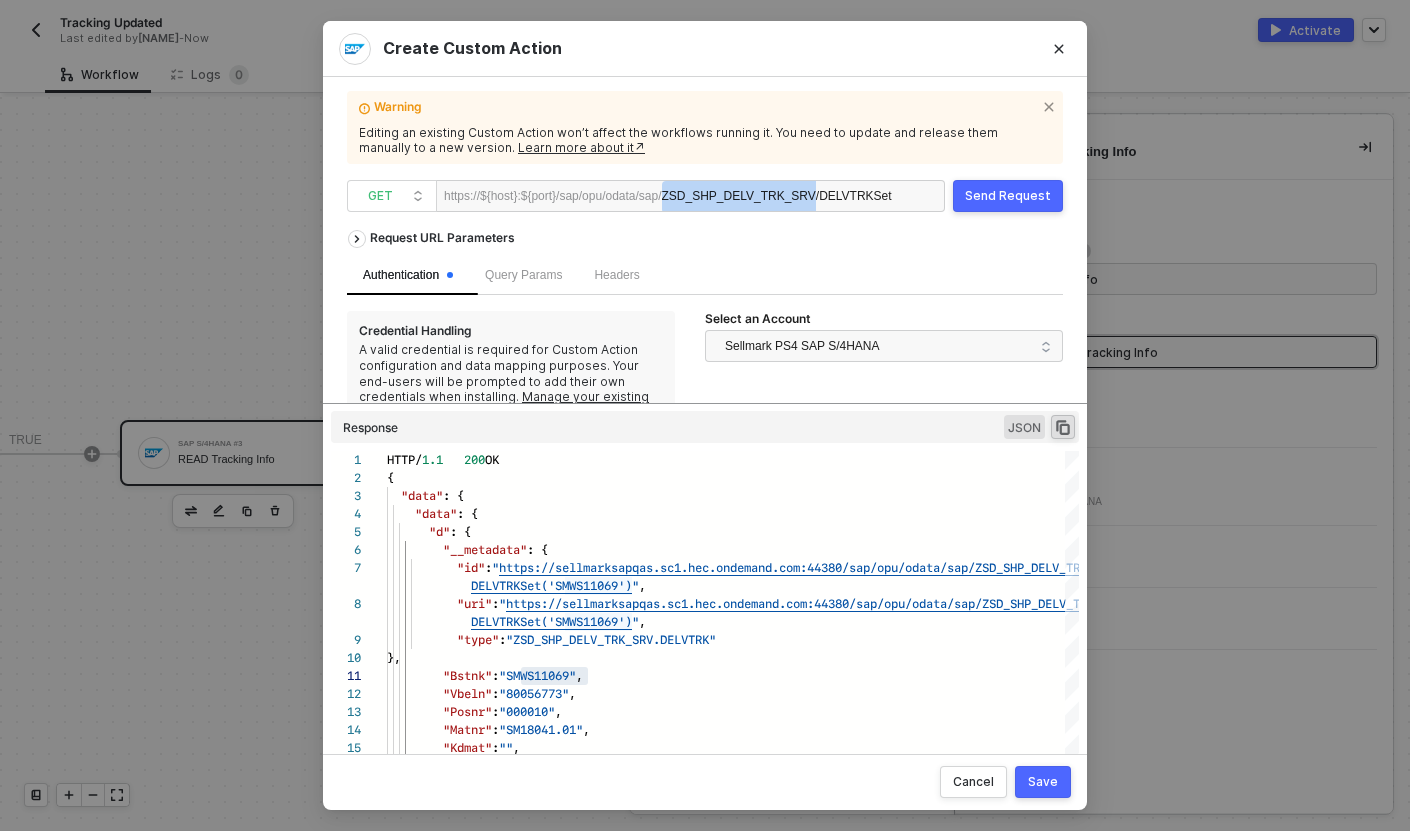 click on "ZSD_SHP_DELV_TRK_SRV/DELVTRKSet" at bounding box center (777, 197) 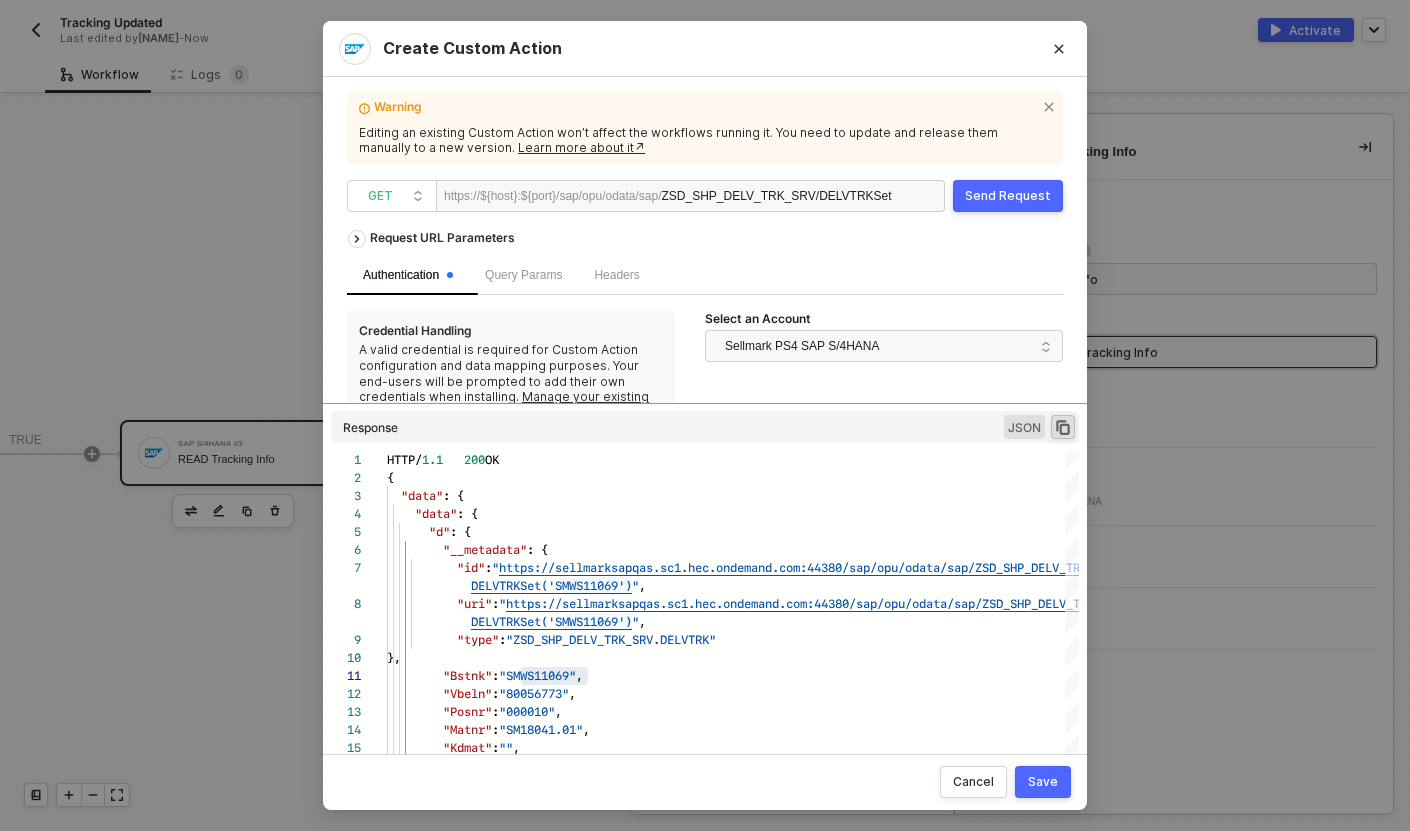 click on "Query Params" at bounding box center [523, 275] 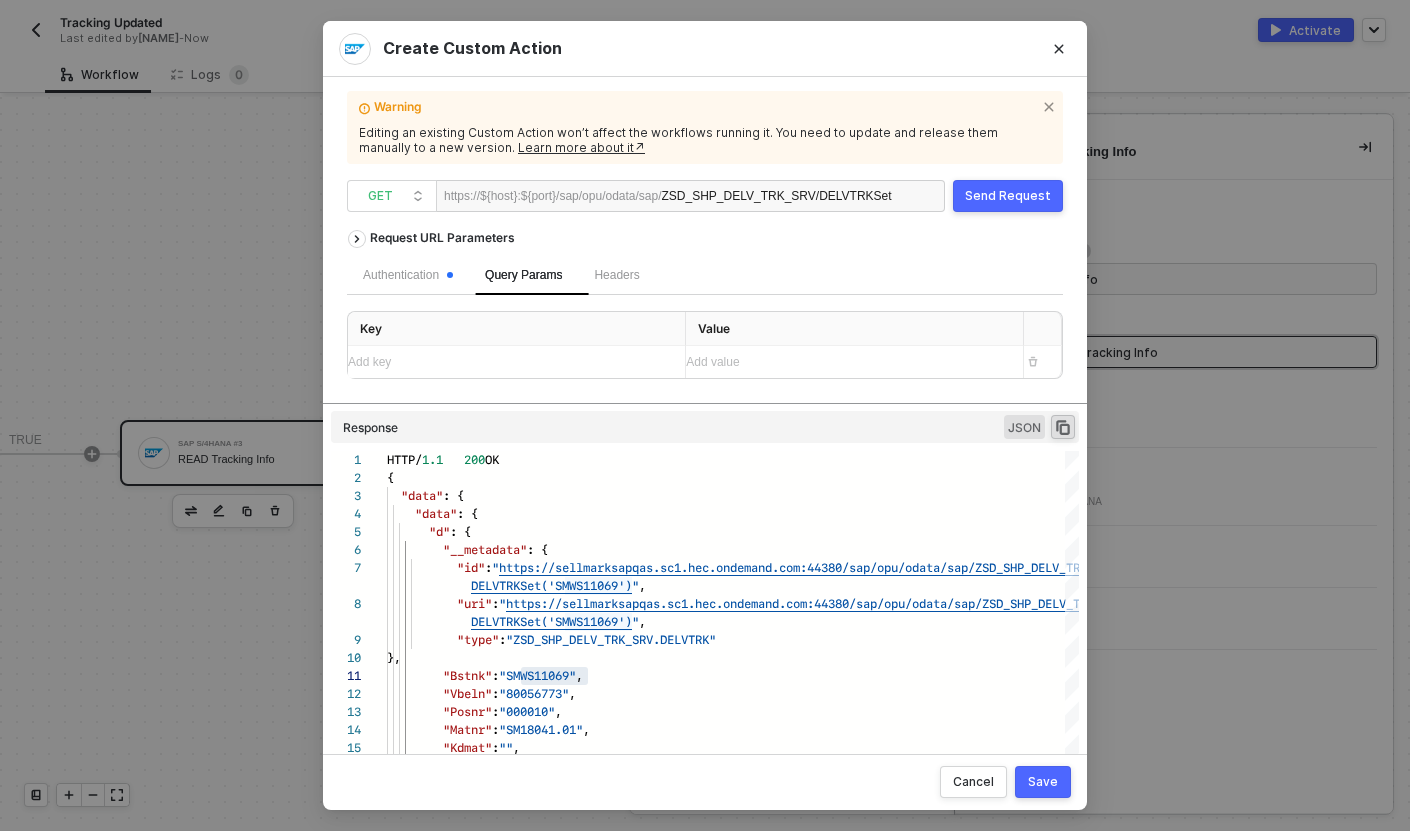 click on "Request URL Parameters Authentication Query Params 1 Headers Key Value filter $filter=Bstnk eq '[STATE_CODE]' Add key ﻿ Add value ﻿ Response JSON 1 2 3 4 5 6 7 8 9 10 11 12 13 14 15 16 17 18 19 20 21 22 HTTP/ 1.1     200    OK {    "data" : {      "data" : {        "d" : {          "results" : []
},
"headers" : {
"date" :  "Fri, 01 Aug 2025 20:07:28 GMT" ,
"content-type" :  "application/json; charset=utf-8" ,
"content-length" :  "20" ,
"connection" :  "close" ,
"set-cookie" :  "AWSALB=r13YBT77ExIzZ15n7qjWMPBA+dWPGLVWOHS3FgVnvz Q9ThB+Uo+Omn1frKhTIsfHGtvZ6gK7IdZMEC          +4ChqvI8C06wRkxl9LblcopwyR22xzJy07JTNp676Y8TRr; Ex pires=Fri, 08 Aug 2025 20:07:28 GMT; Path=/,n      AWSALBCORS=r13YBT77ExIzZ15n7qjWMPBA+dWPGLVWOHS3FgV nvzQ9ThB+Uo+Omn1frKhTIsfHGtvZ6gK7IdZMEC
+4ChqvI8C06wRkxl9LblcopwyR22xzJy07JTNp676Y8TRr; Ex" at bounding box center (705, 478) 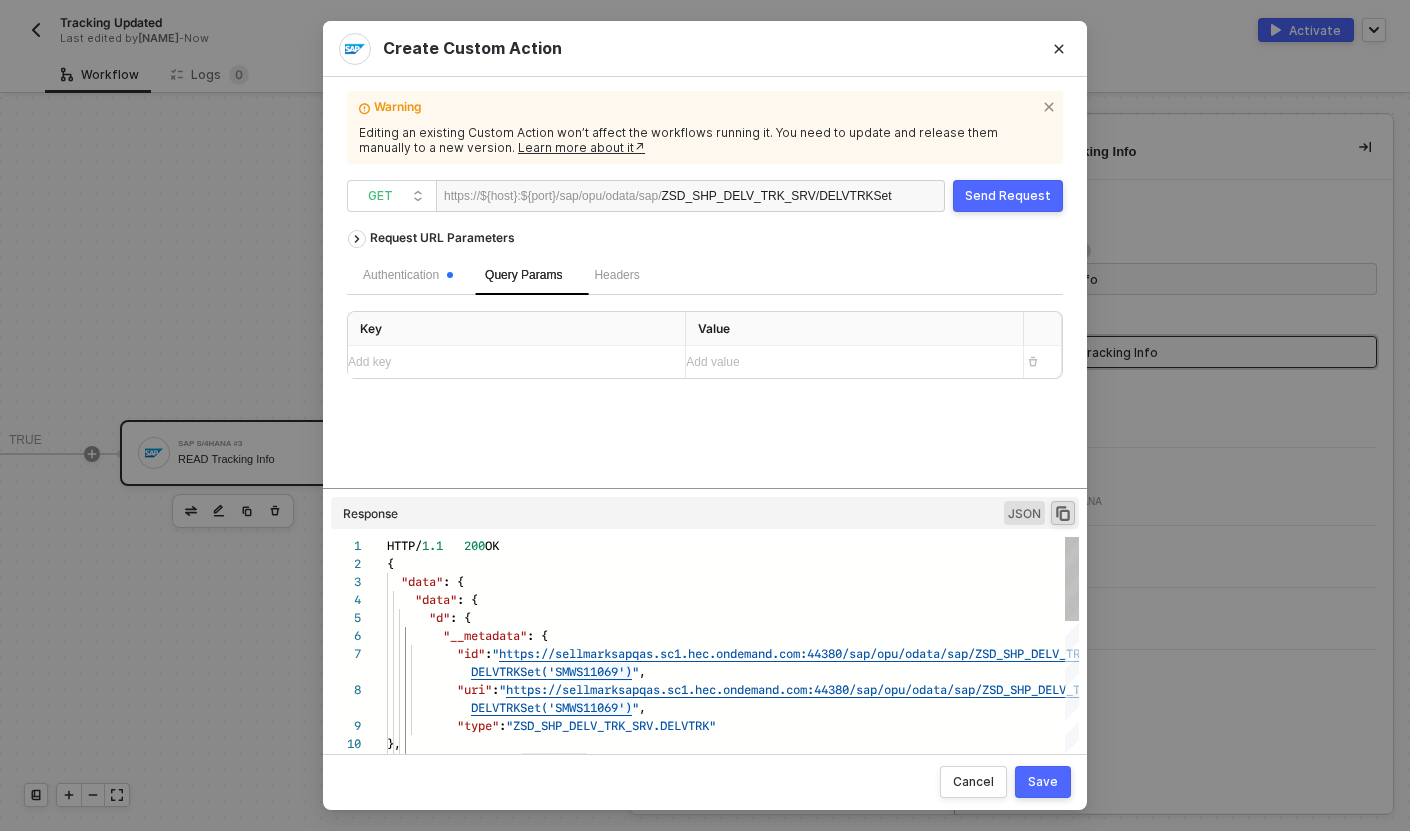 drag, startPoint x: 911, startPoint y: 402, endPoint x: 899, endPoint y: 534, distance: 132.54433 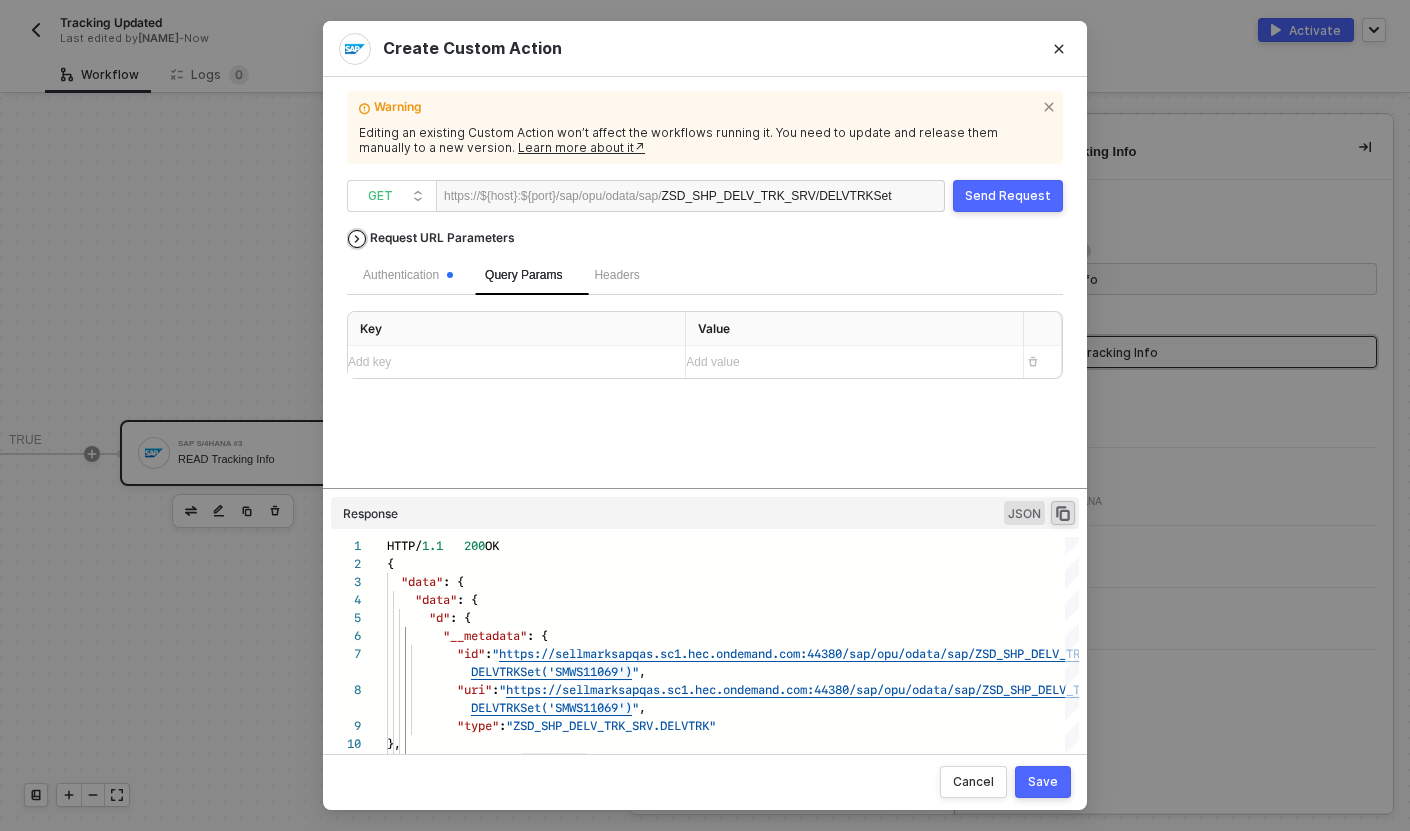 click on "Request URL Parameters" at bounding box center [442, 238] 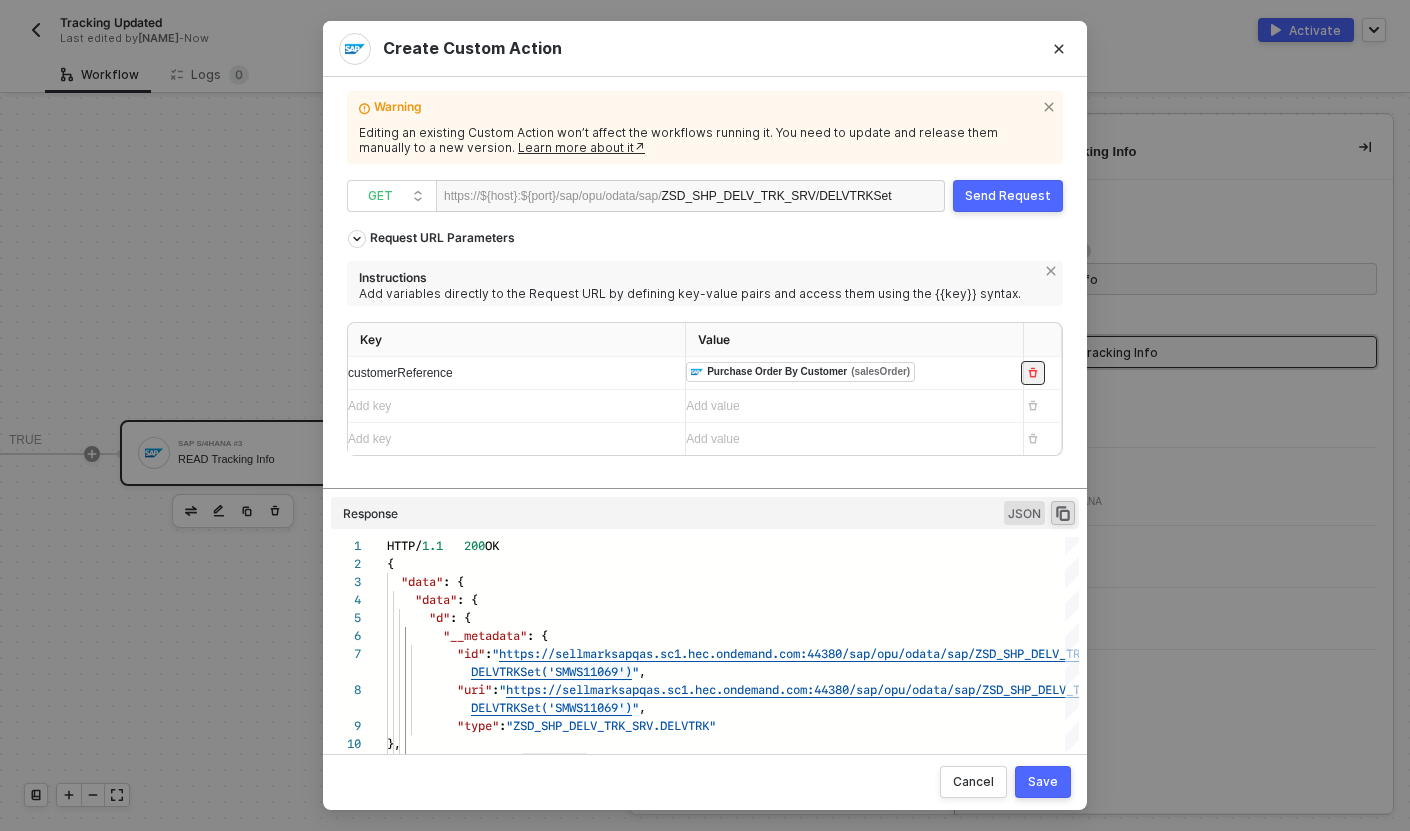 click 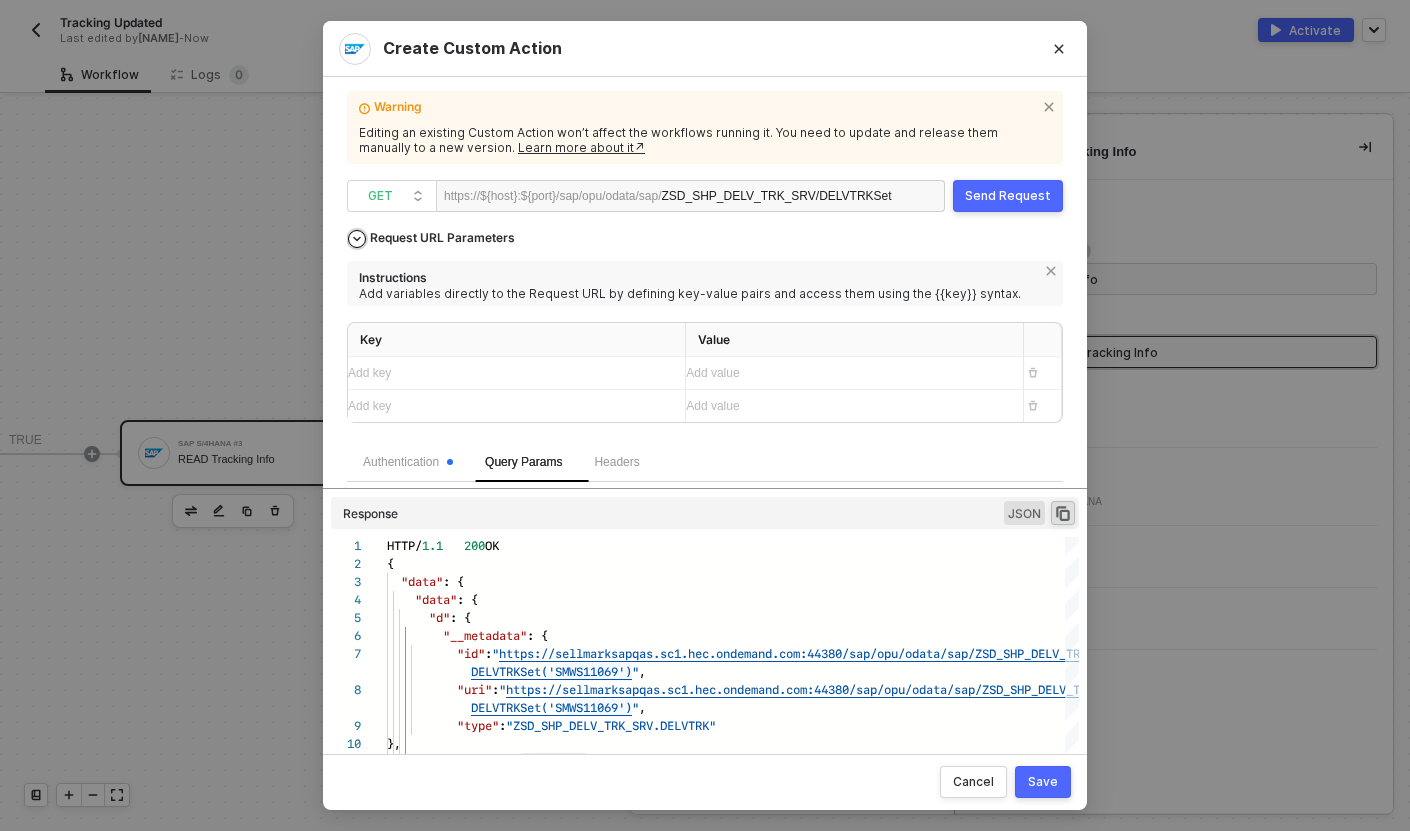 click on "Request URL Parameters" at bounding box center [442, 238] 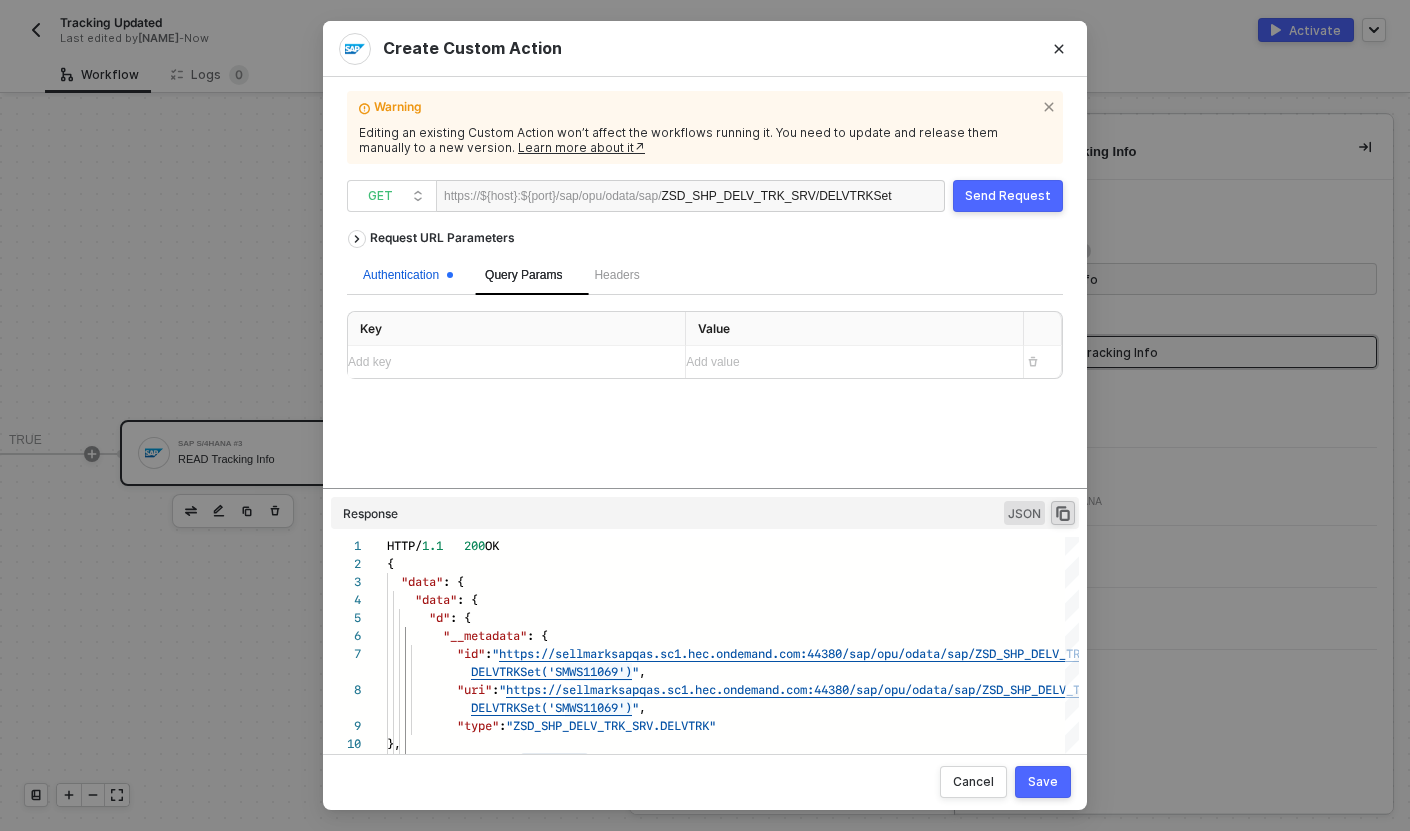 click on "Authentication" at bounding box center [408, 275] 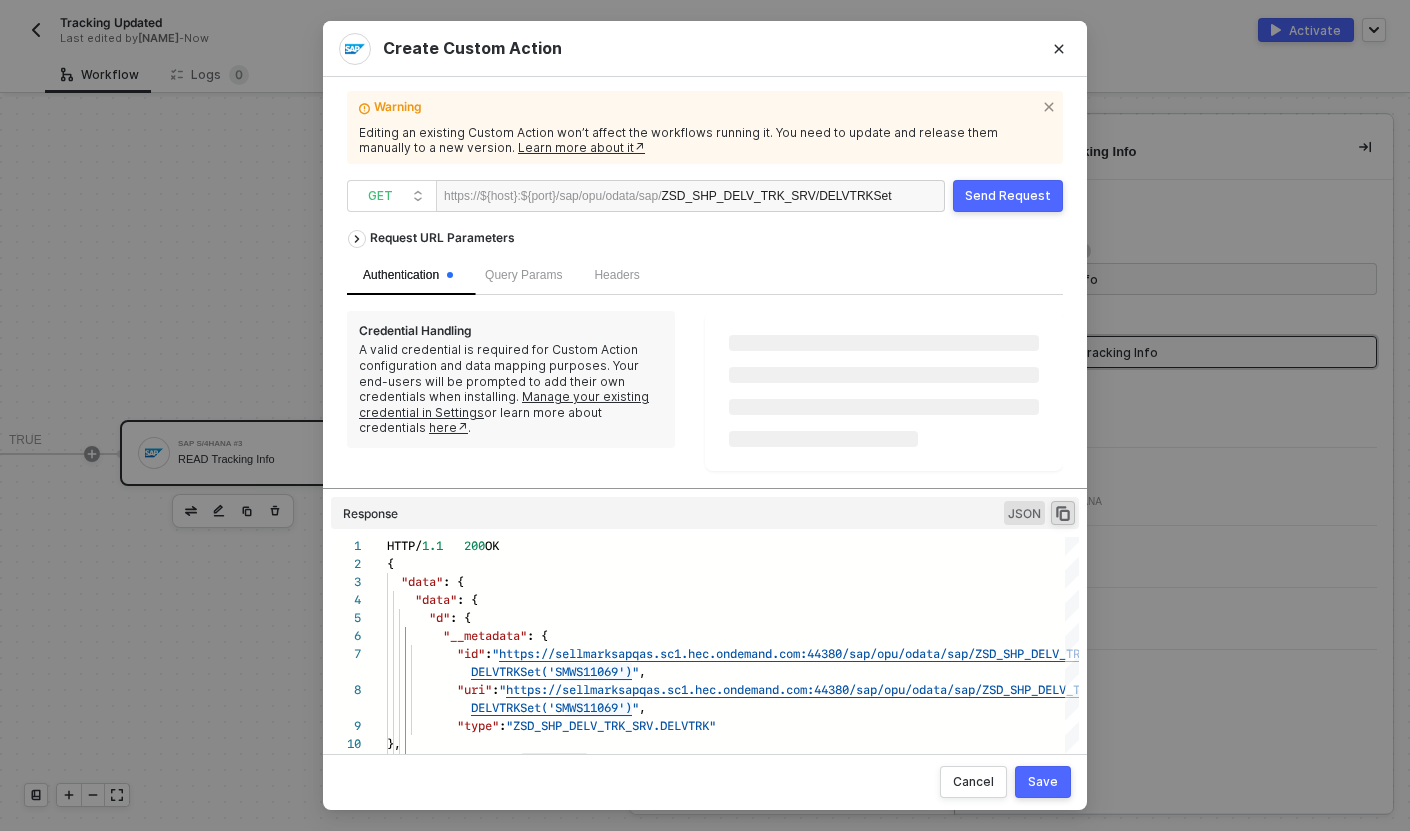 click on "Query Params" at bounding box center (523, 275) 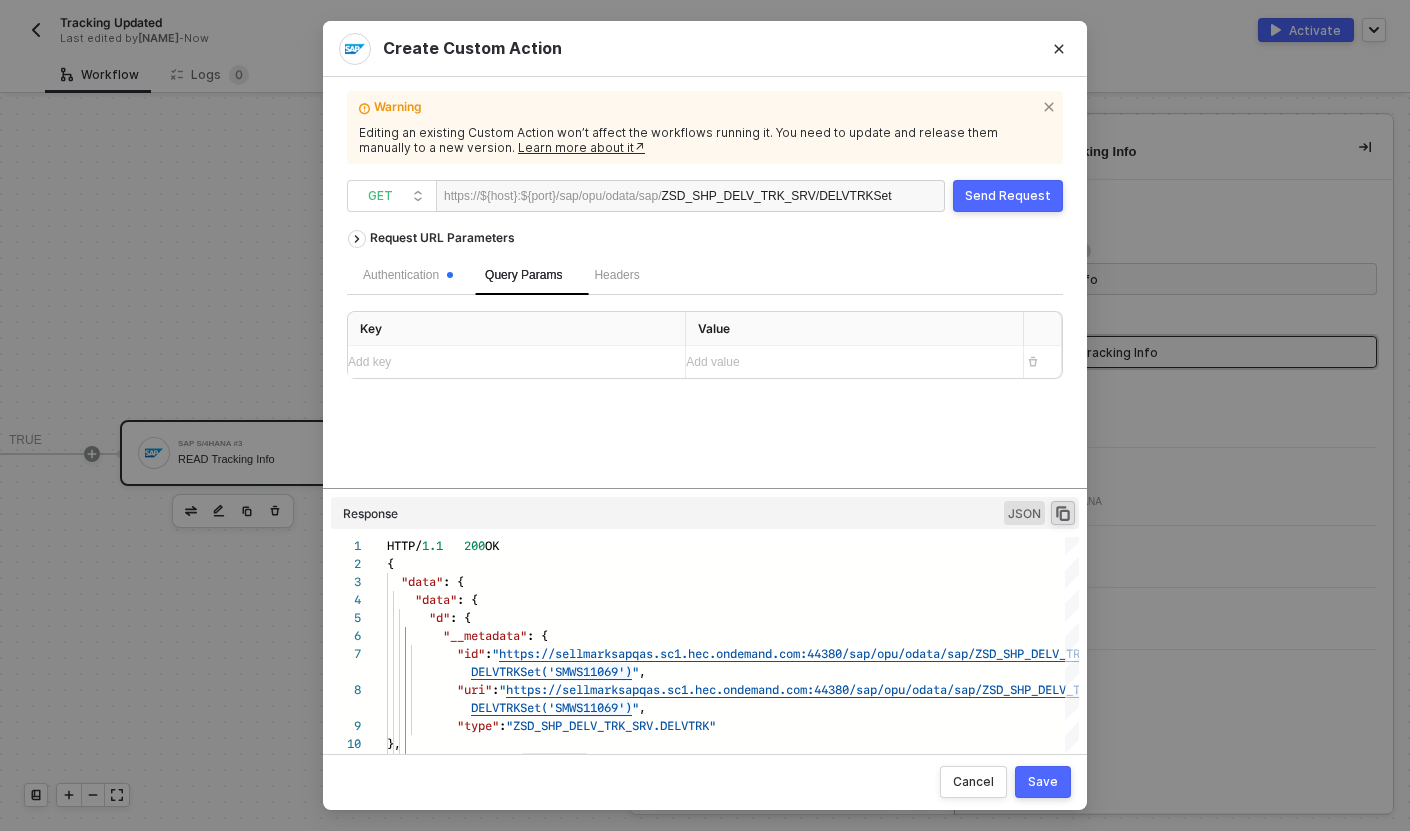 click on "Add key ﻿" at bounding box center [508, 362] 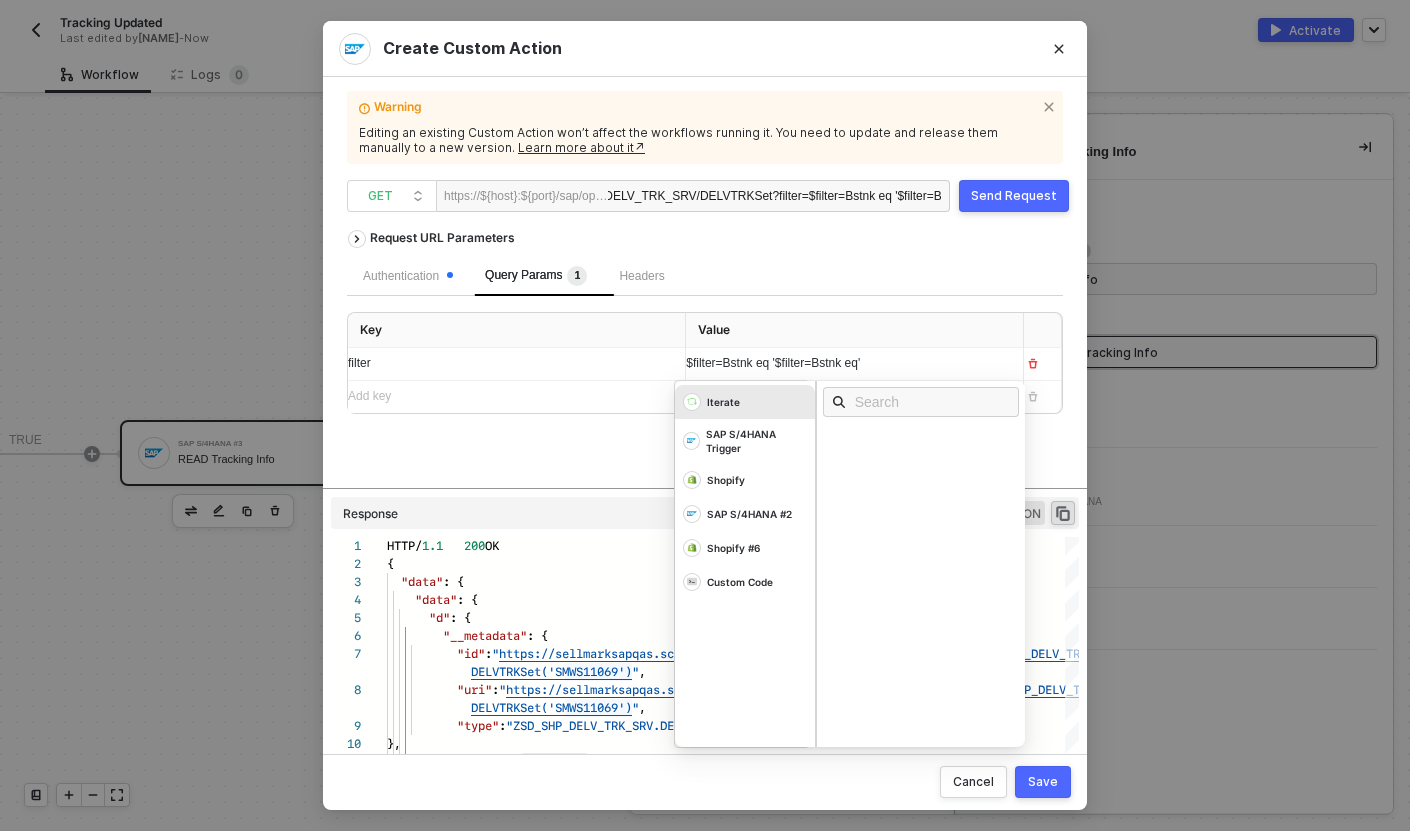 scroll, scrollTop: 0, scrollLeft: 9, axis: horizontal 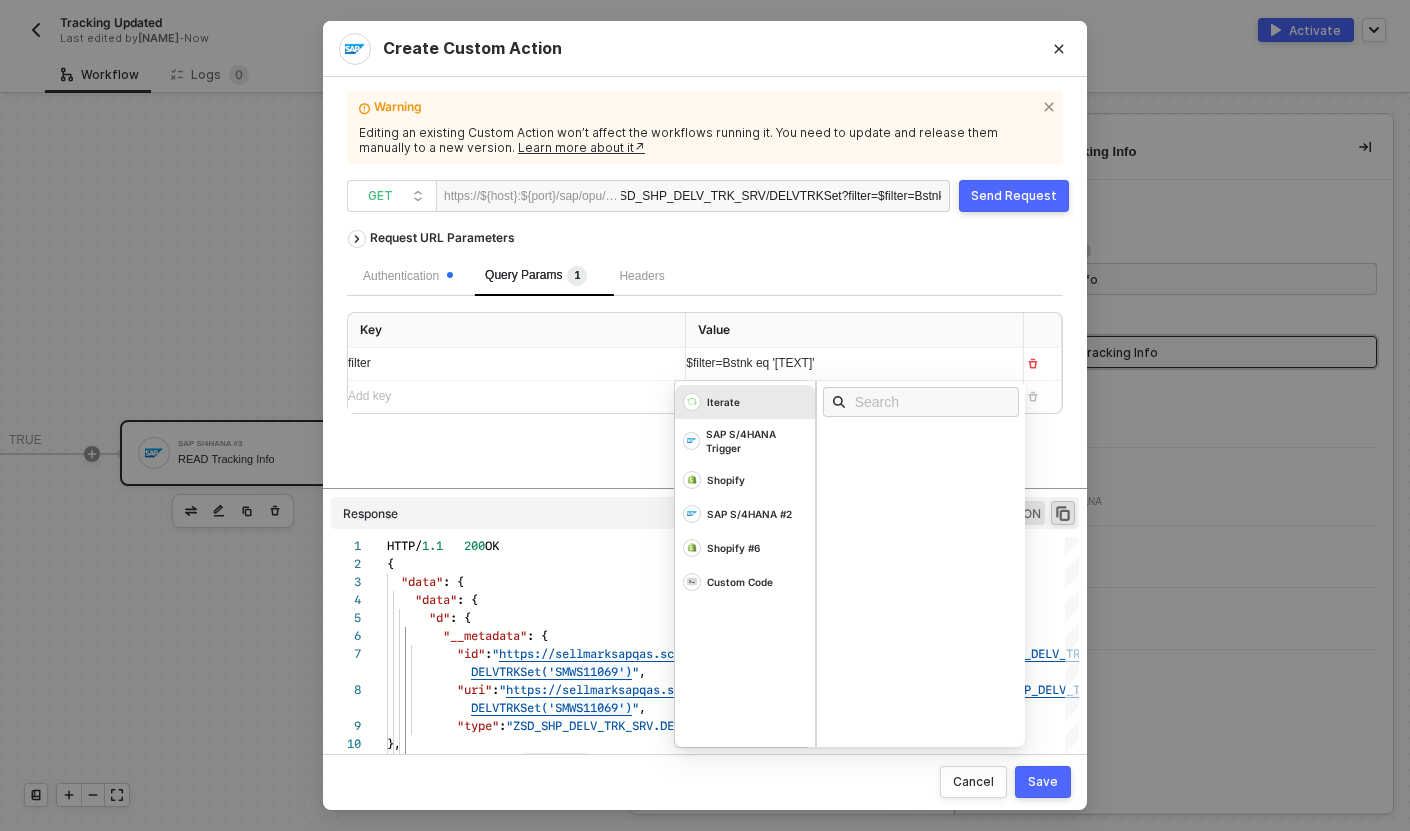 click on "Send Request" at bounding box center [1014, 196] 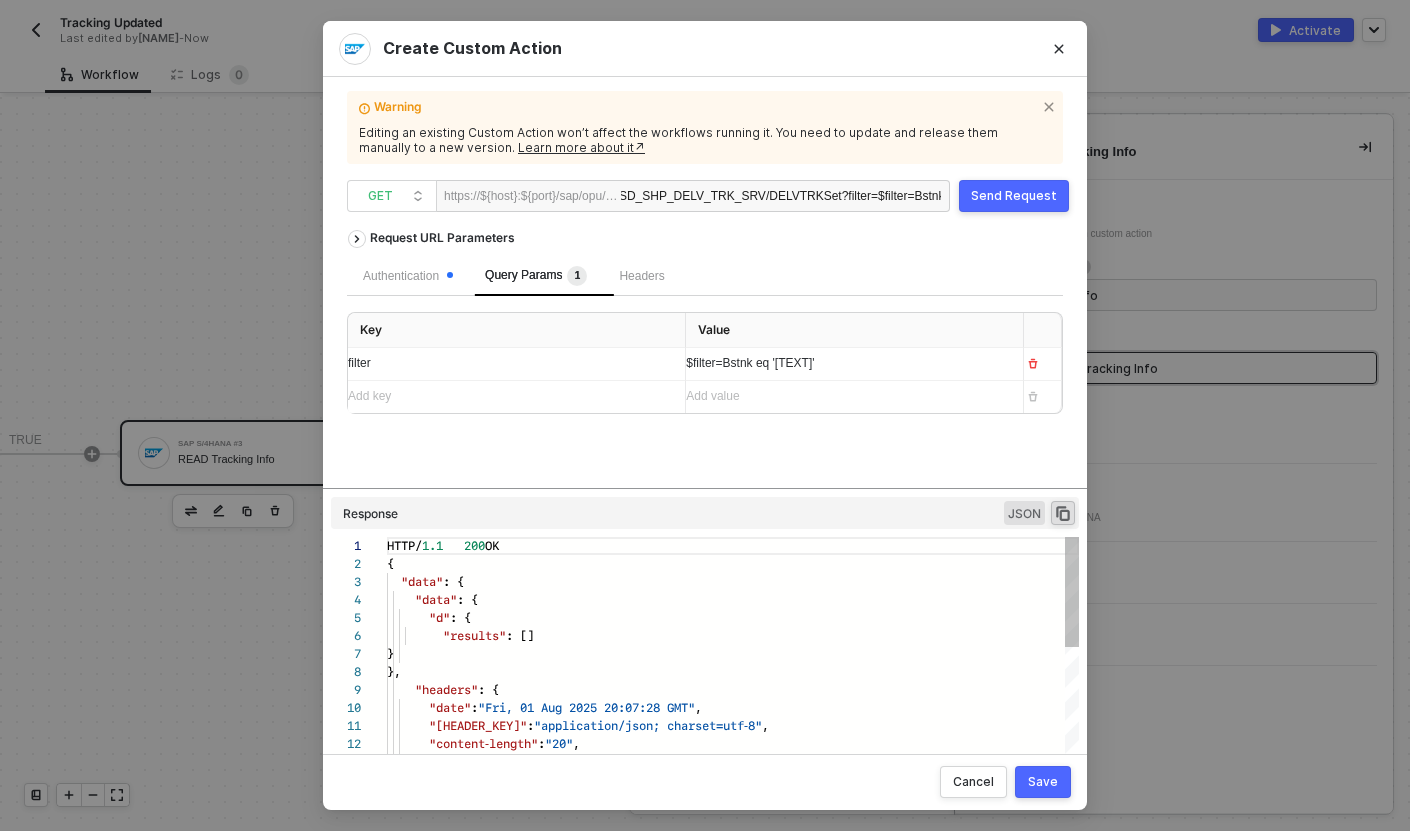 scroll, scrollTop: 180, scrollLeft: 0, axis: vertical 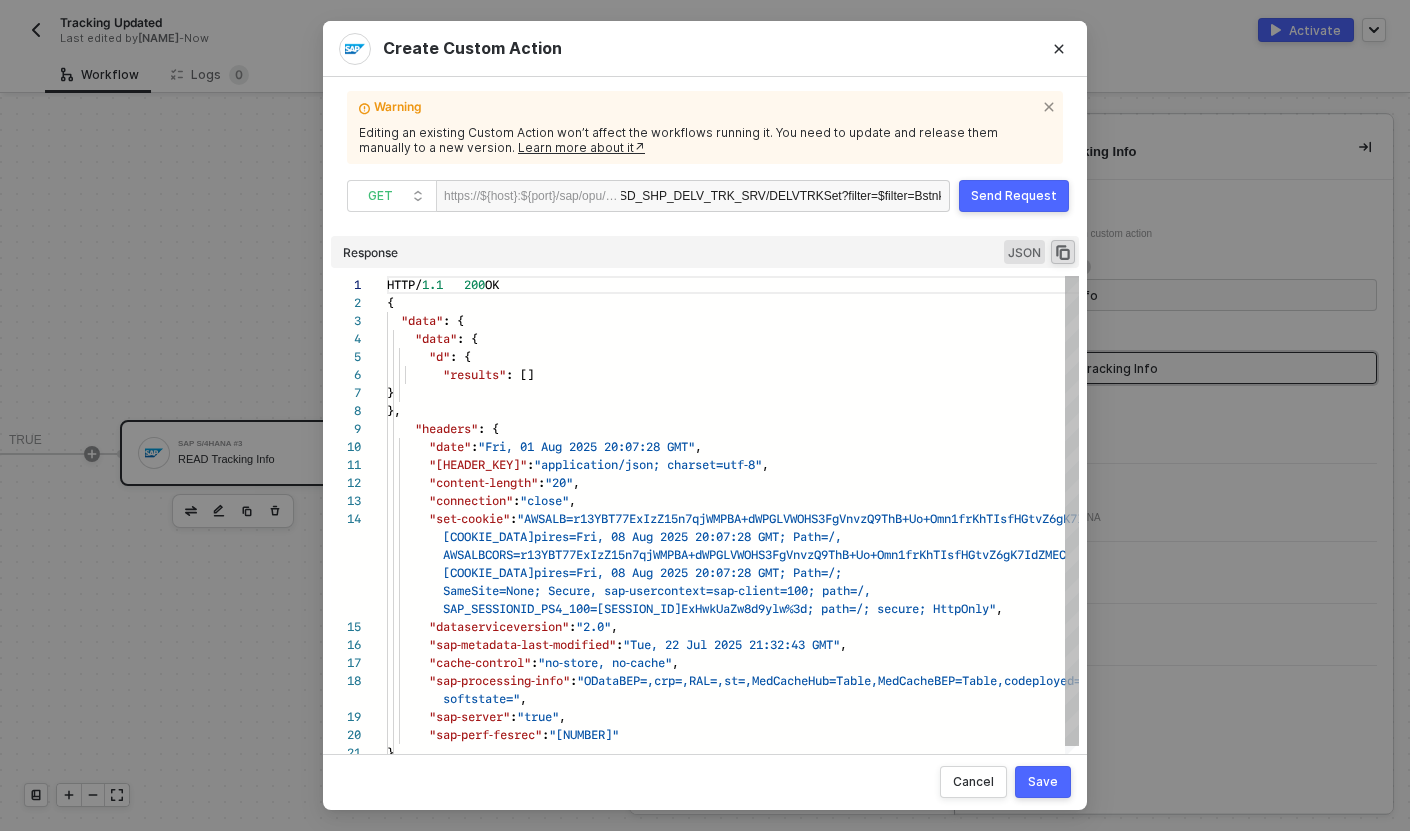 drag, startPoint x: 771, startPoint y: 488, endPoint x: 760, endPoint y: 227, distance: 261.2317 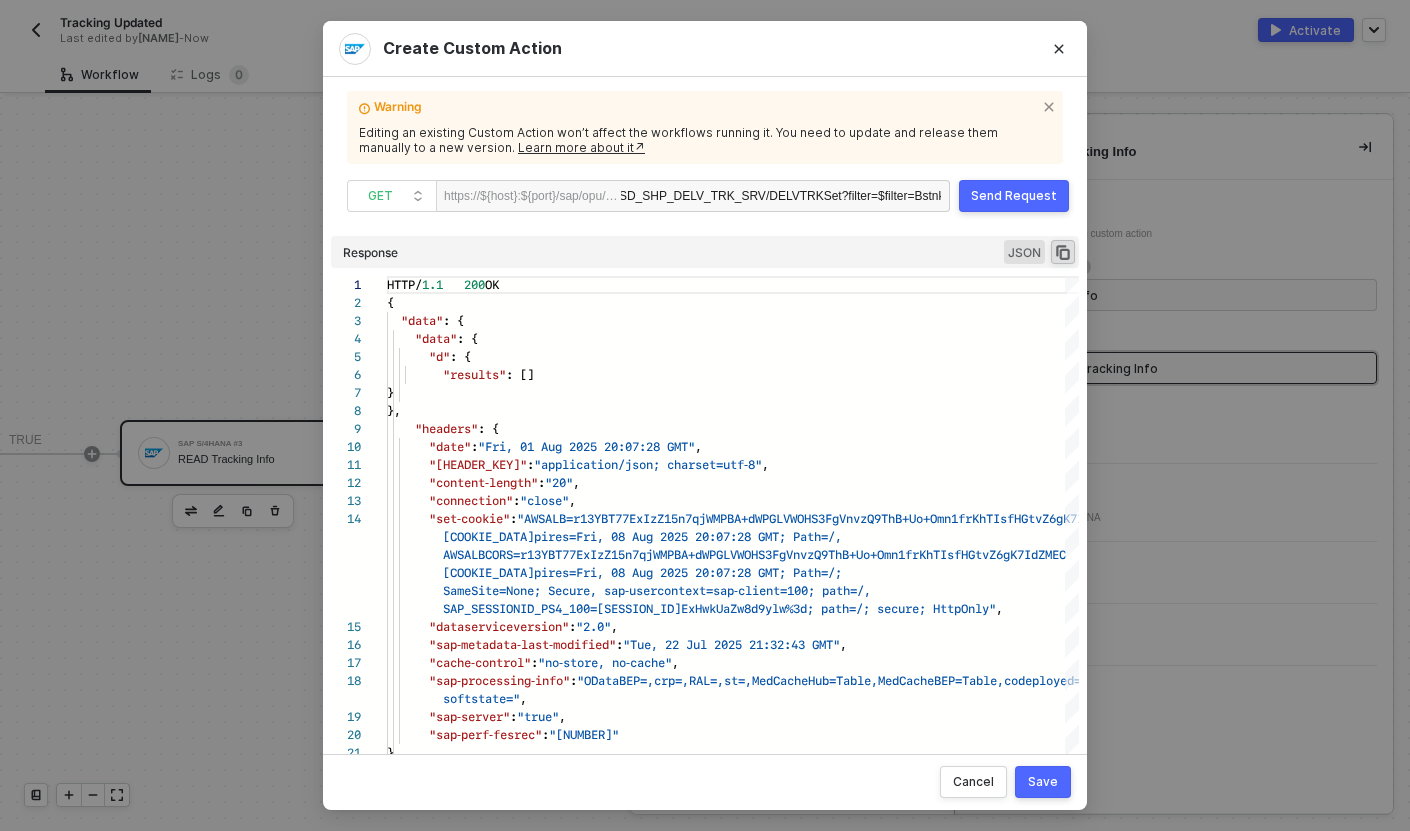 click on "ZSD_SHP_DELV_TRK_SRV/DELVTRKSet ?filter=$filter=Bstnk eq '[TEXT]'" at bounding box center [781, 197] 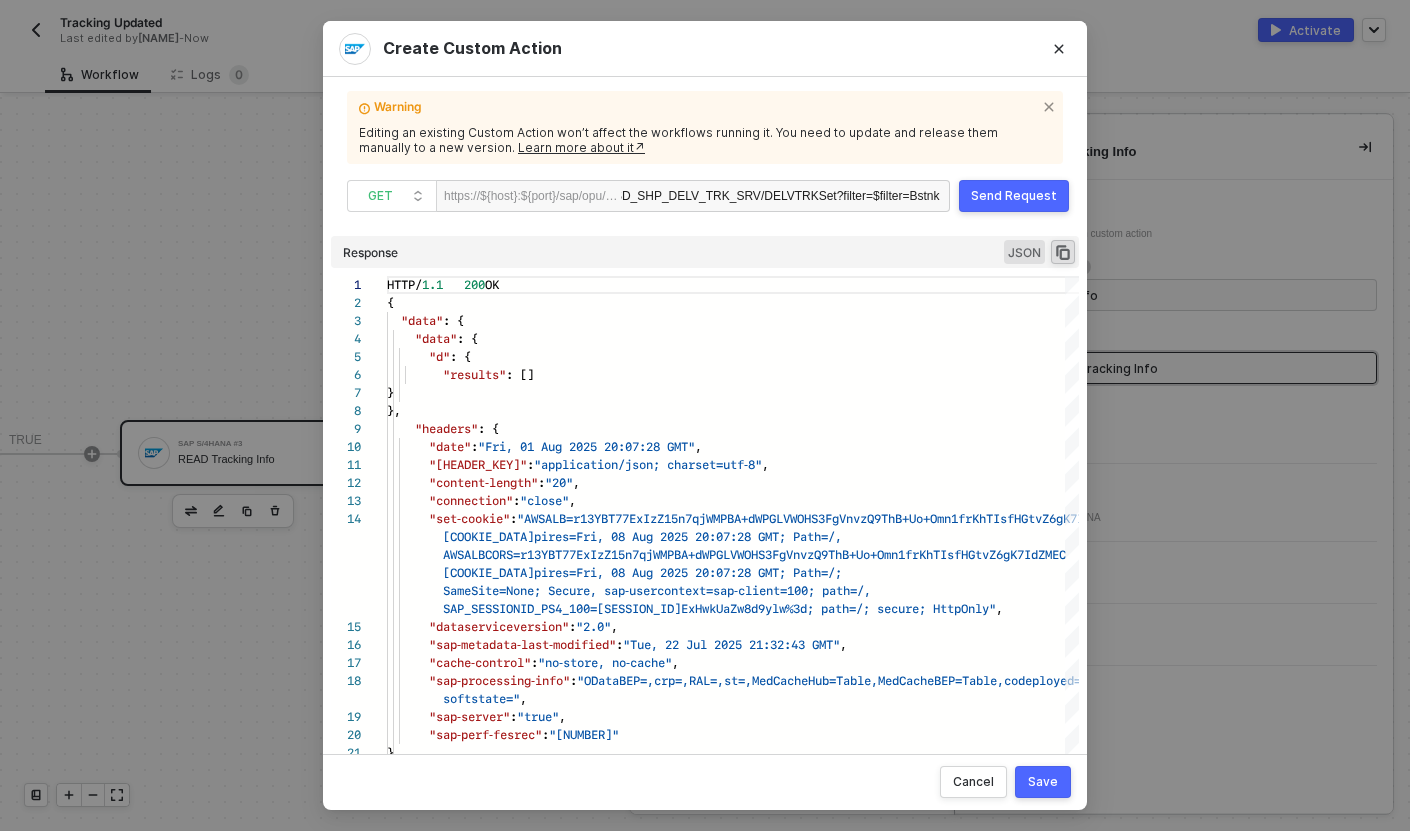 scroll, scrollTop: 0, scrollLeft: 0, axis: both 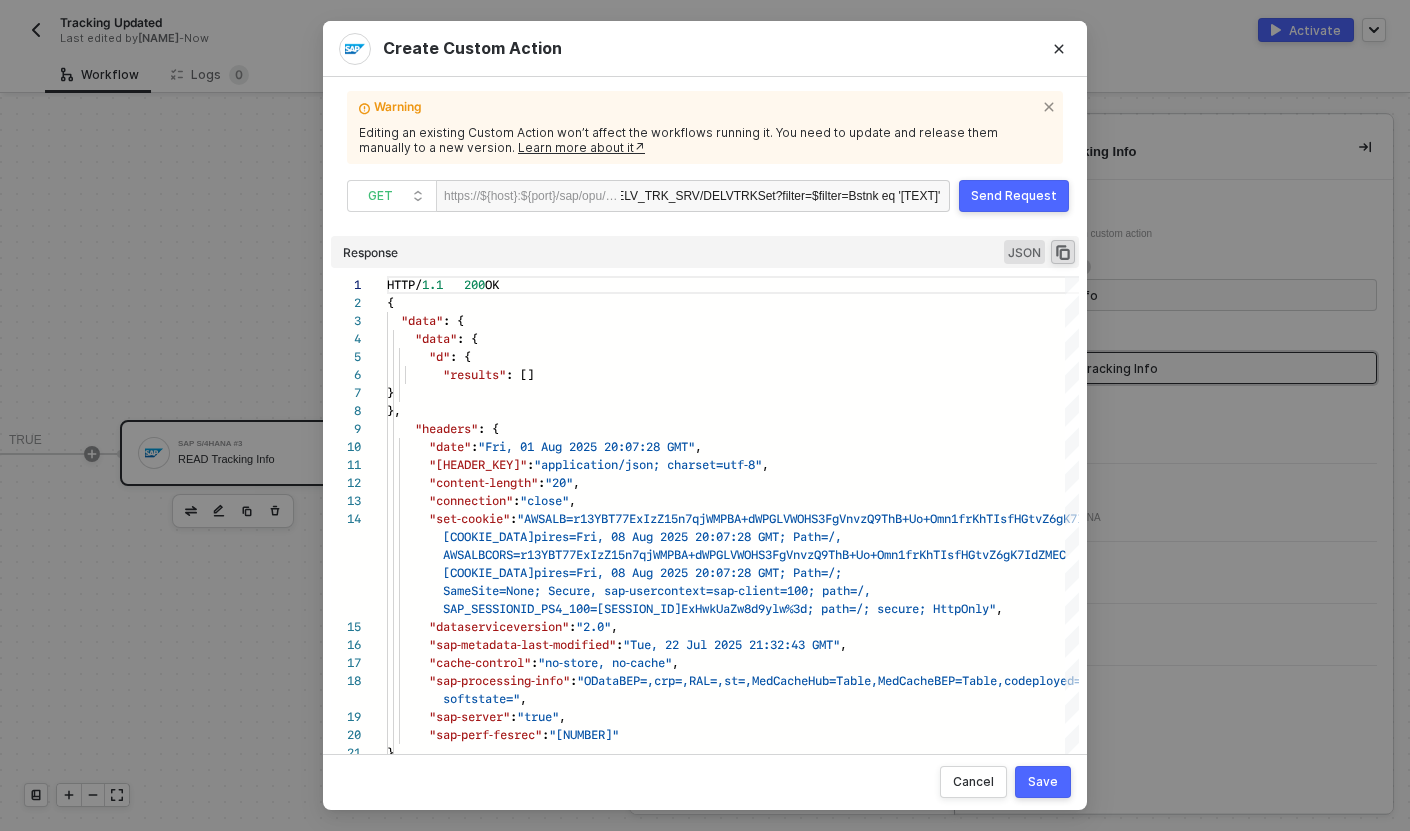 click on "Output" at bounding box center [705, 478] 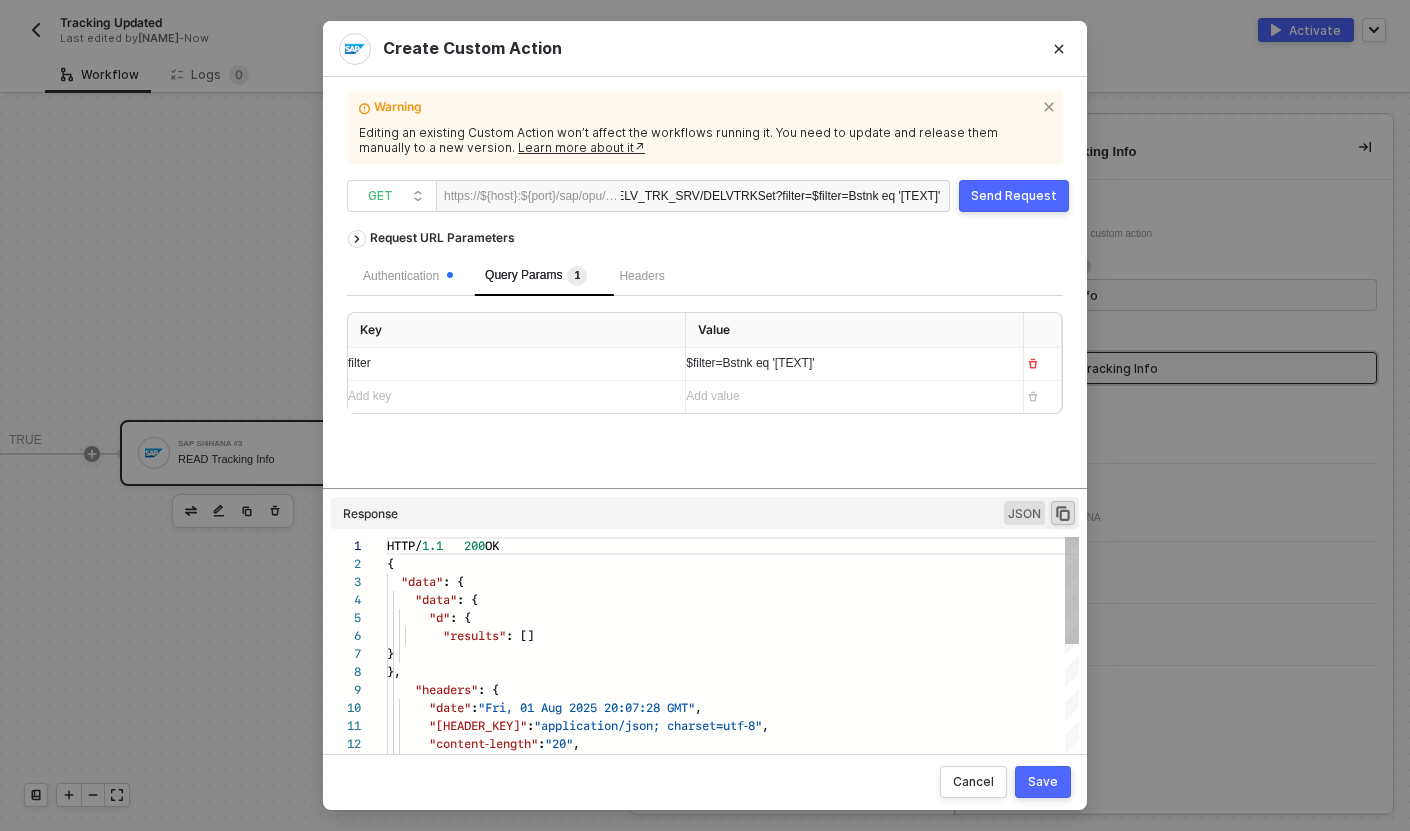 drag, startPoint x: 880, startPoint y: 228, endPoint x: 817, endPoint y: 511, distance: 289.92758 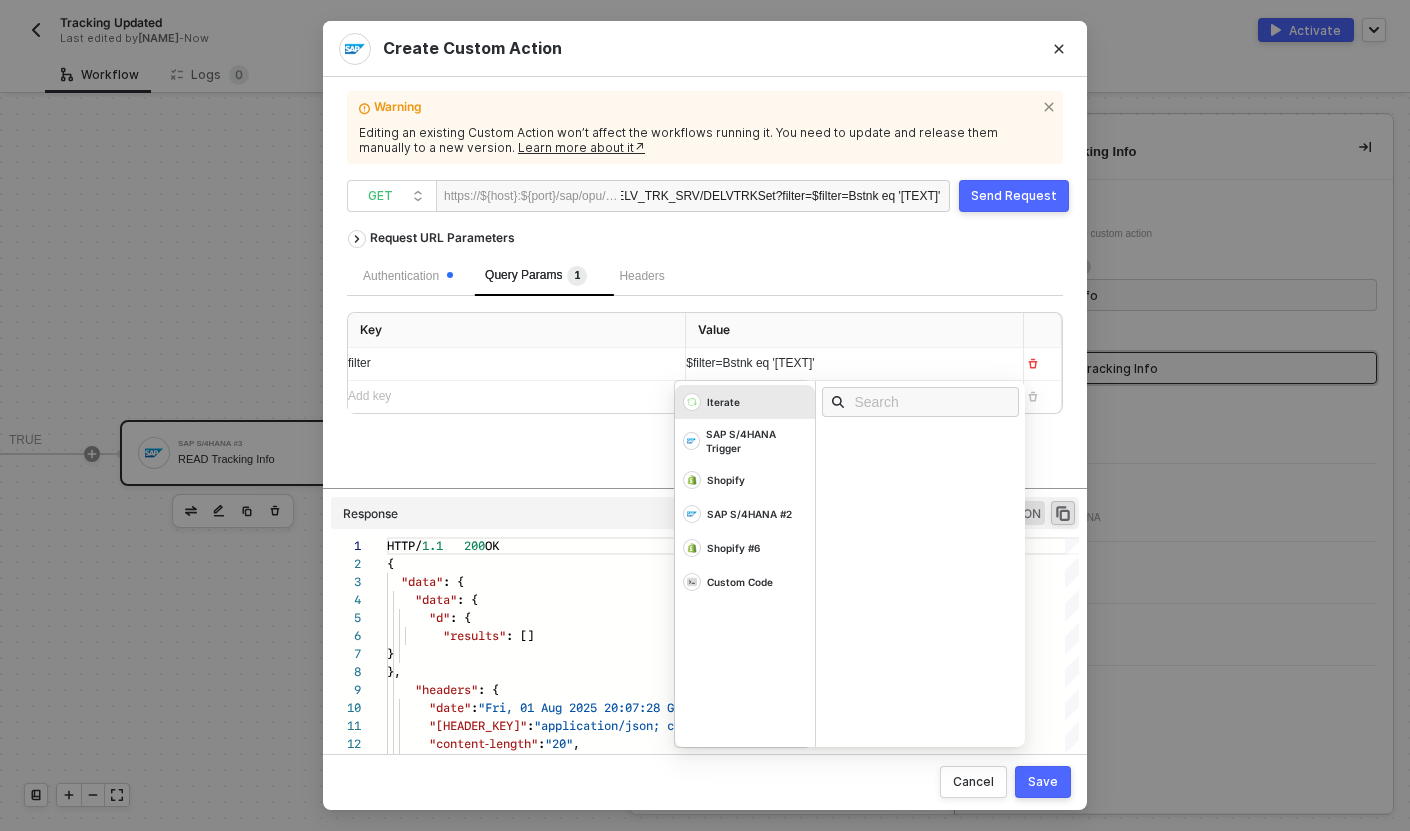 click on "$filter=Bstnk eq '[TEXT]'" at bounding box center [750, 363] 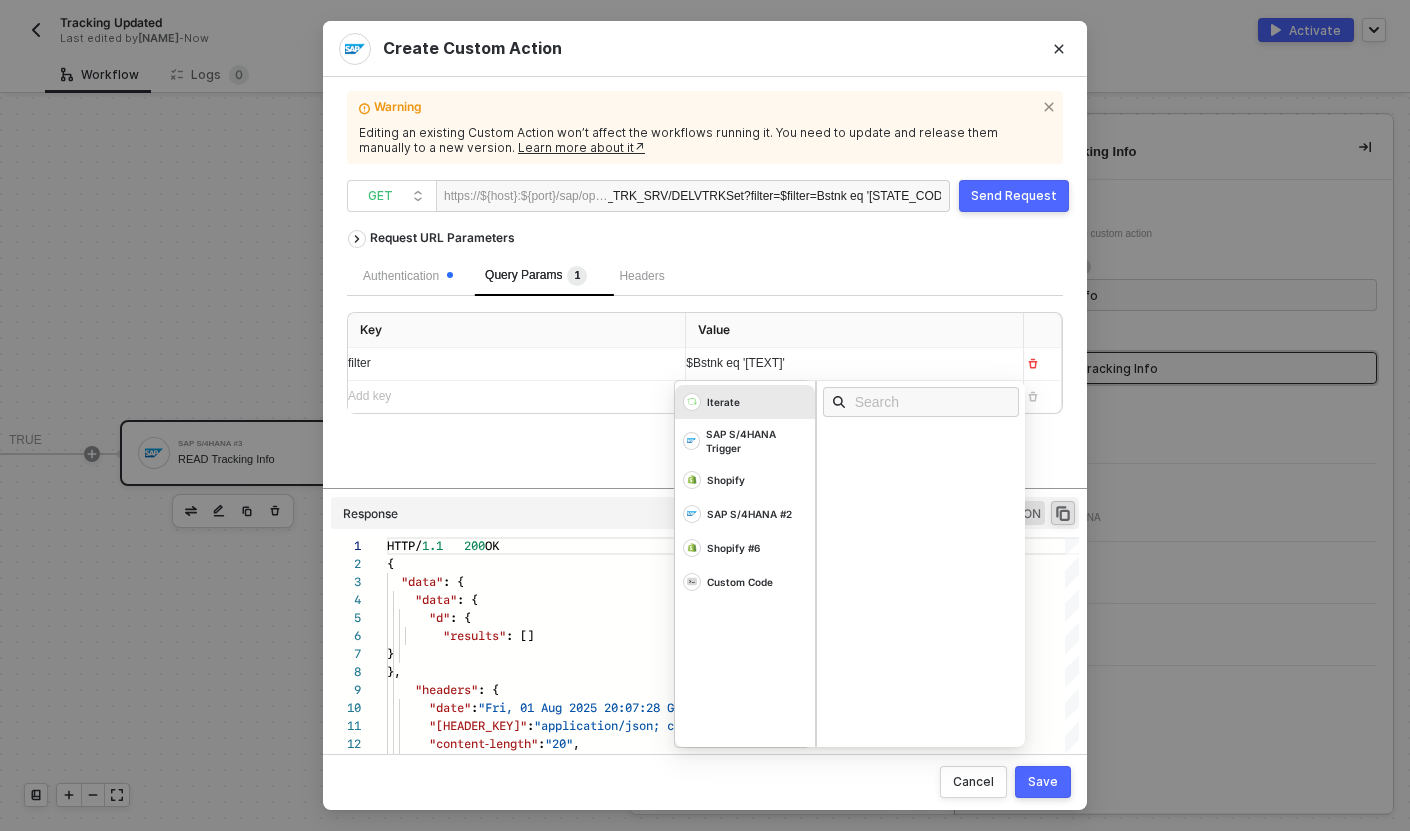 scroll, scrollTop: 0, scrollLeft: 88, axis: horizontal 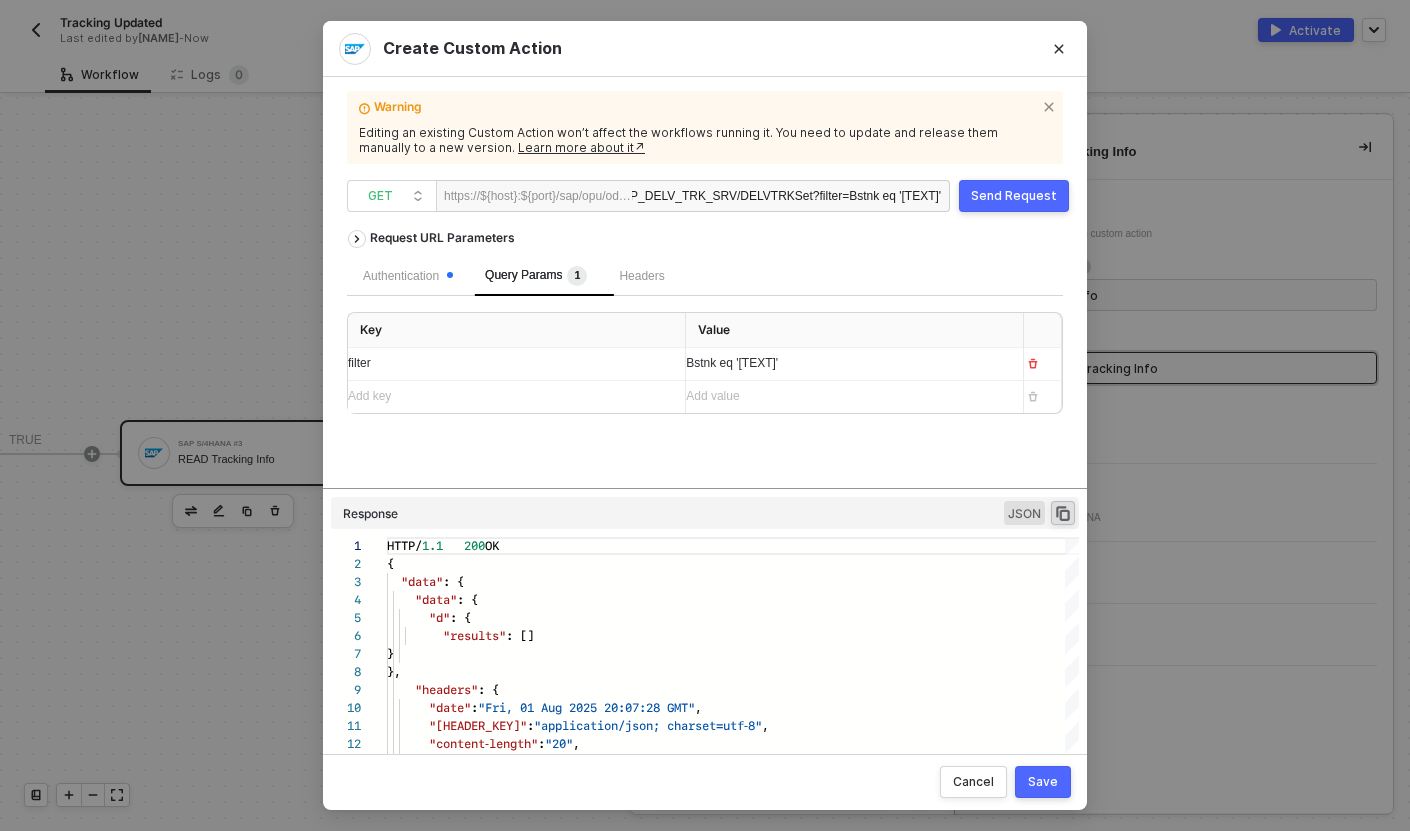 click on "filter" at bounding box center (498, 363) 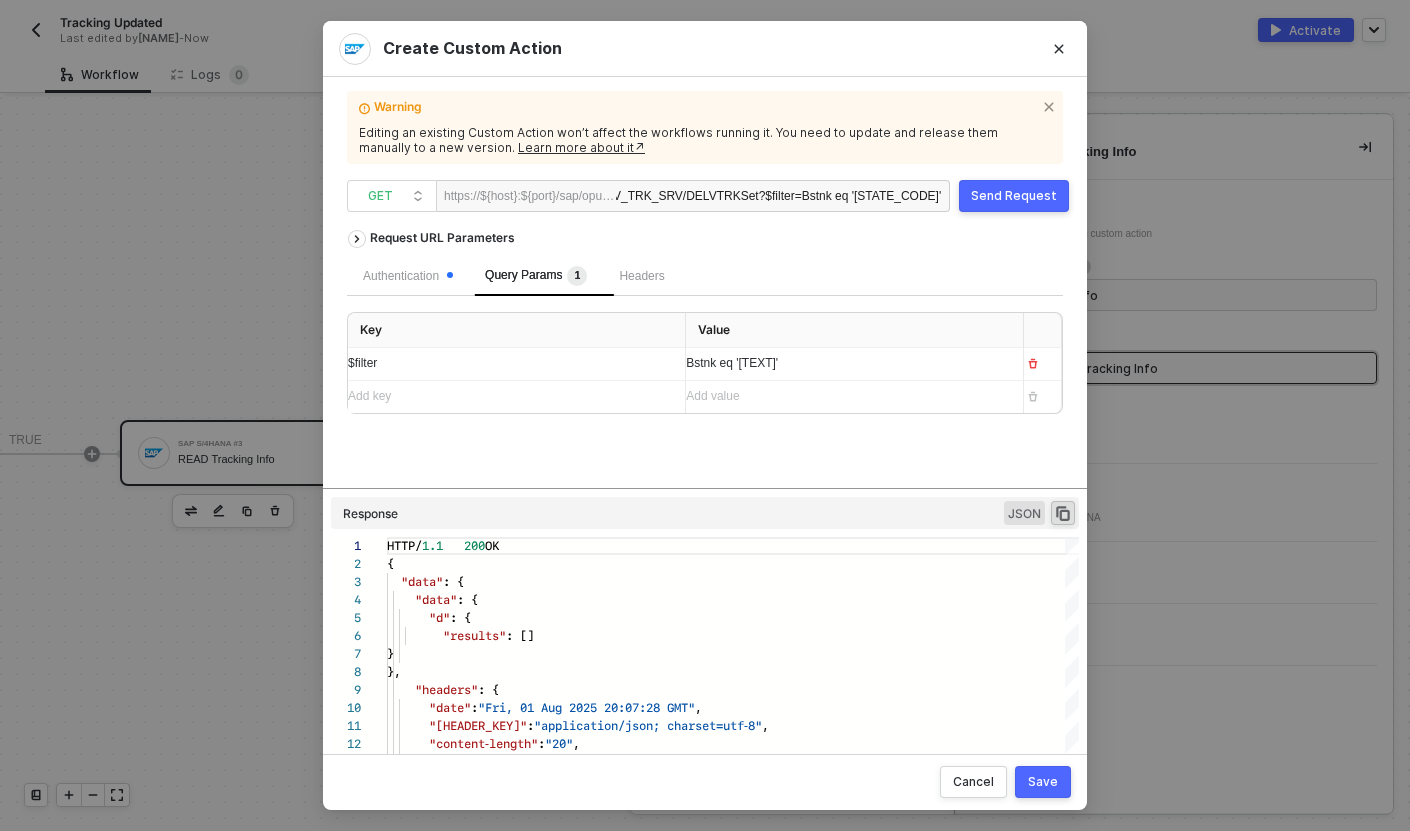click on "Send Request" at bounding box center (1014, 196) 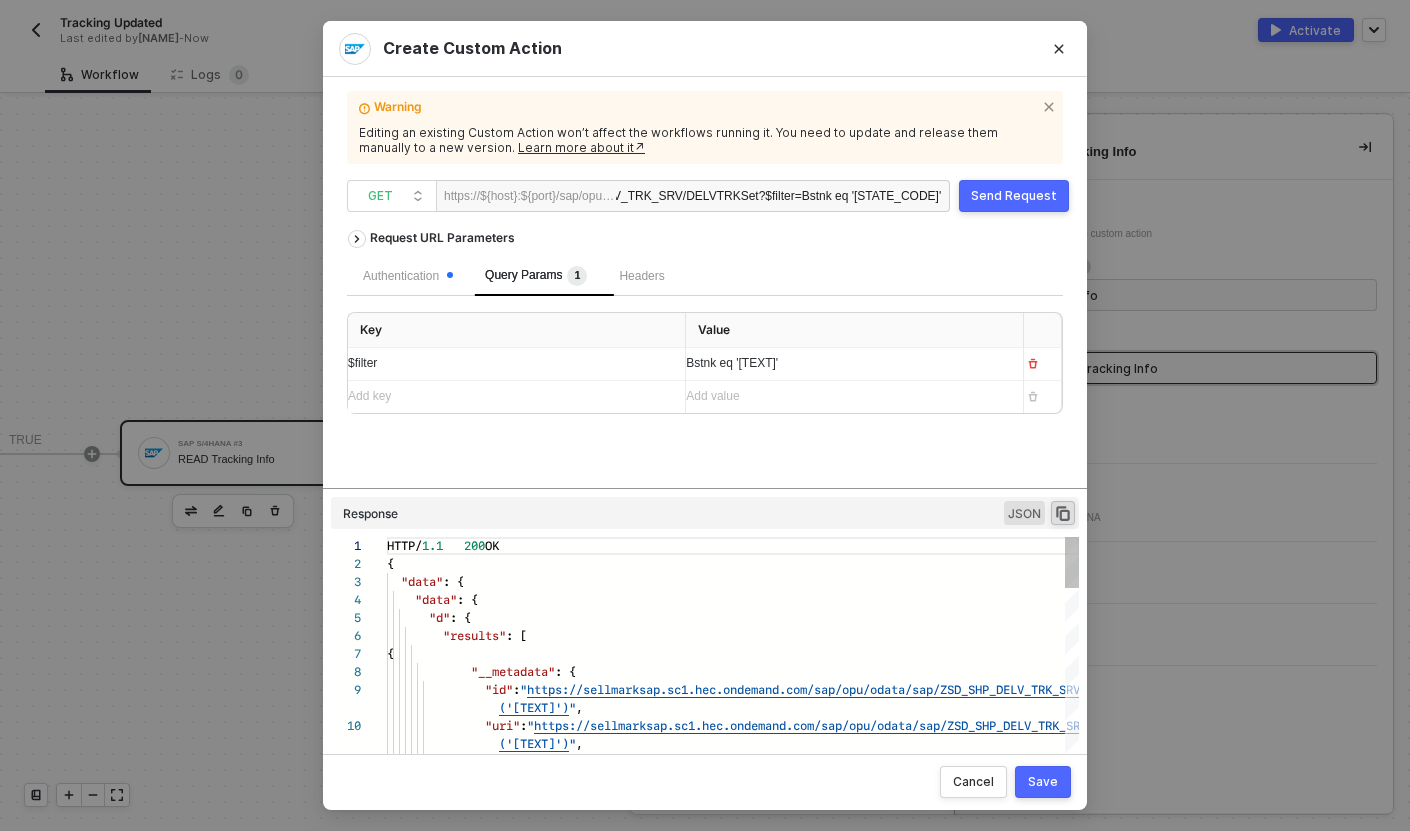 scroll, scrollTop: 162, scrollLeft: 0, axis: vertical 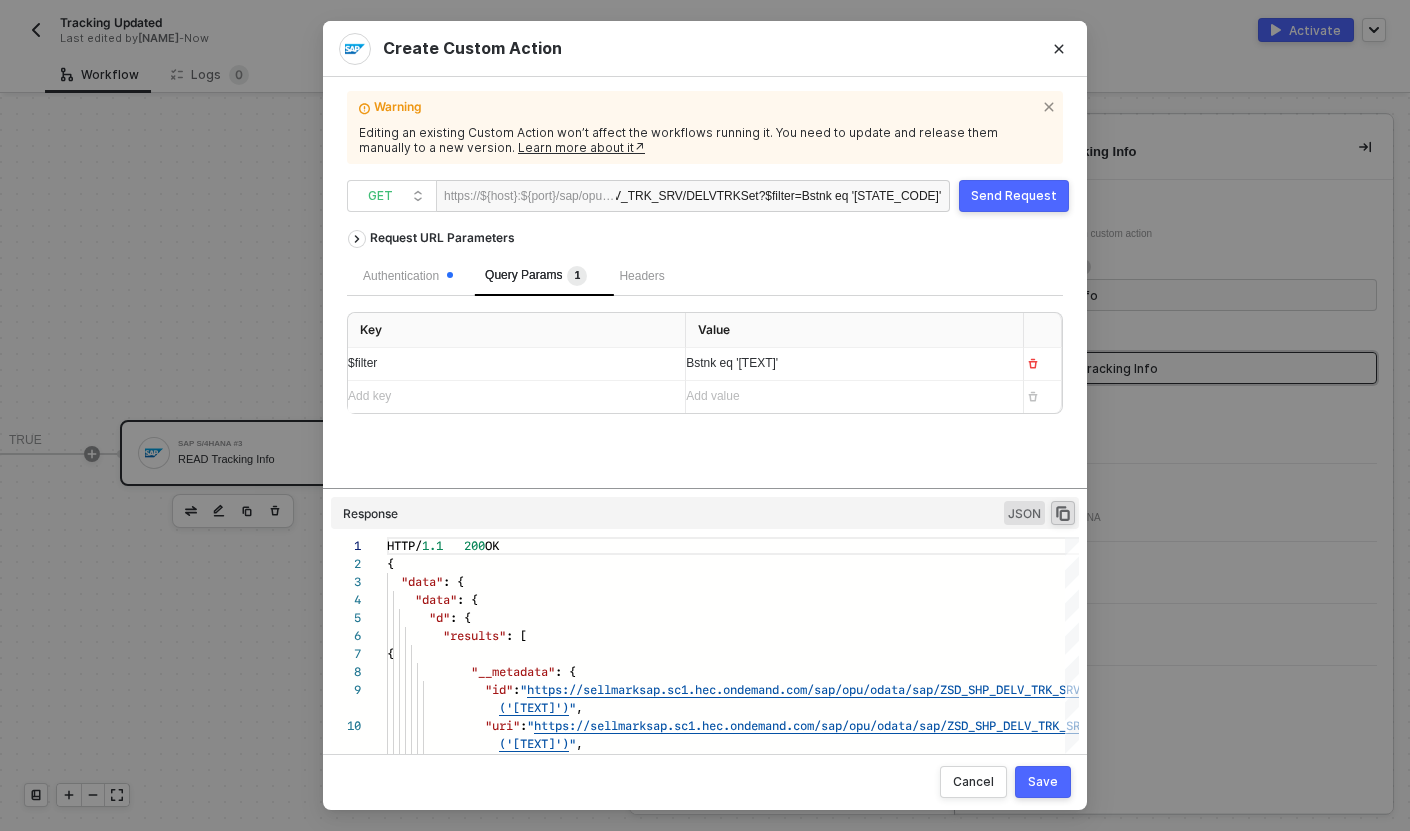 click on "Request URL Parameters Authentication Query Params 1 Headers Key Value $filter Bstnk eq 'KJWS2437' Add key ﻿ Add value ﻿" at bounding box center [705, 354] 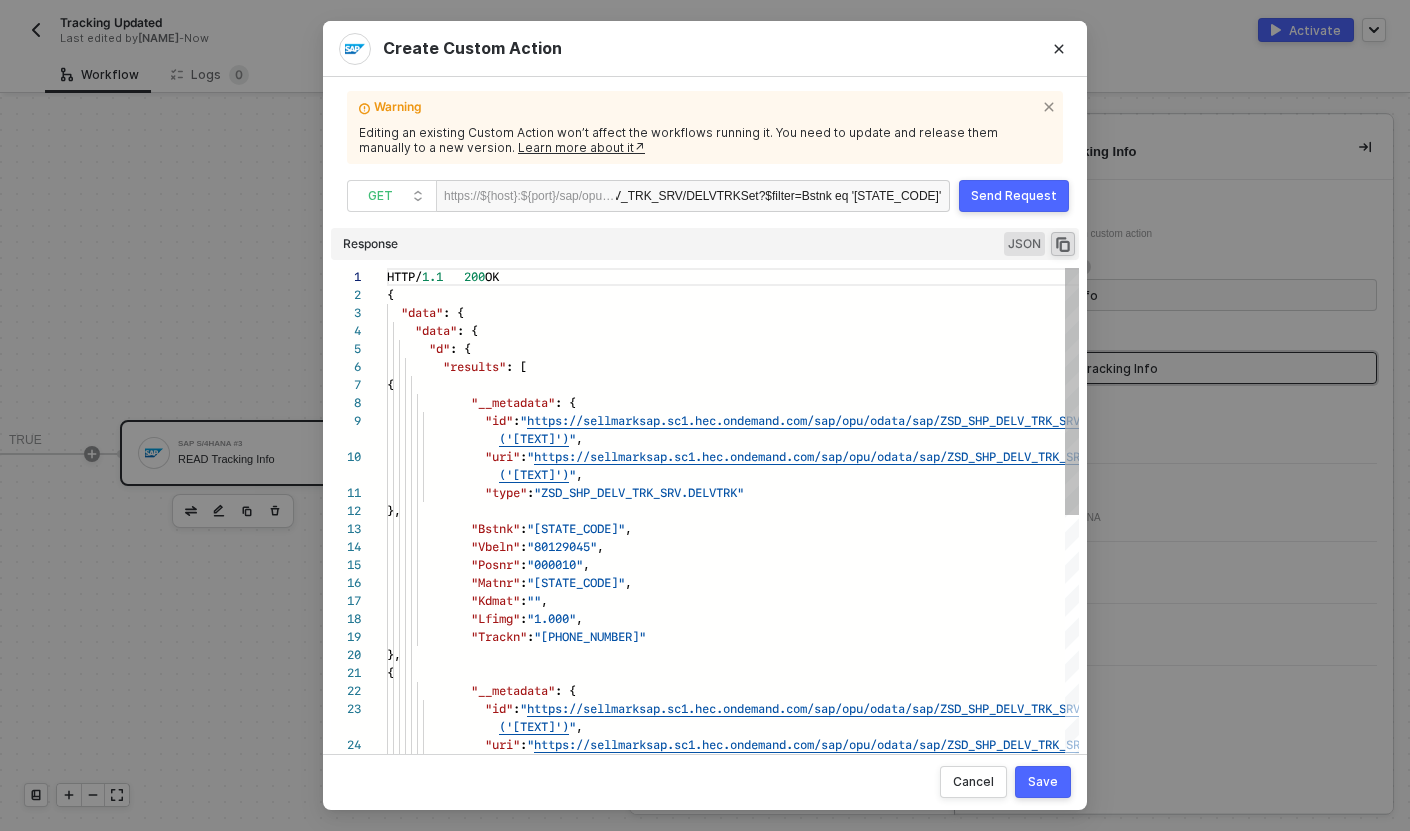 drag, startPoint x: 685, startPoint y: 488, endPoint x: 682, endPoint y: 200, distance: 288.01562 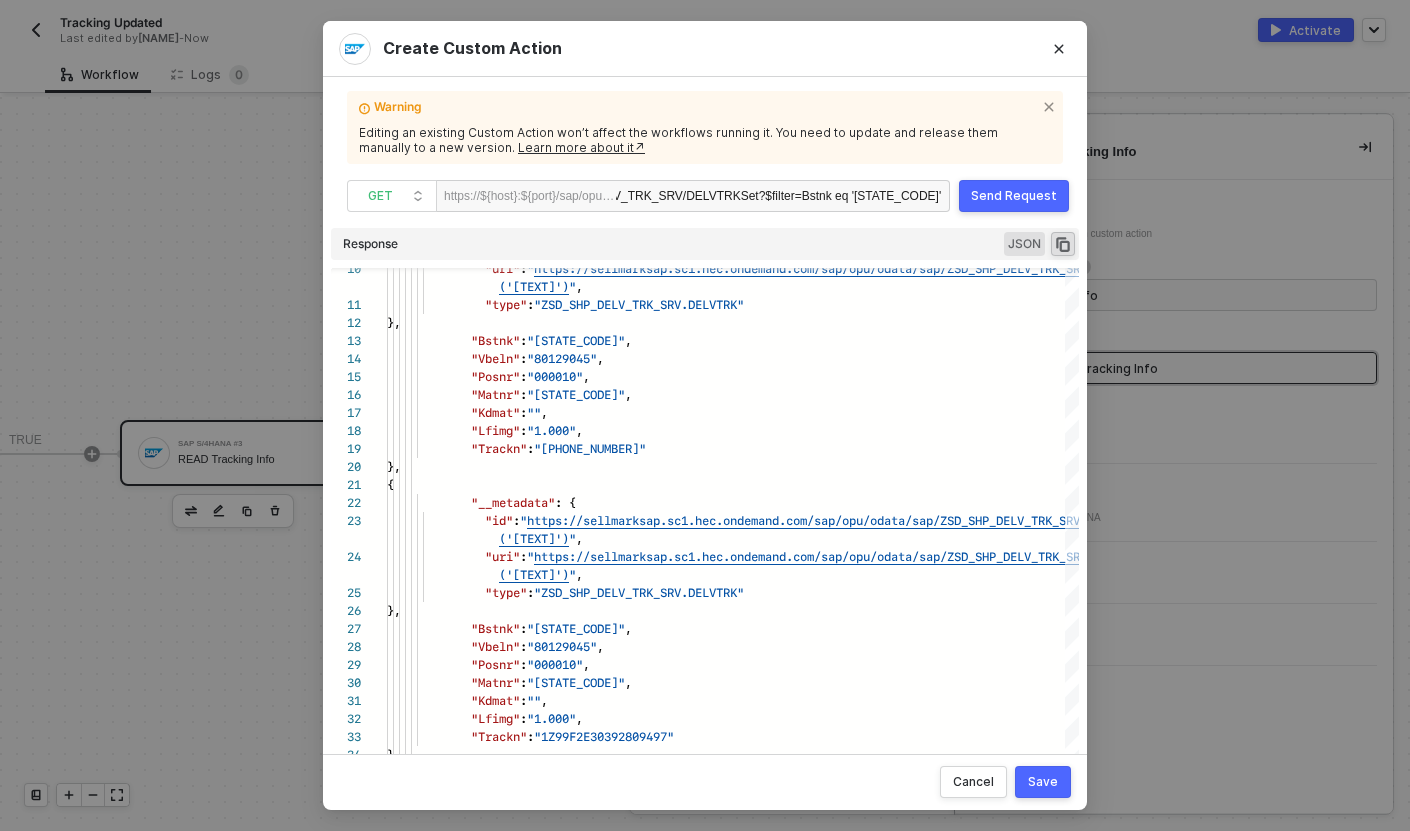 click on "?$filter=Bstnk eq '[STATE_CODE]'" at bounding box center [850, 196] 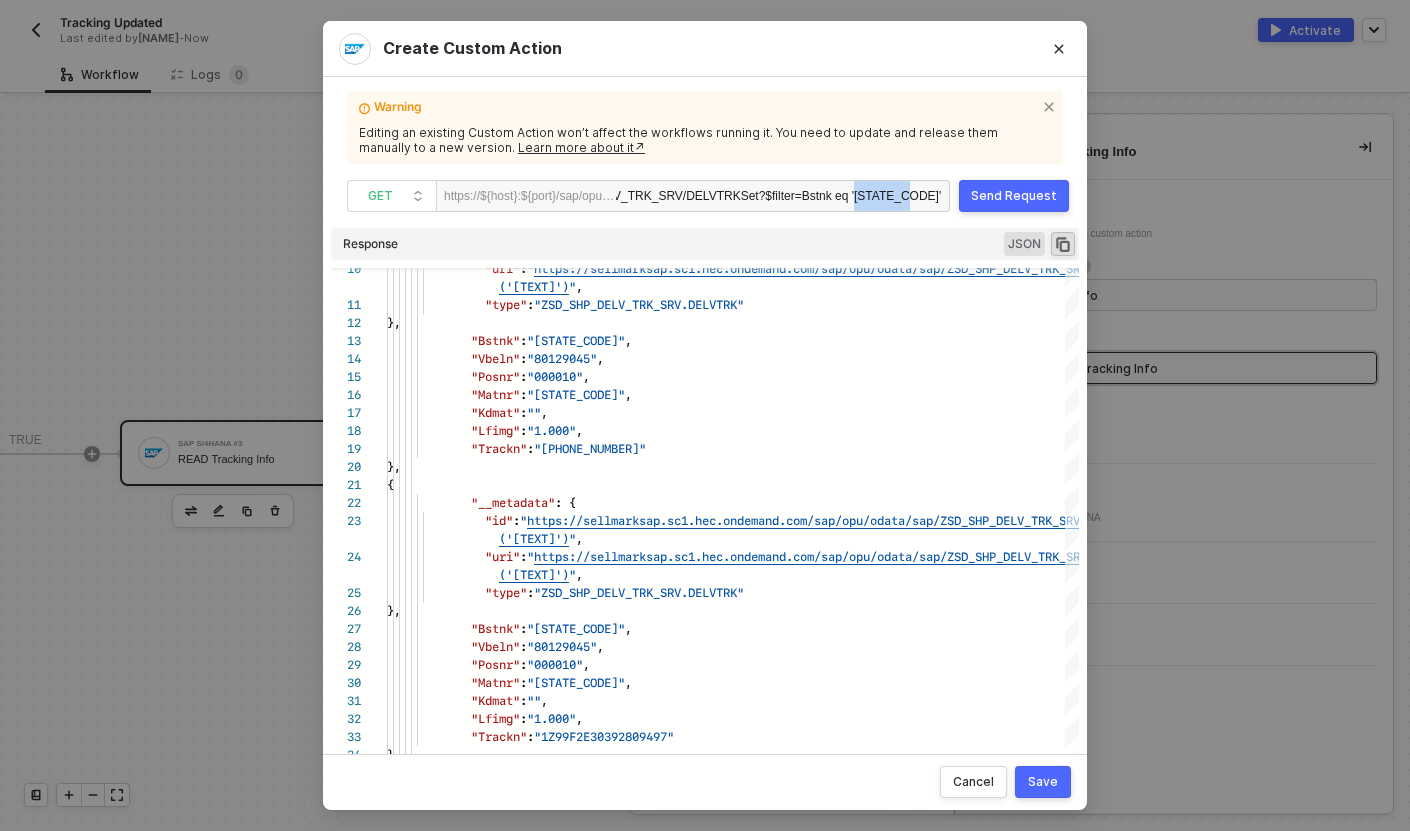 click on "?$filter=Bstnk eq '[STATE_CODE]'" at bounding box center [850, 196] 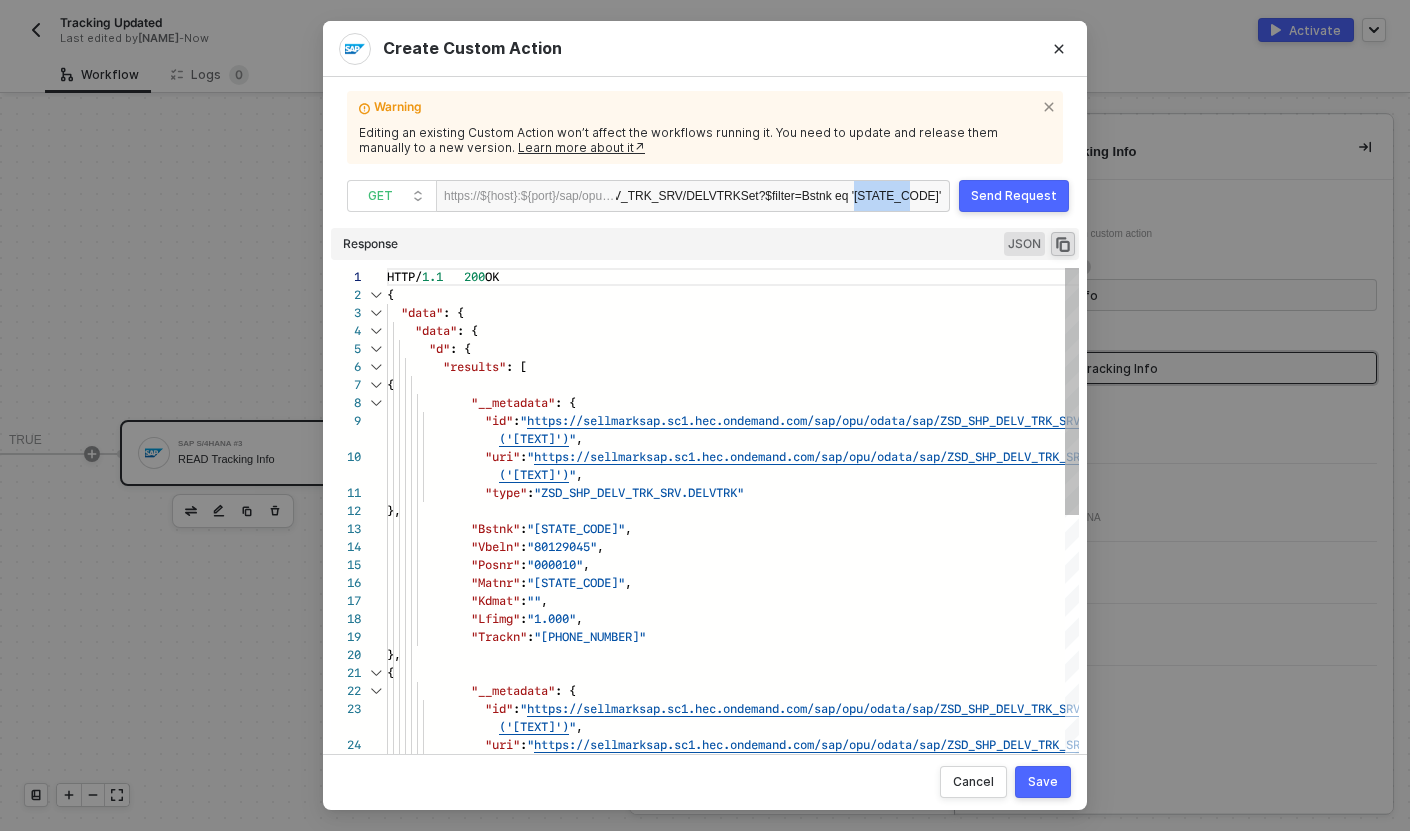 click at bounding box center [376, 295] 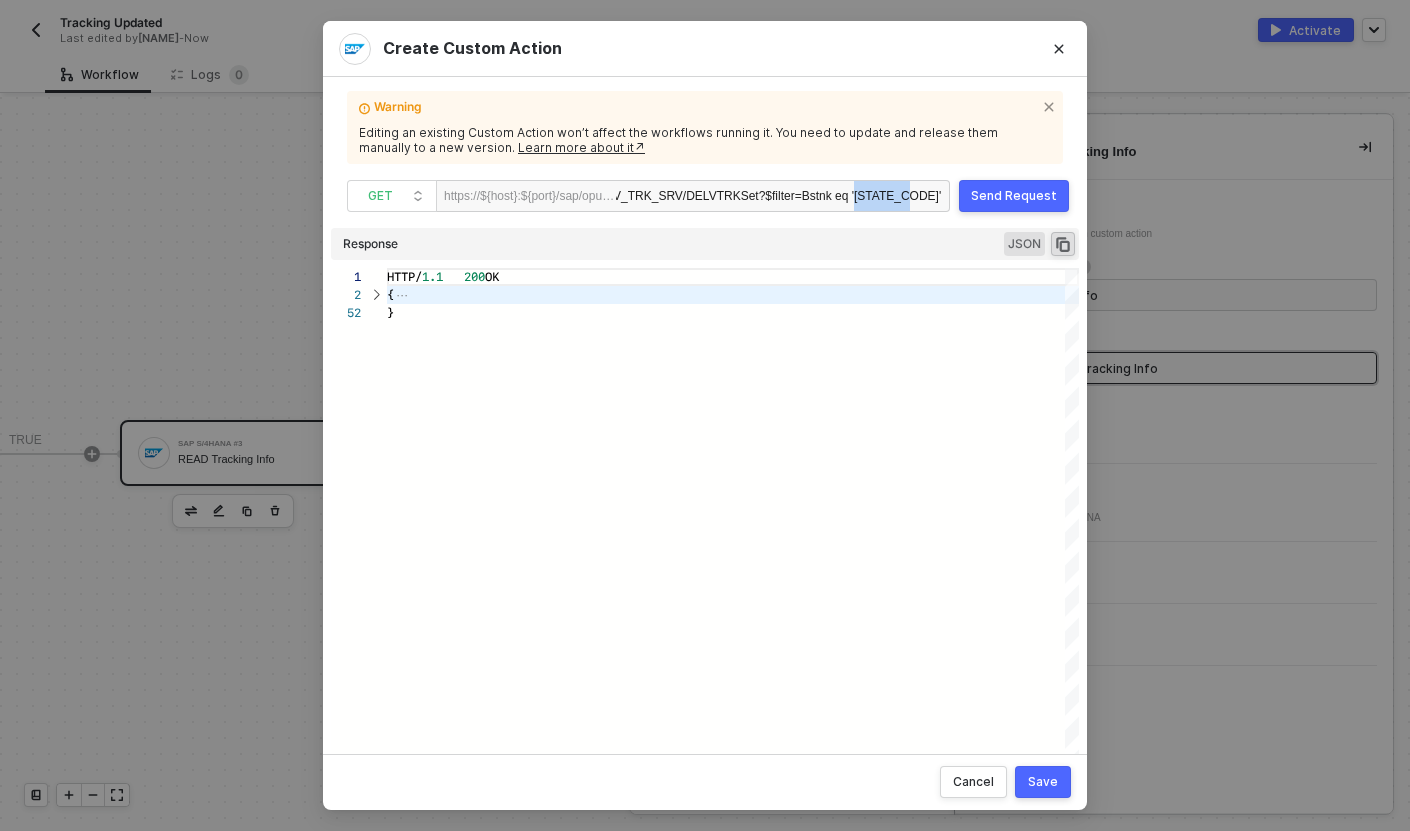 click at bounding box center [376, 295] 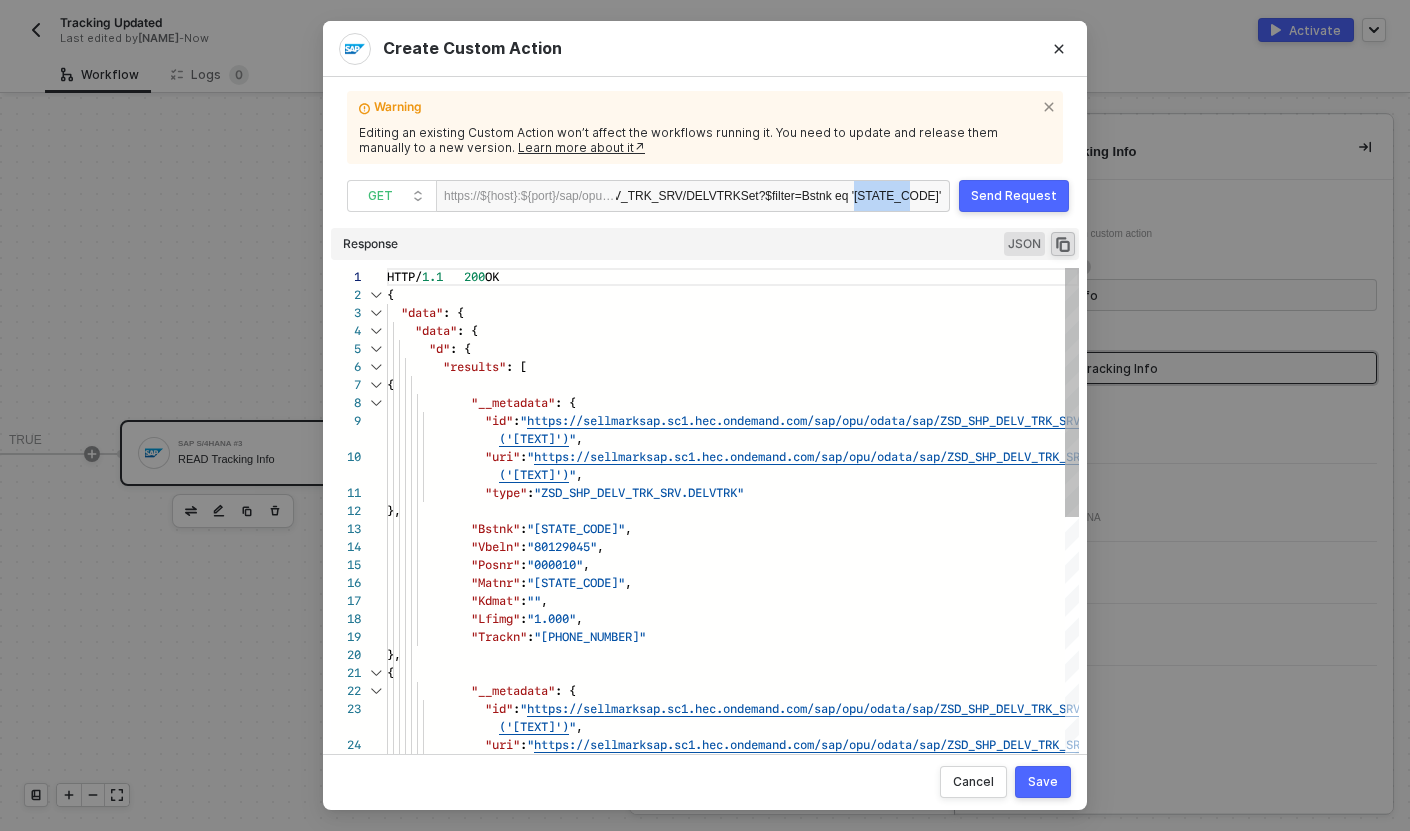 click at bounding box center [376, 295] 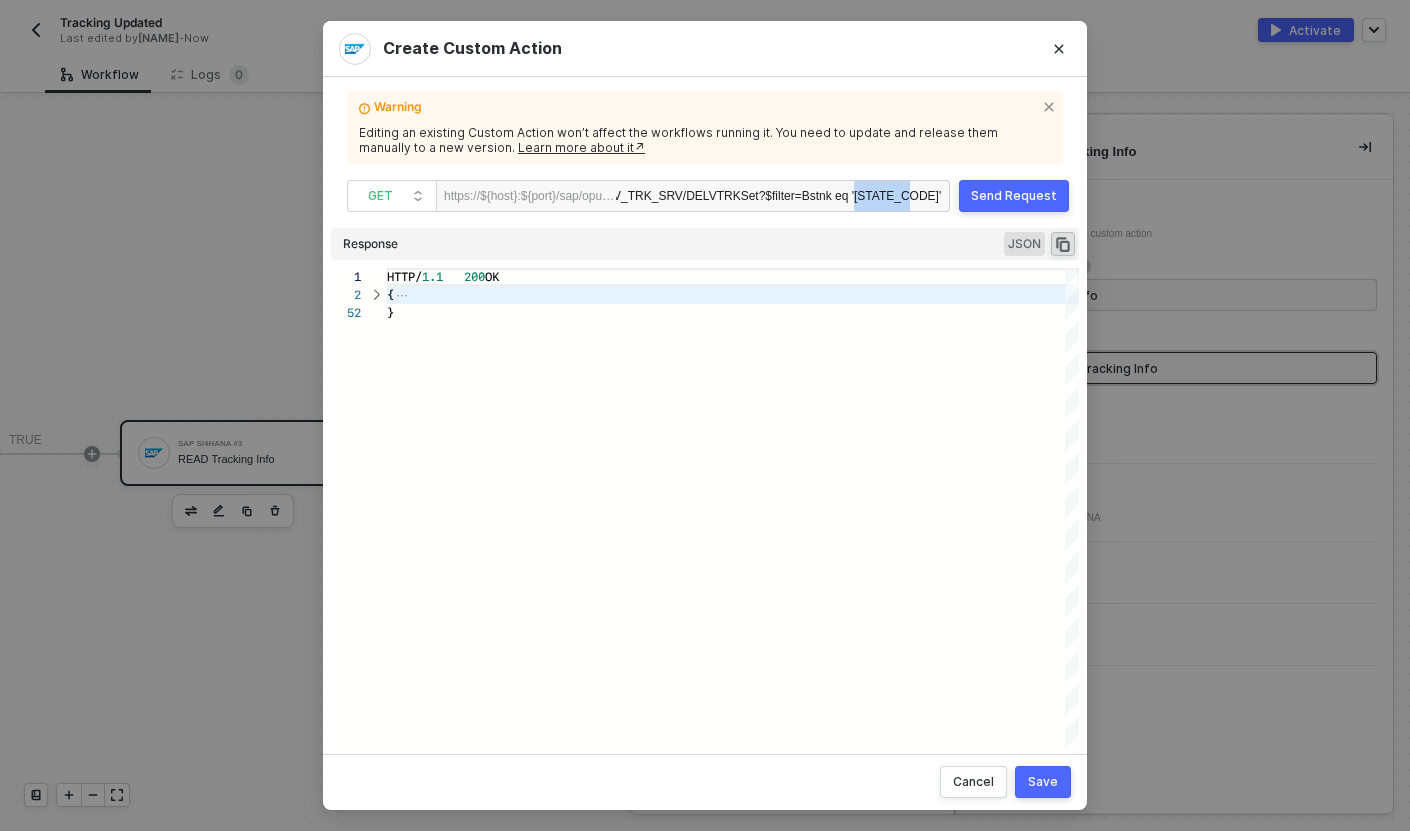 scroll, scrollTop: 234, scrollLeft: 0, axis: vertical 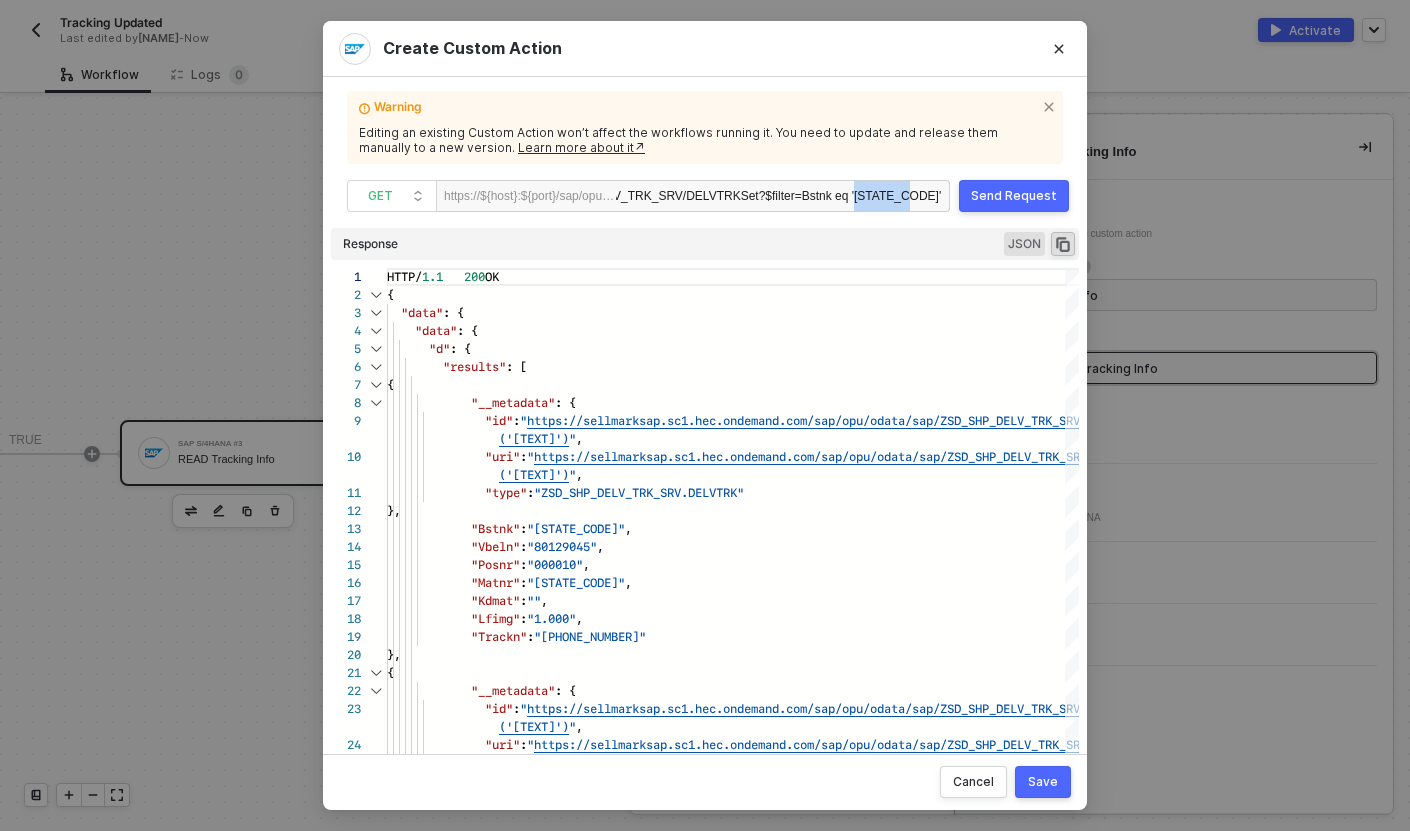 click on "Save" at bounding box center [1043, 782] 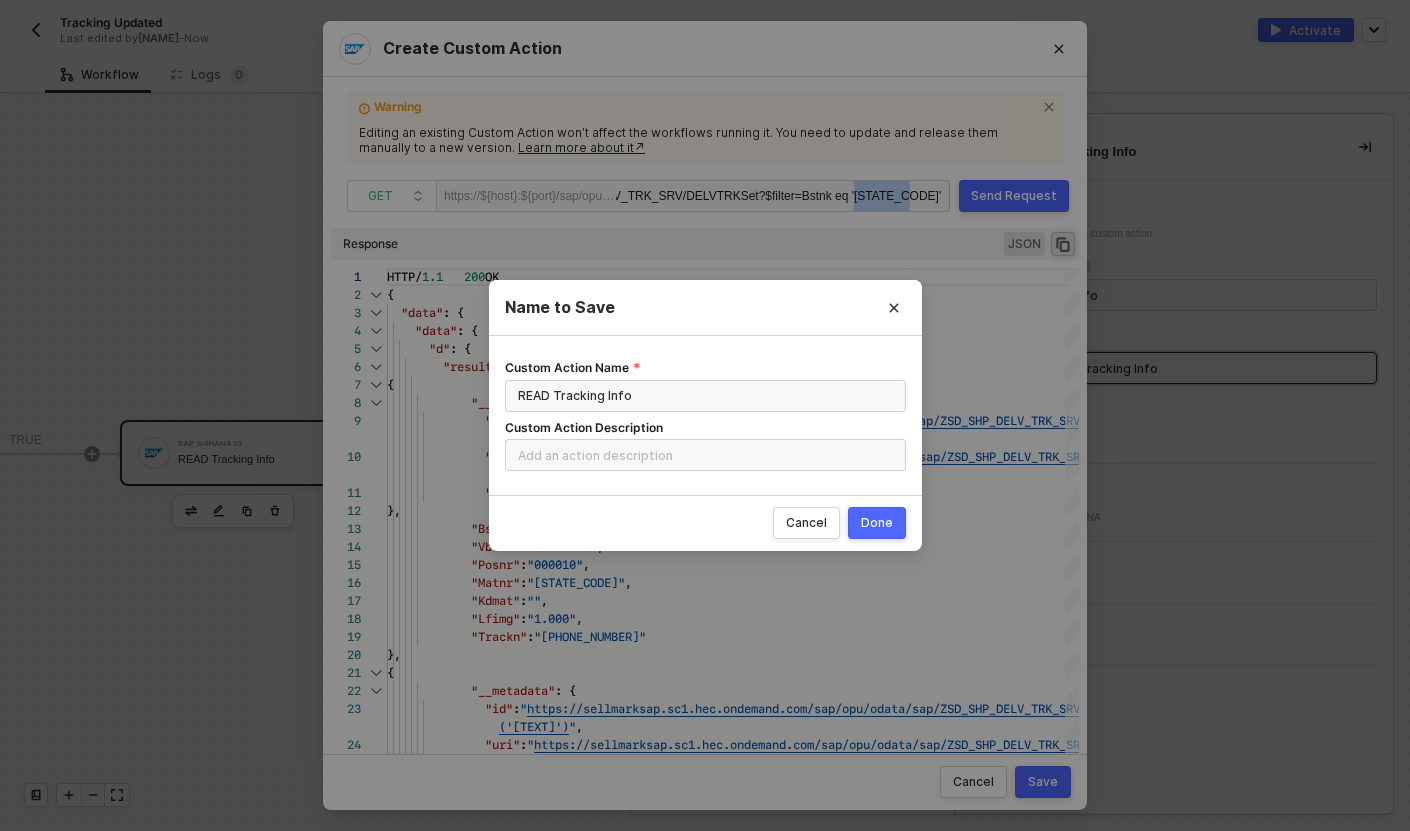 click on "Done" at bounding box center [877, 523] 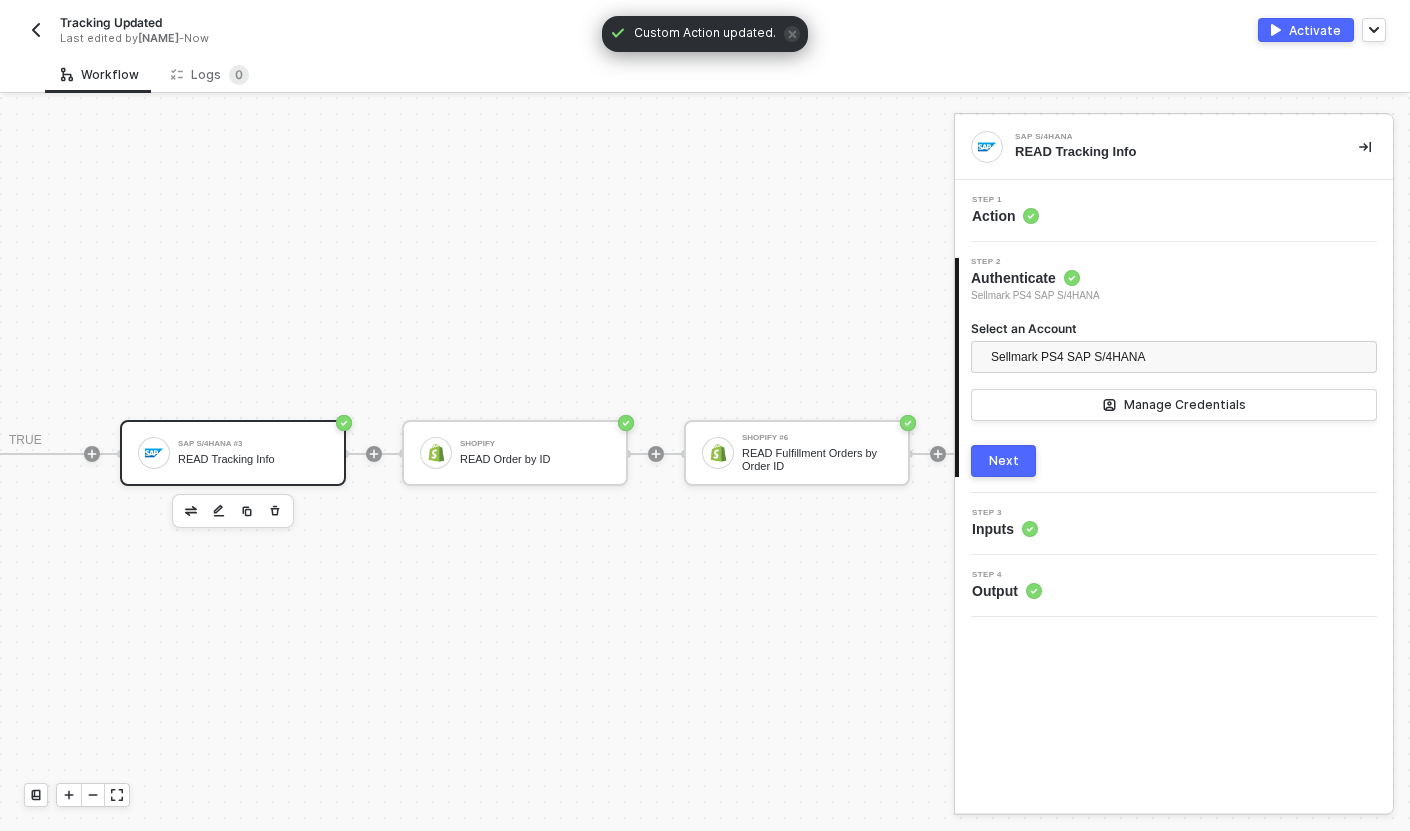 click on "Step 1 Action" at bounding box center (1176, 211) 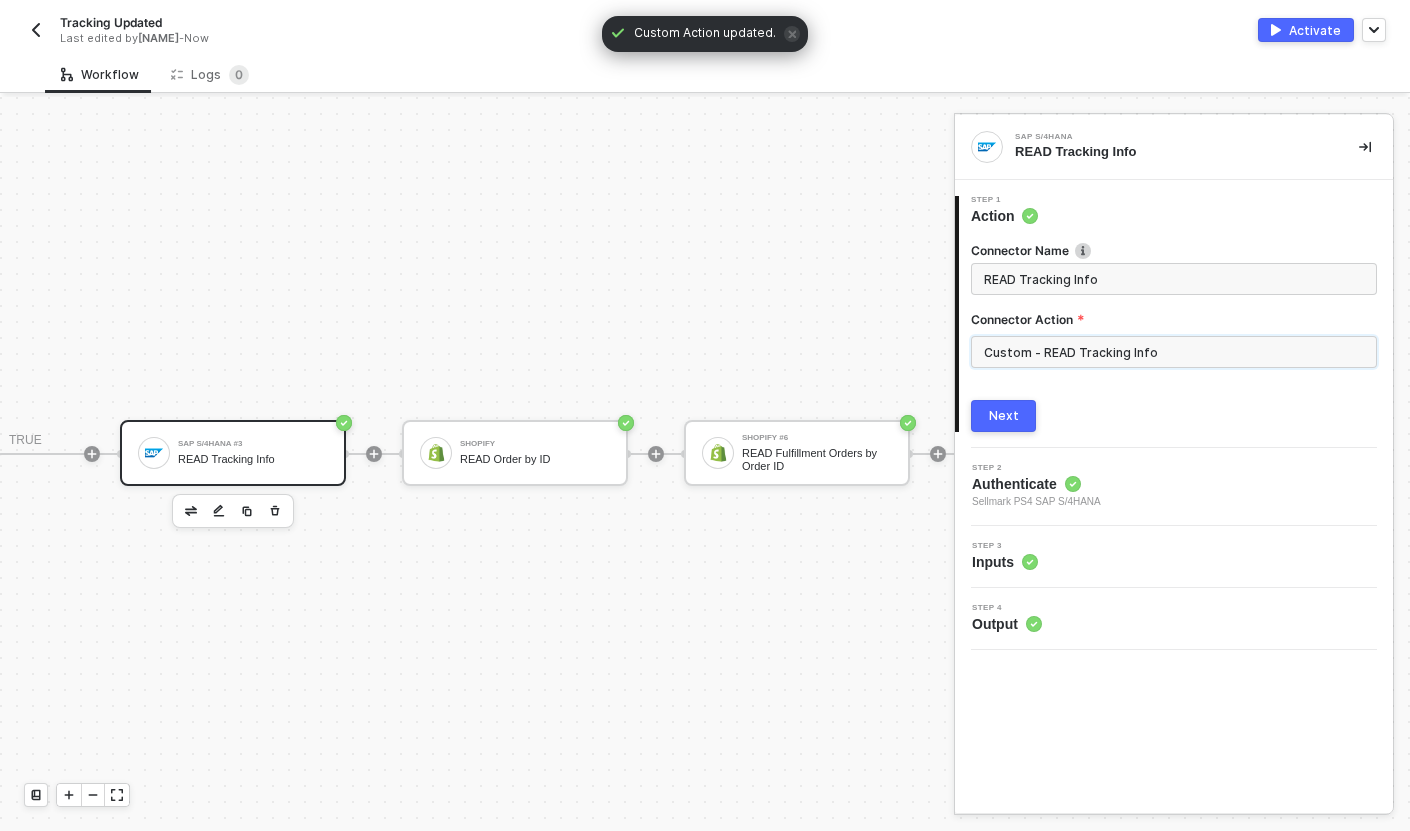 click on "Custom - READ Tracking Info" at bounding box center [1174, 352] 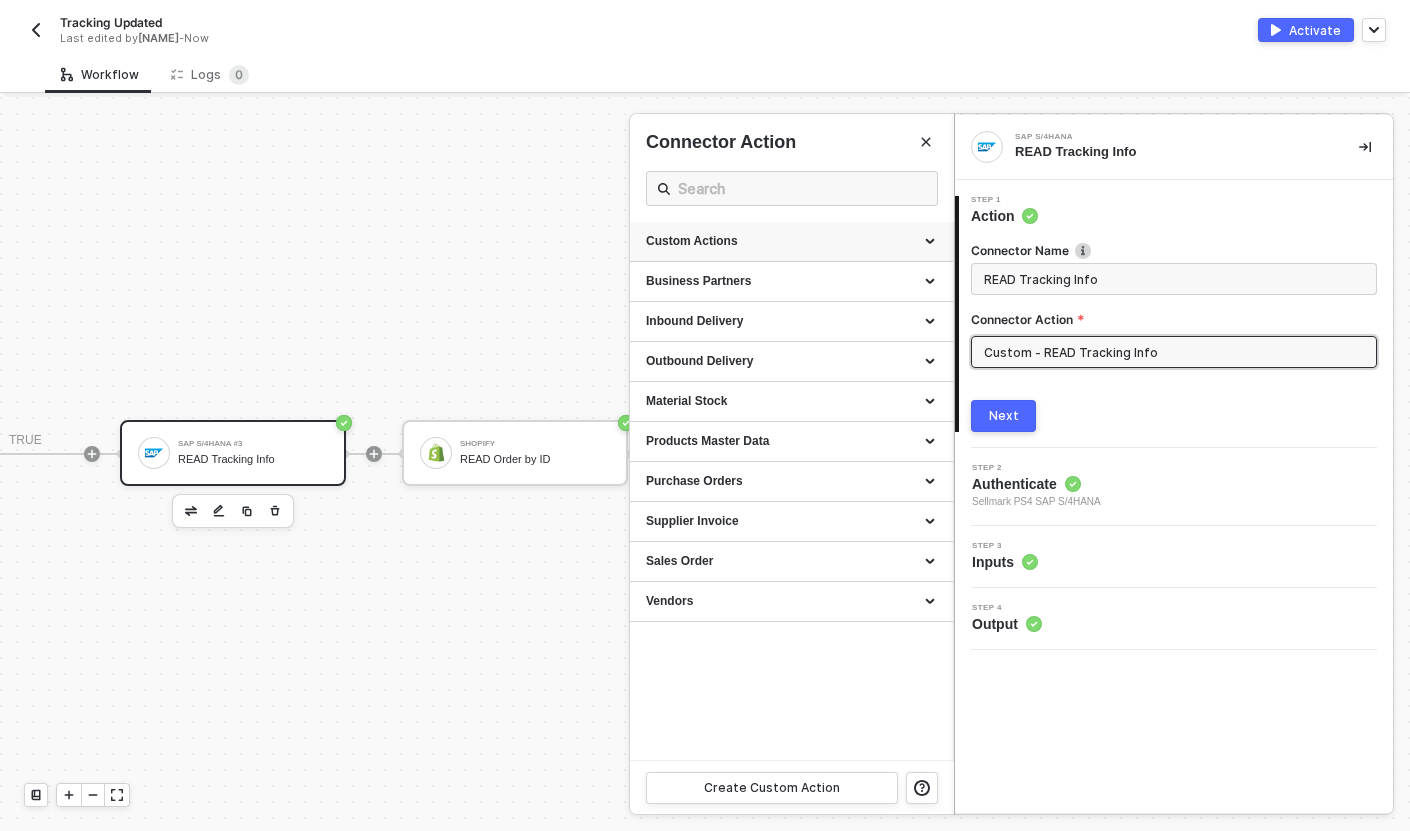 click on "Custom Actions" at bounding box center (791, 242) 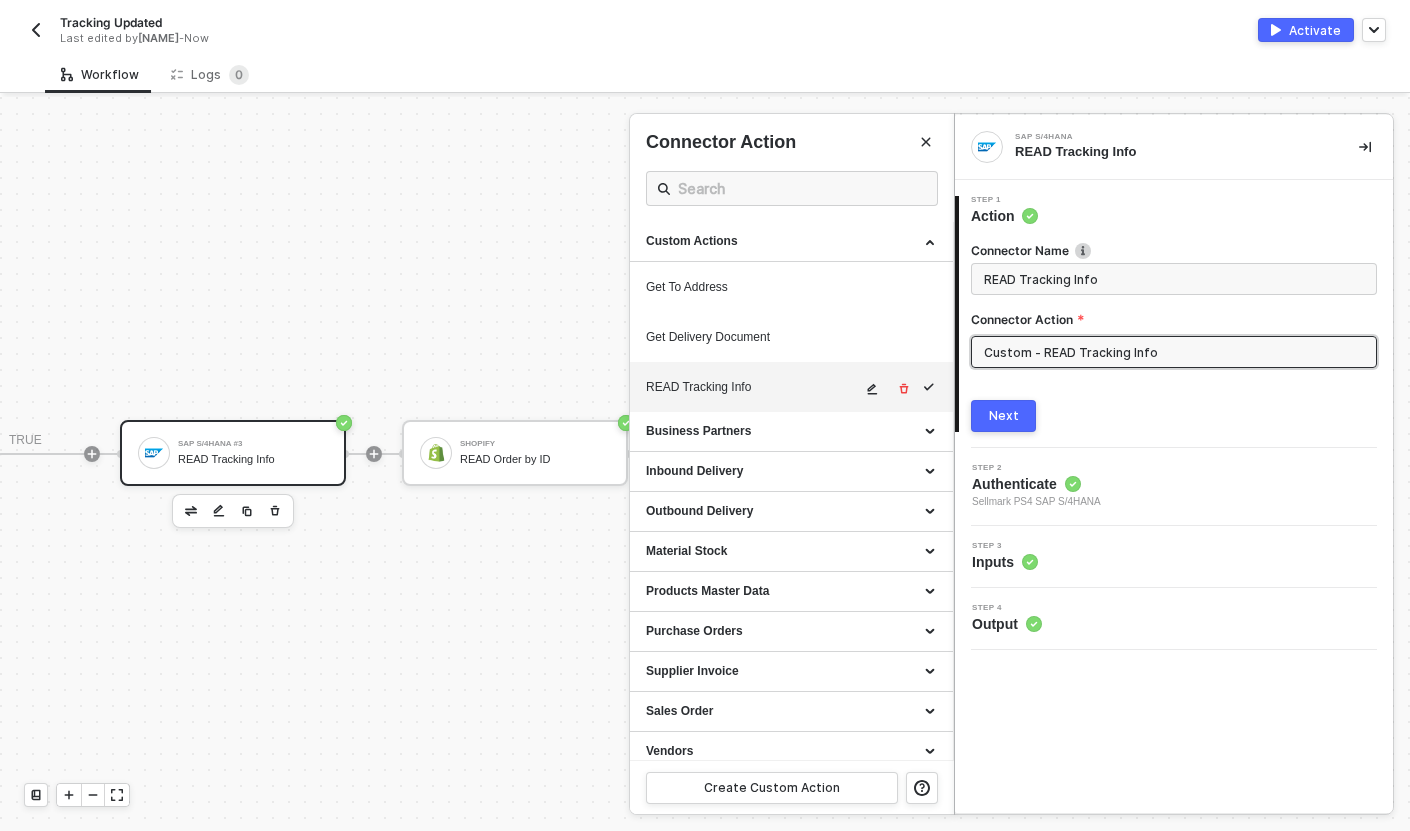 click at bounding box center (873, 389) 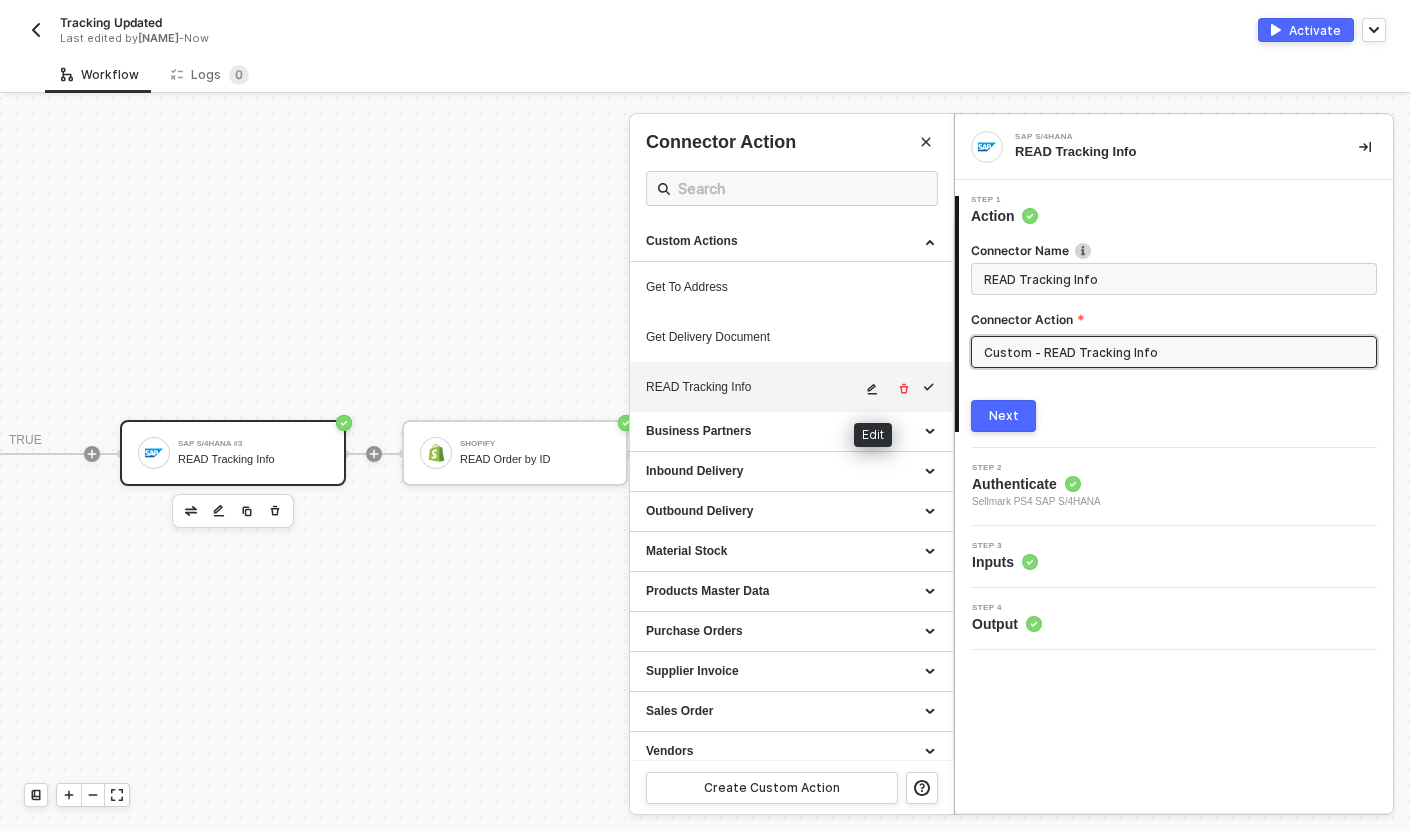 type on "HTTP/1.1   200   OK
{
"data": {
"data": {
"d": {
"results": [
{
"__metadata": {
"id": "https://sellmarksap.sc1.hec.ondemand.com/sap/opu/odata/sap/ZSD_SHP_DELV_TRK_SRV/DELVTRKSet('[STATE_CODE]')"," 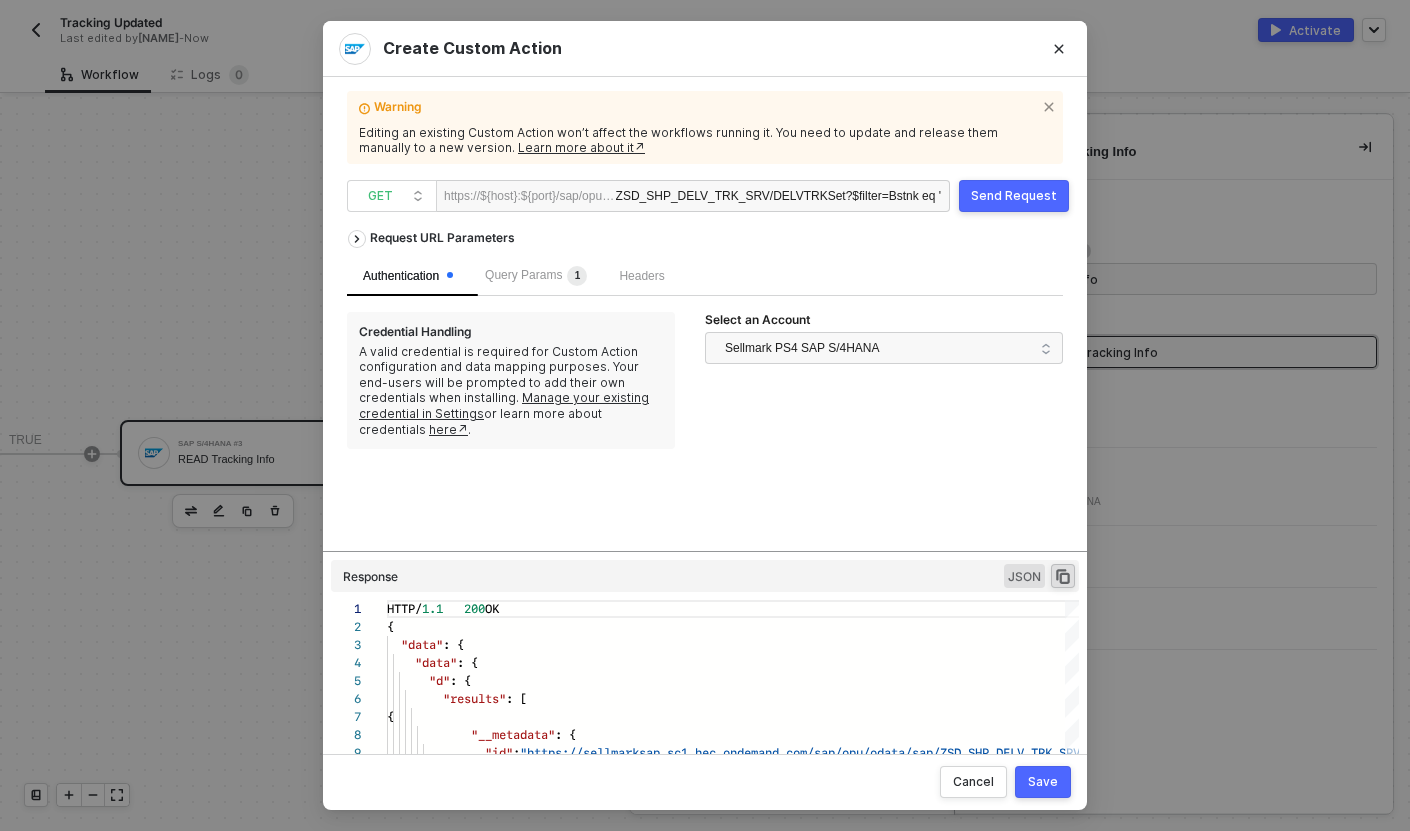 click on "ZSD_SHP_DELV_TRK_SRV/DELVTRKSet ?$filter=Bstnk eq '[TEXT]'" at bounding box center [779, 197] 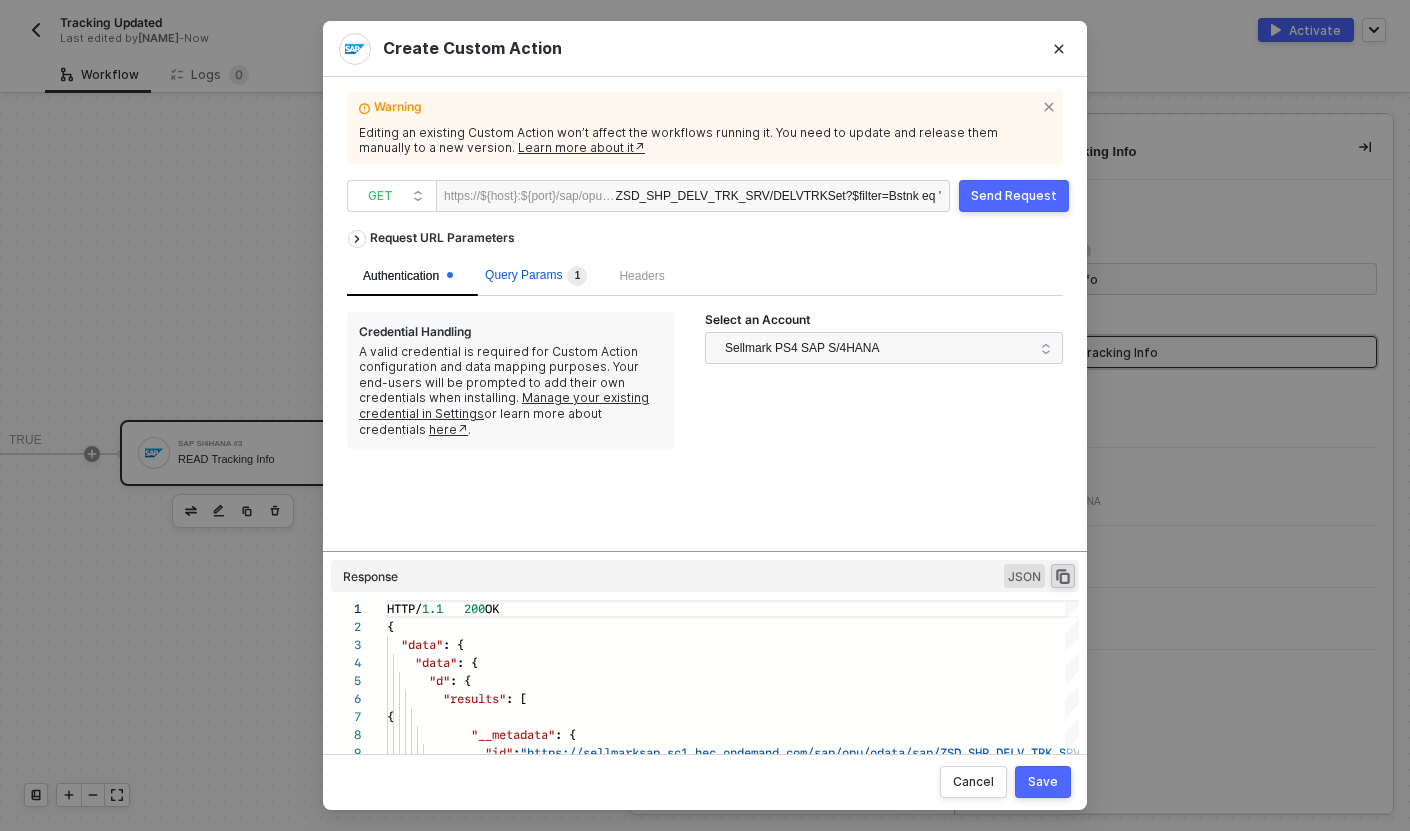 click on "Query Params 1" at bounding box center [536, 275] 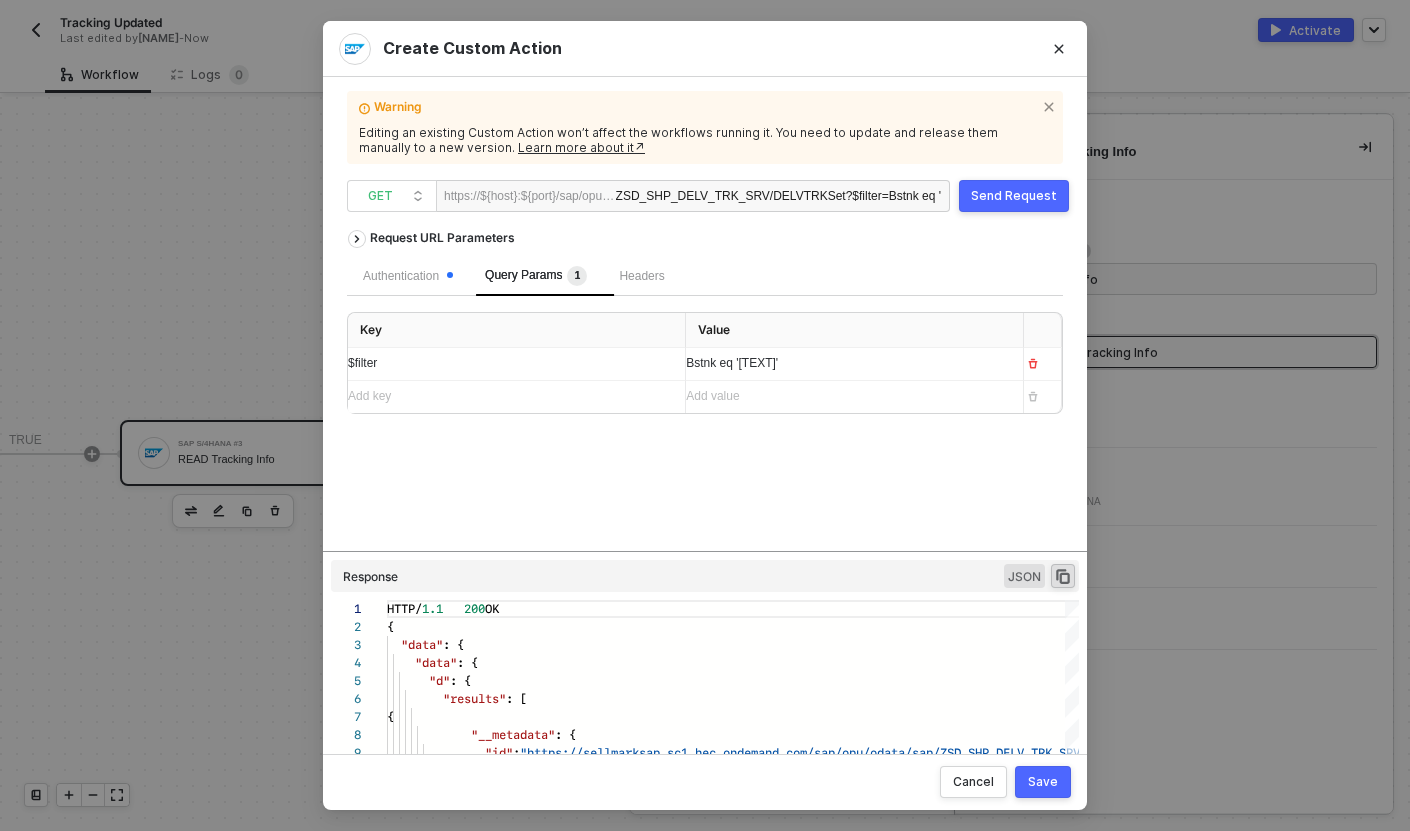 click on "Bstnk eq '[TEXT]'" at bounding box center (732, 363) 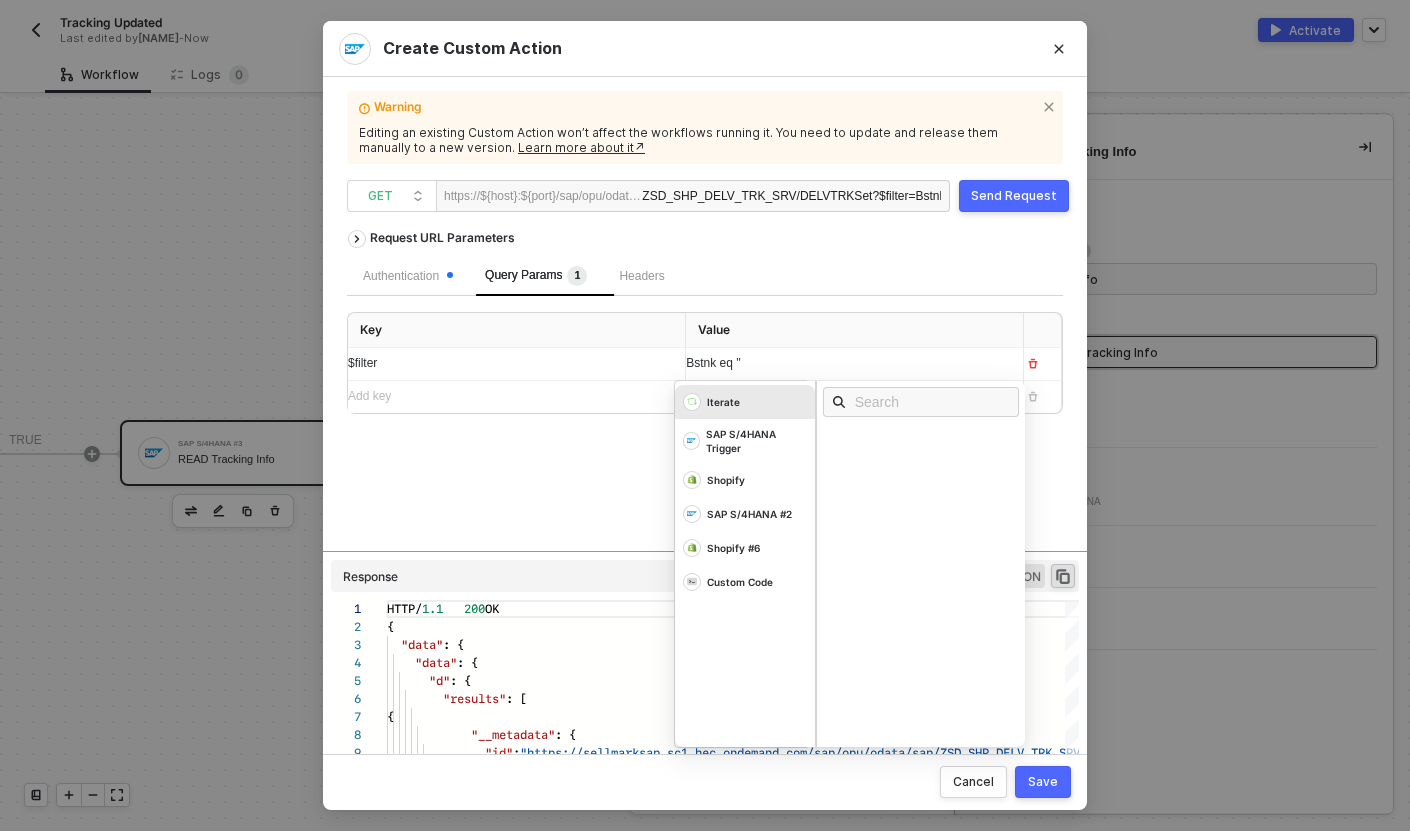 click on "Bstnk eq ''" at bounding box center (836, 363) 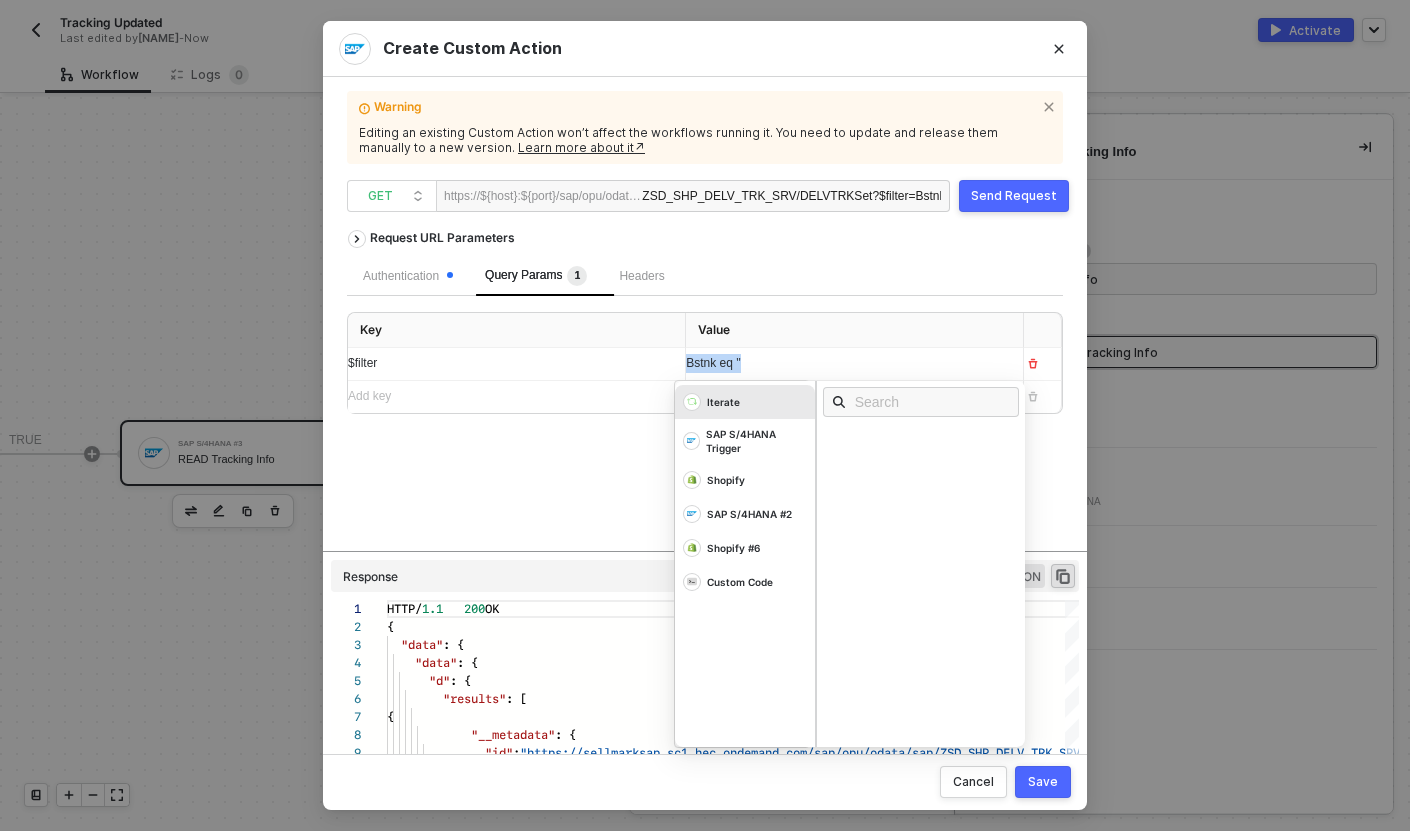 click on "Bstnk eq ''" at bounding box center [836, 363] 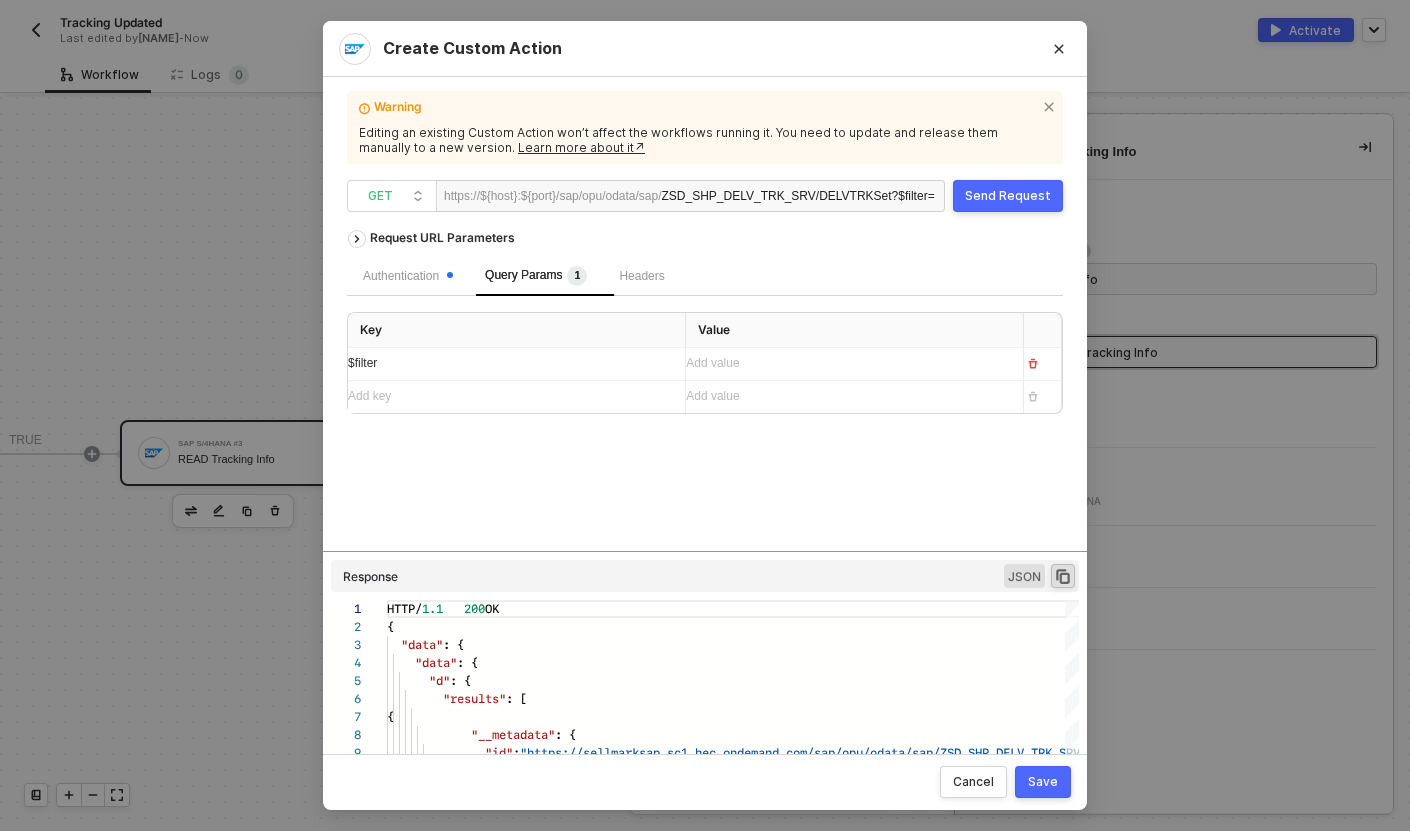 click on "Save" at bounding box center [1043, 782] 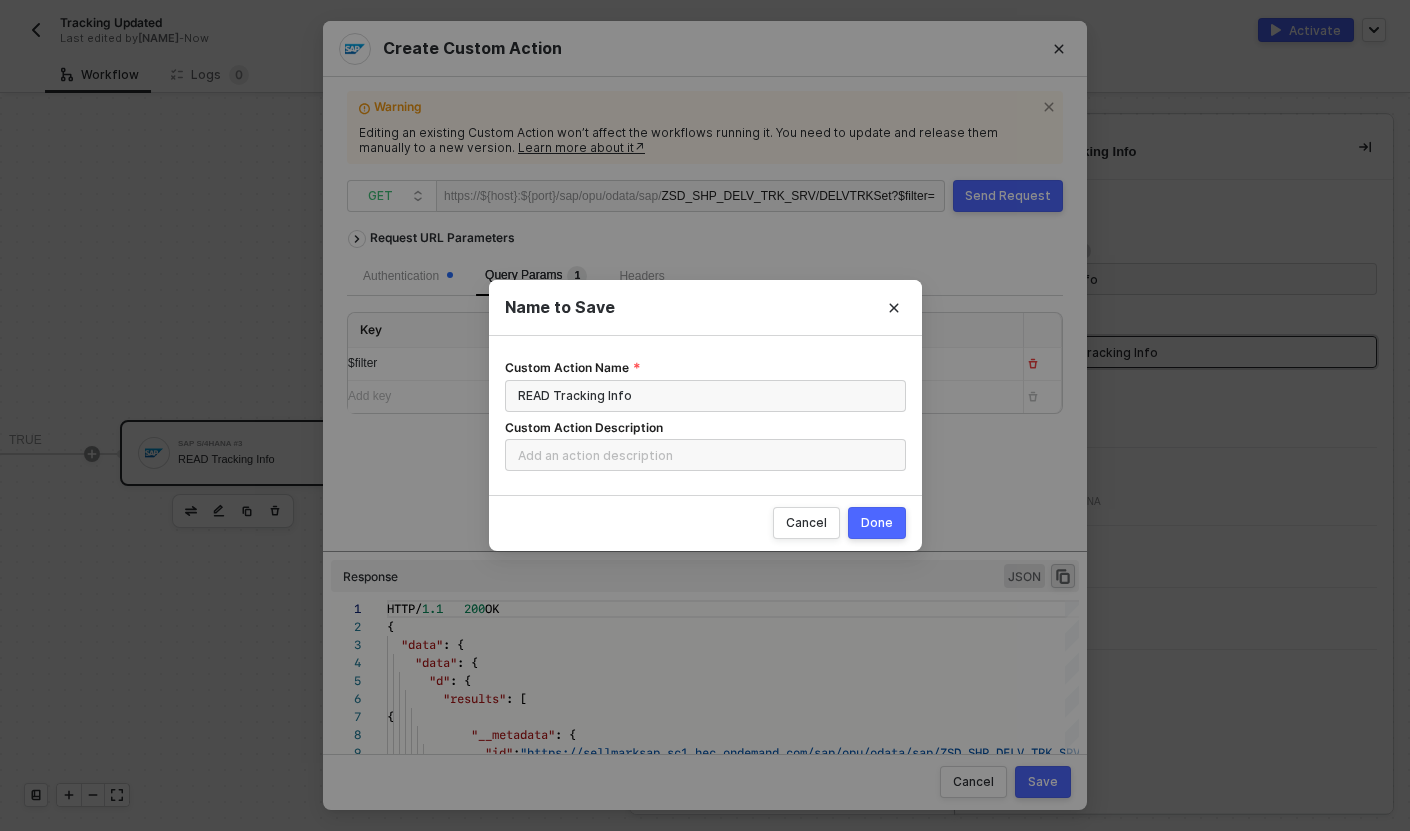 click on "Done" at bounding box center [877, 523] 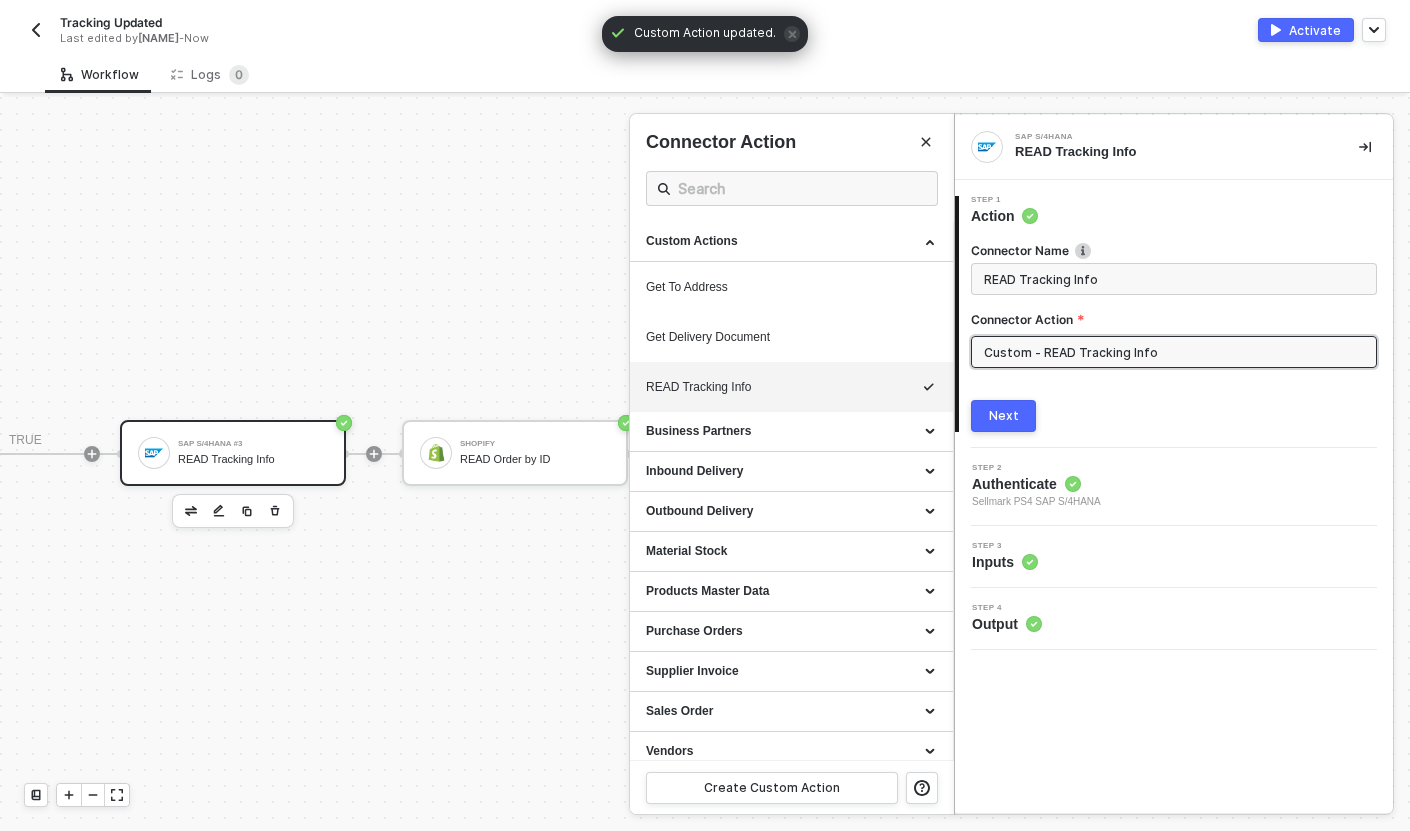 click on "1 Step 1 Action    Connector Name READ Tracking Info Connector Action Custom - READ Tracking Info Next 2 Step 2 Authenticate    Sellmark PS4 SAP S/4HANA 3 Step 3 Inputs    4 Step 4 Output" at bounding box center (1174, 415) 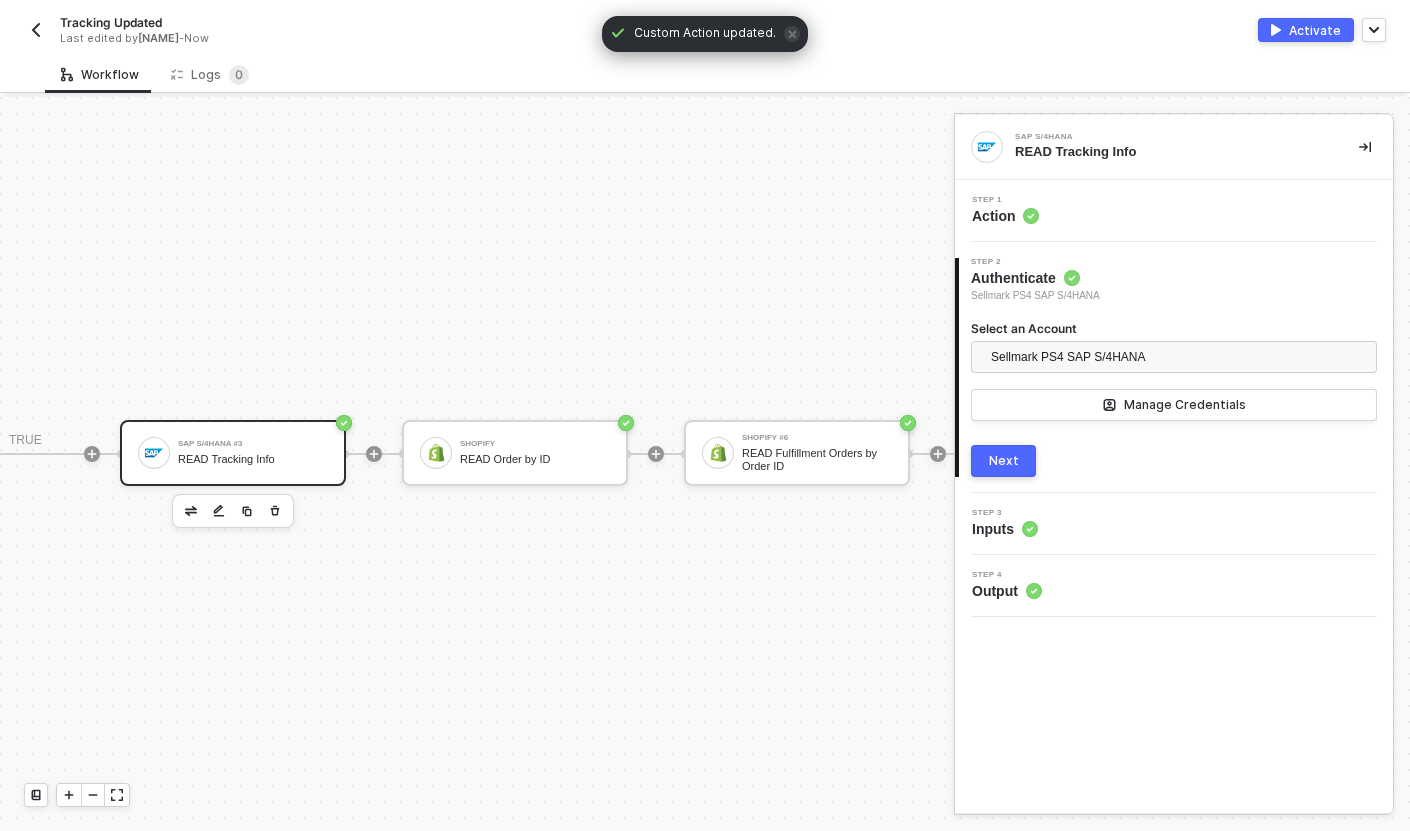 click on "Step 3 Inputs" at bounding box center (1176, 524) 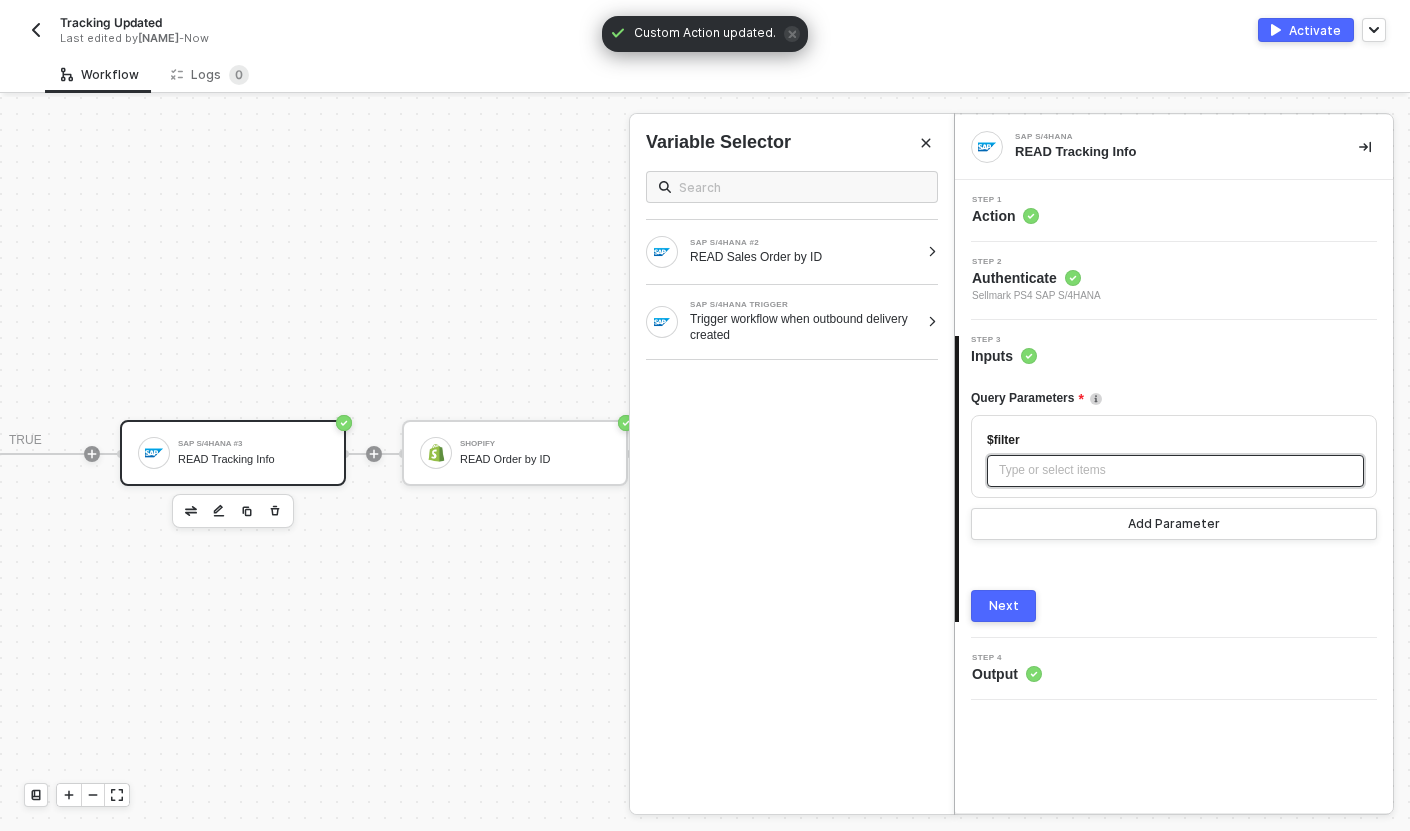 click on "Type or select items ﻿" at bounding box center (1175, 470) 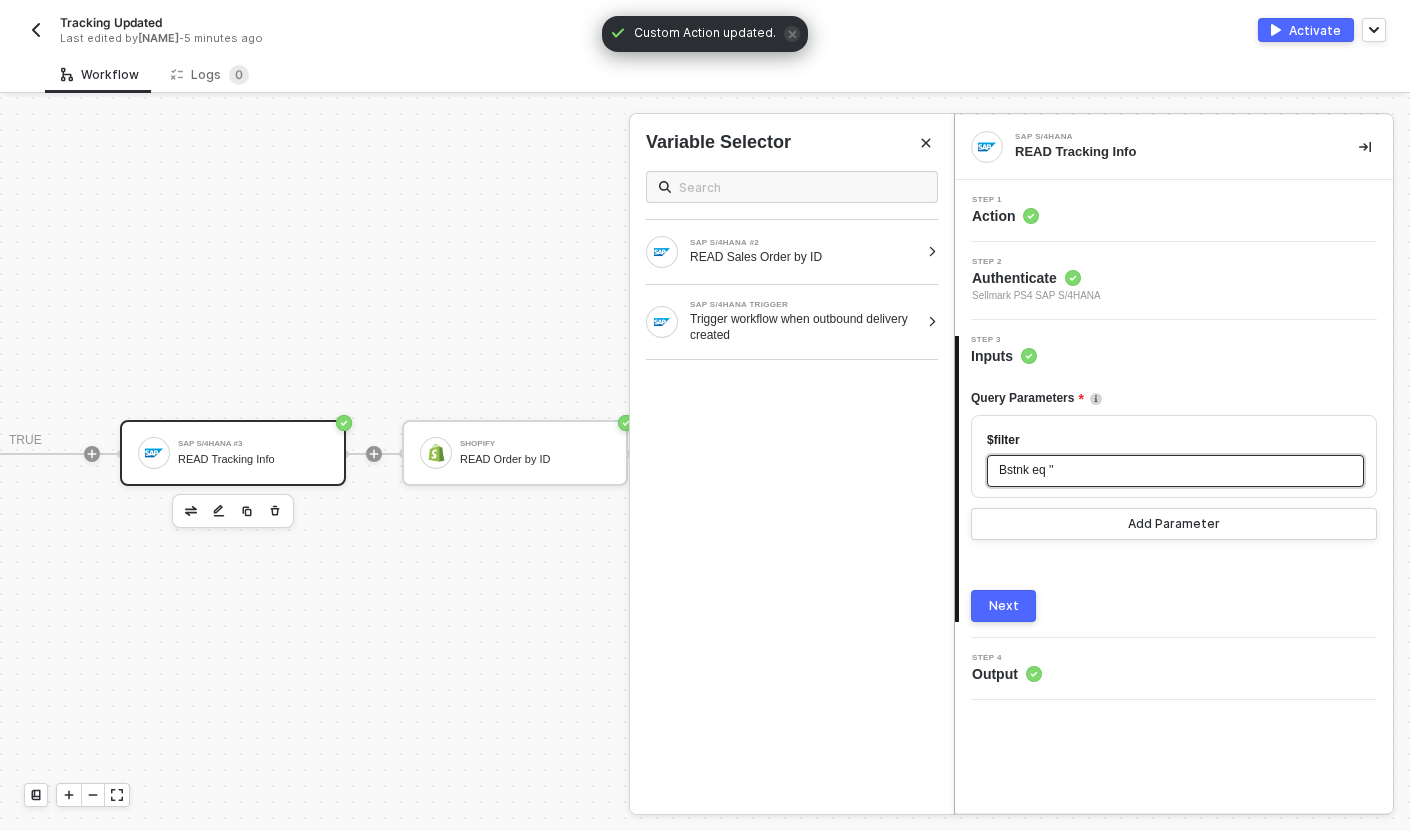 click on "Bstnk eq ''" at bounding box center [1026, 470] 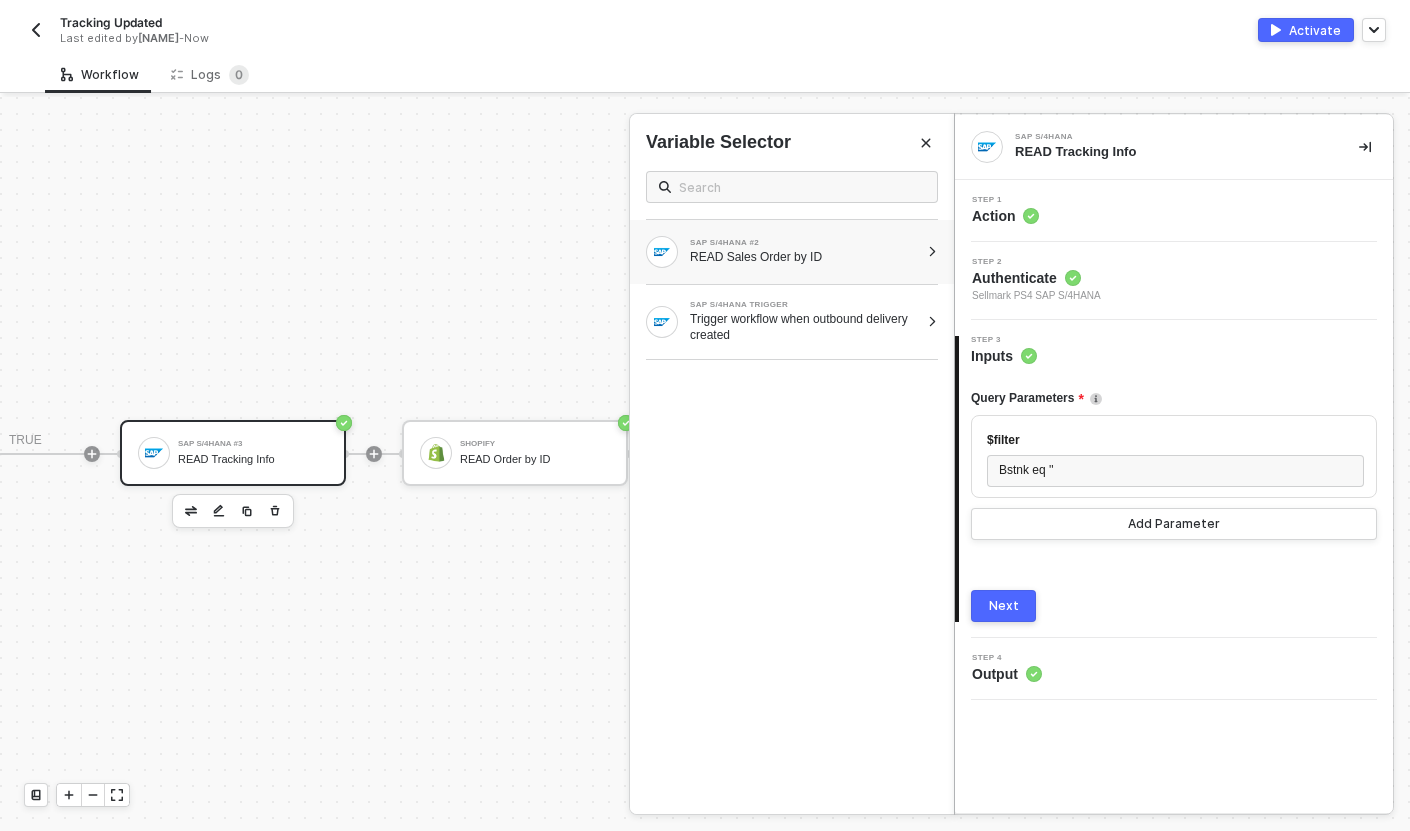 click on "READ Sales Order by ID" at bounding box center (804, 257) 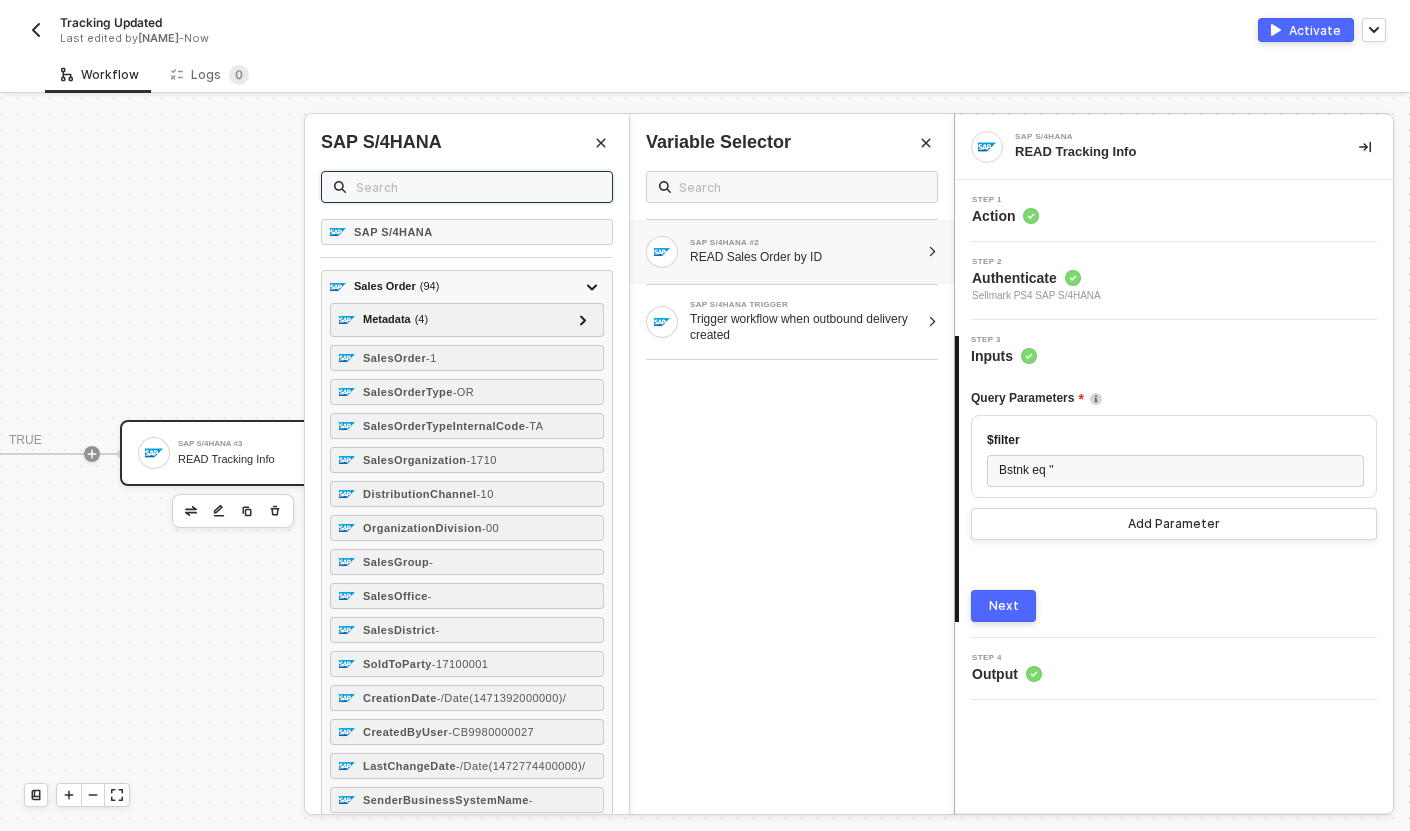 click at bounding box center [478, 187] 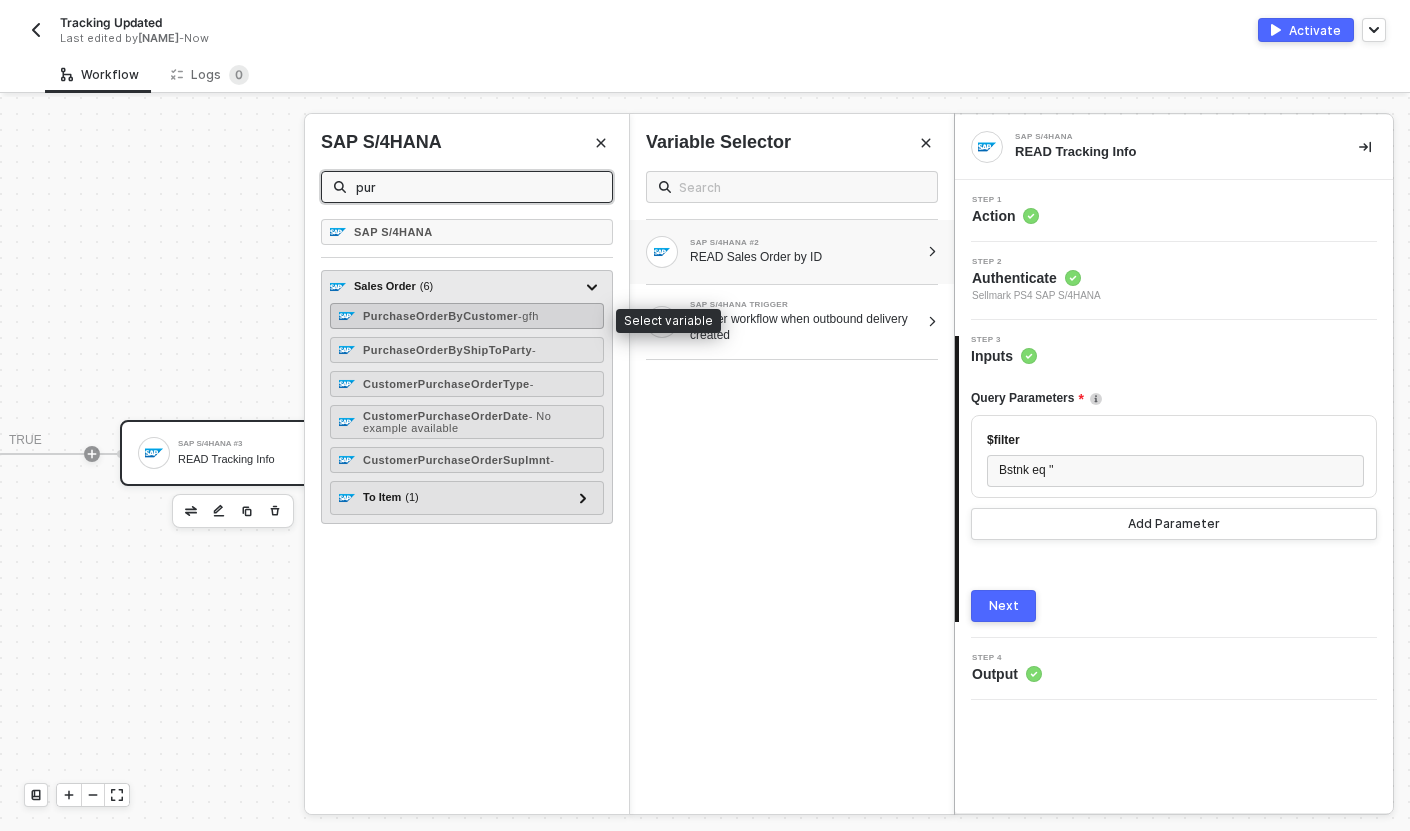 type on "pur" 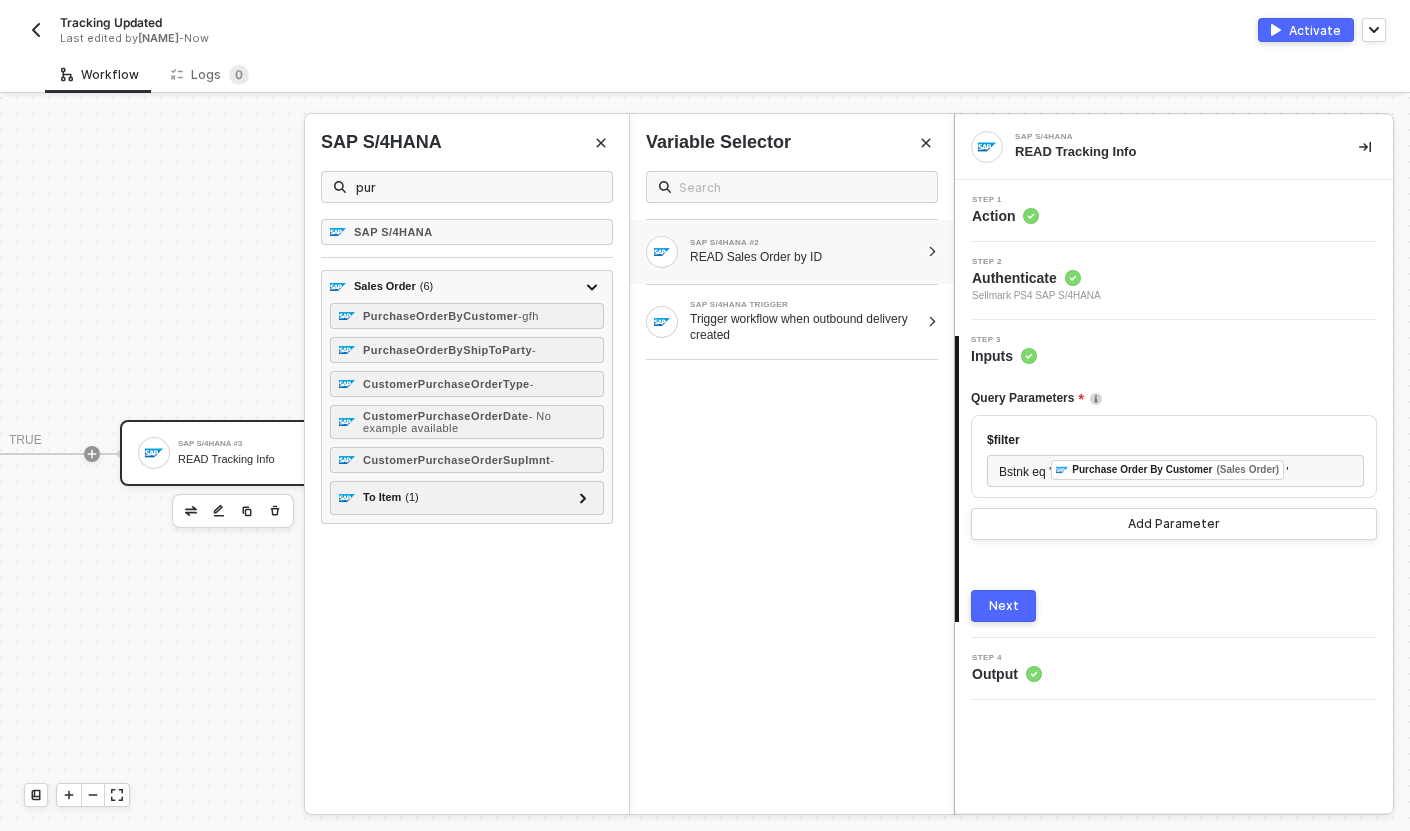 click on "Next" at bounding box center [1004, 606] 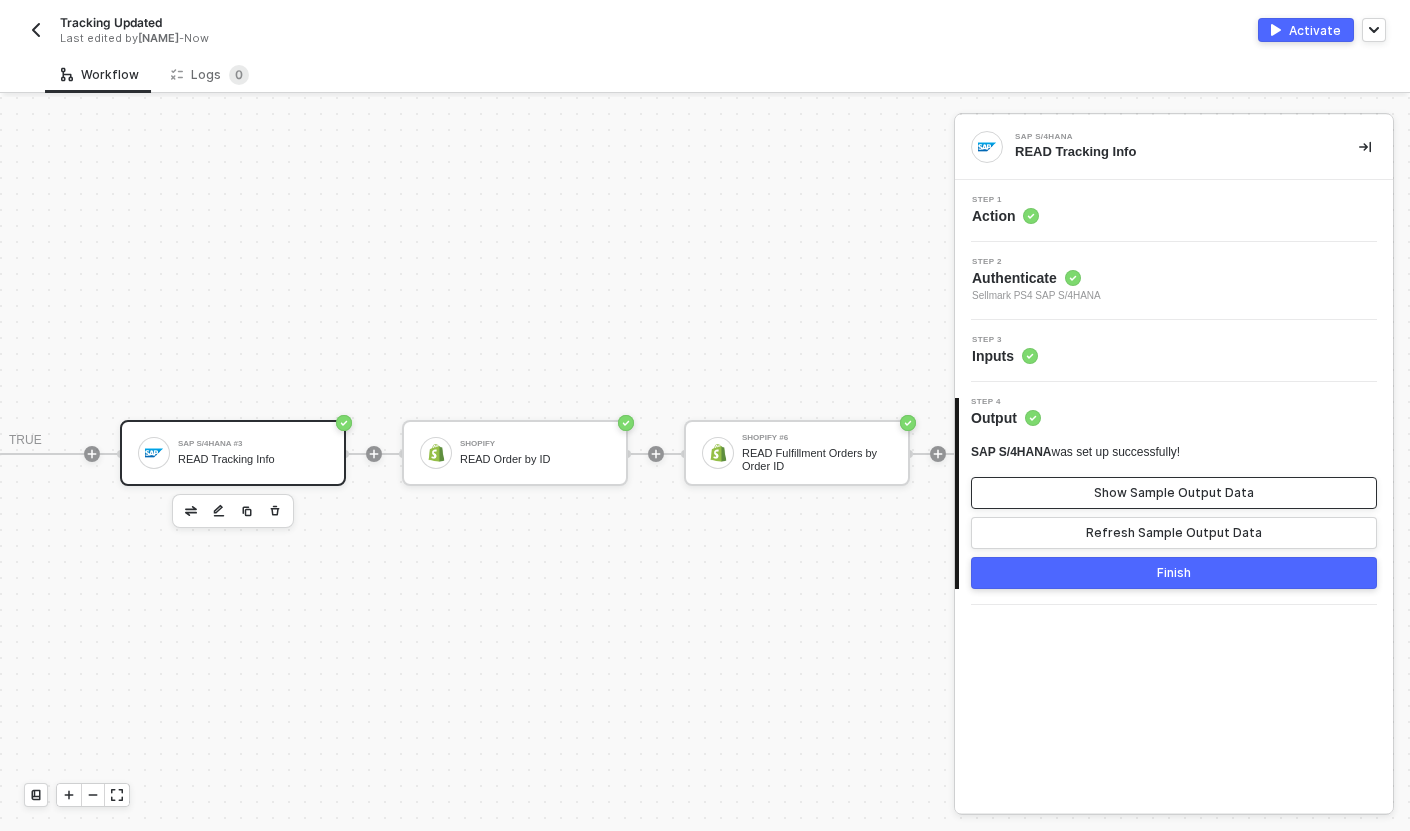 click on "Show Sample Output Data" at bounding box center [1174, 493] 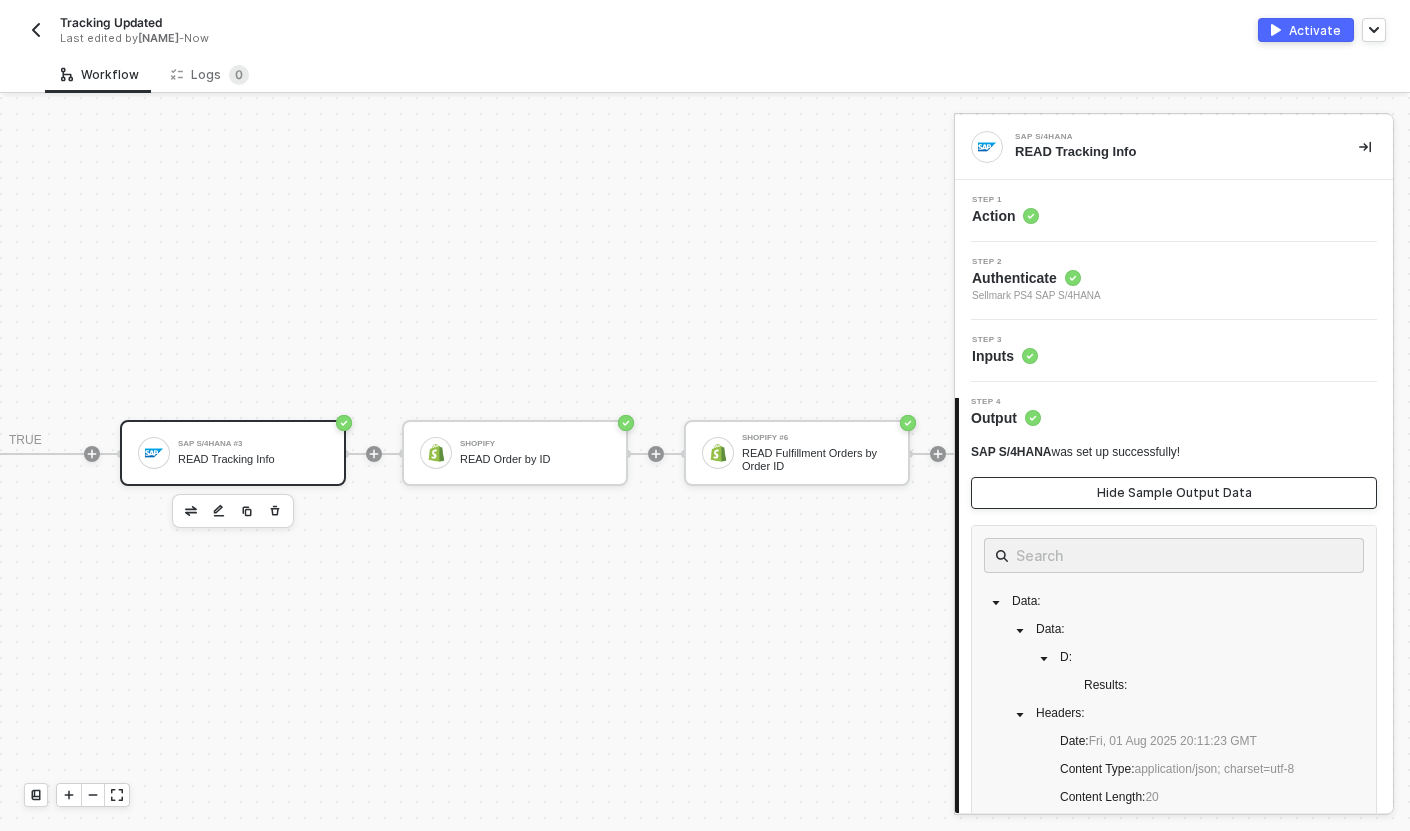 click on "Hide Sample Output Data" at bounding box center [1174, 493] 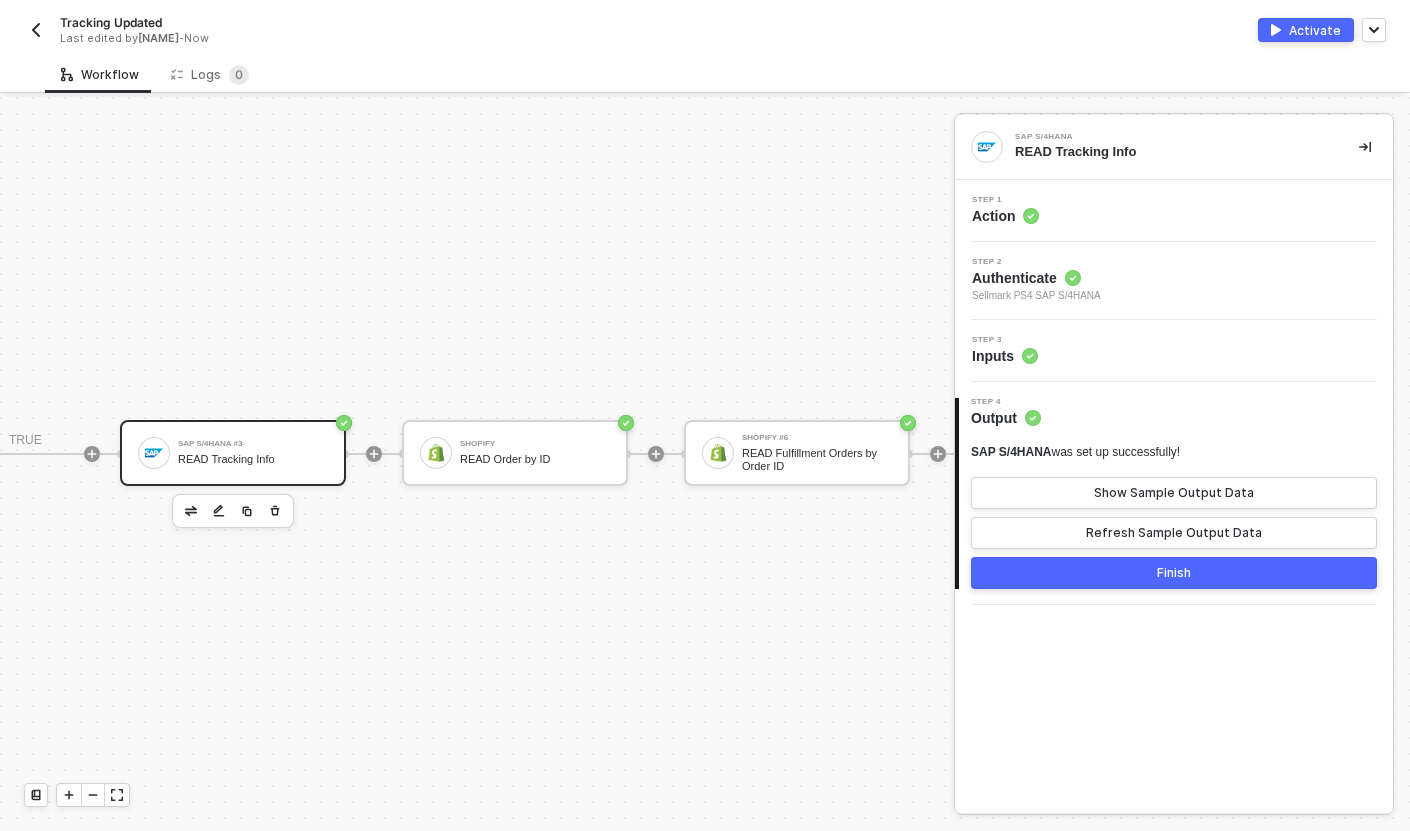 click on "Finish" at bounding box center (1174, 573) 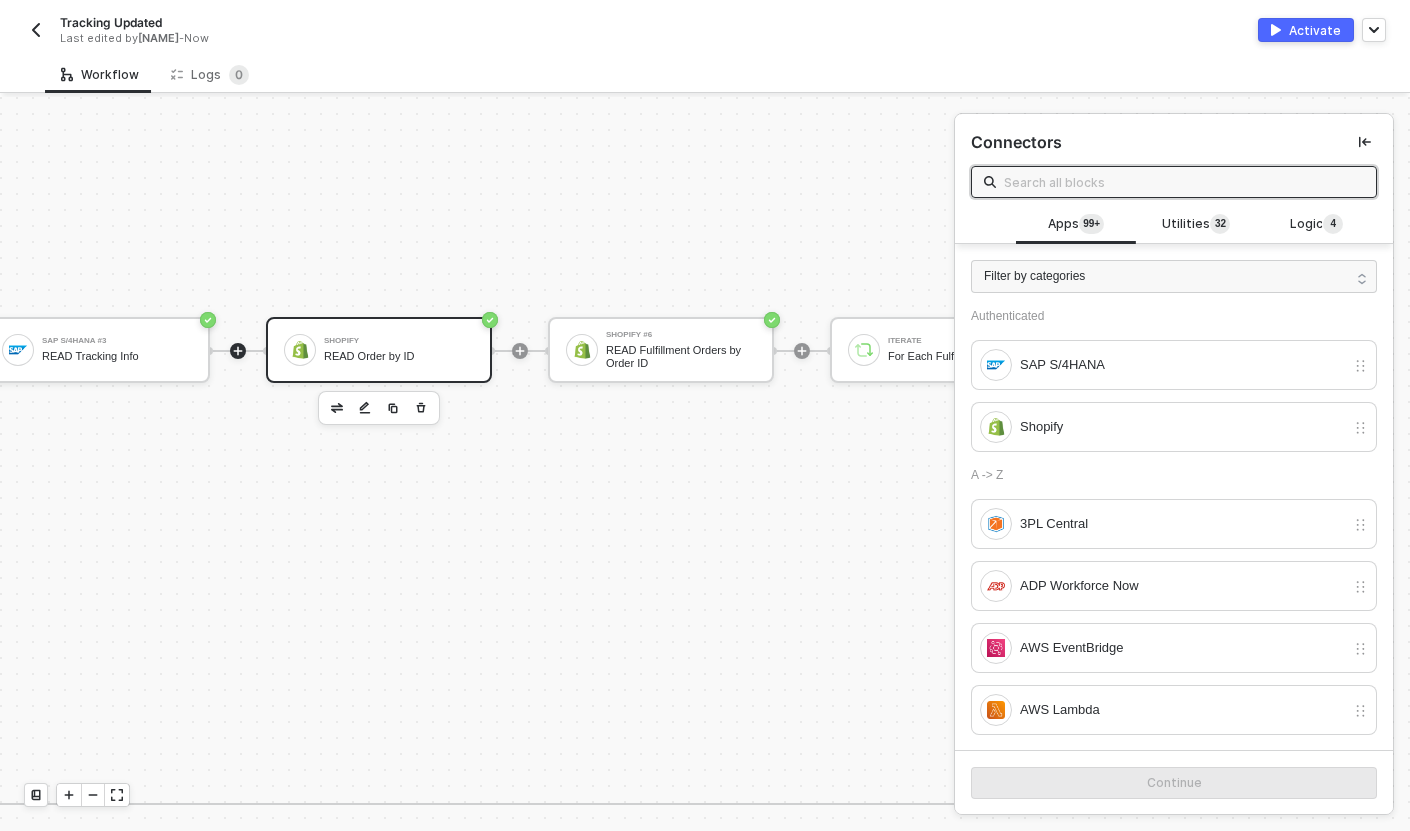 scroll, scrollTop: 685, scrollLeft: 994, axis: both 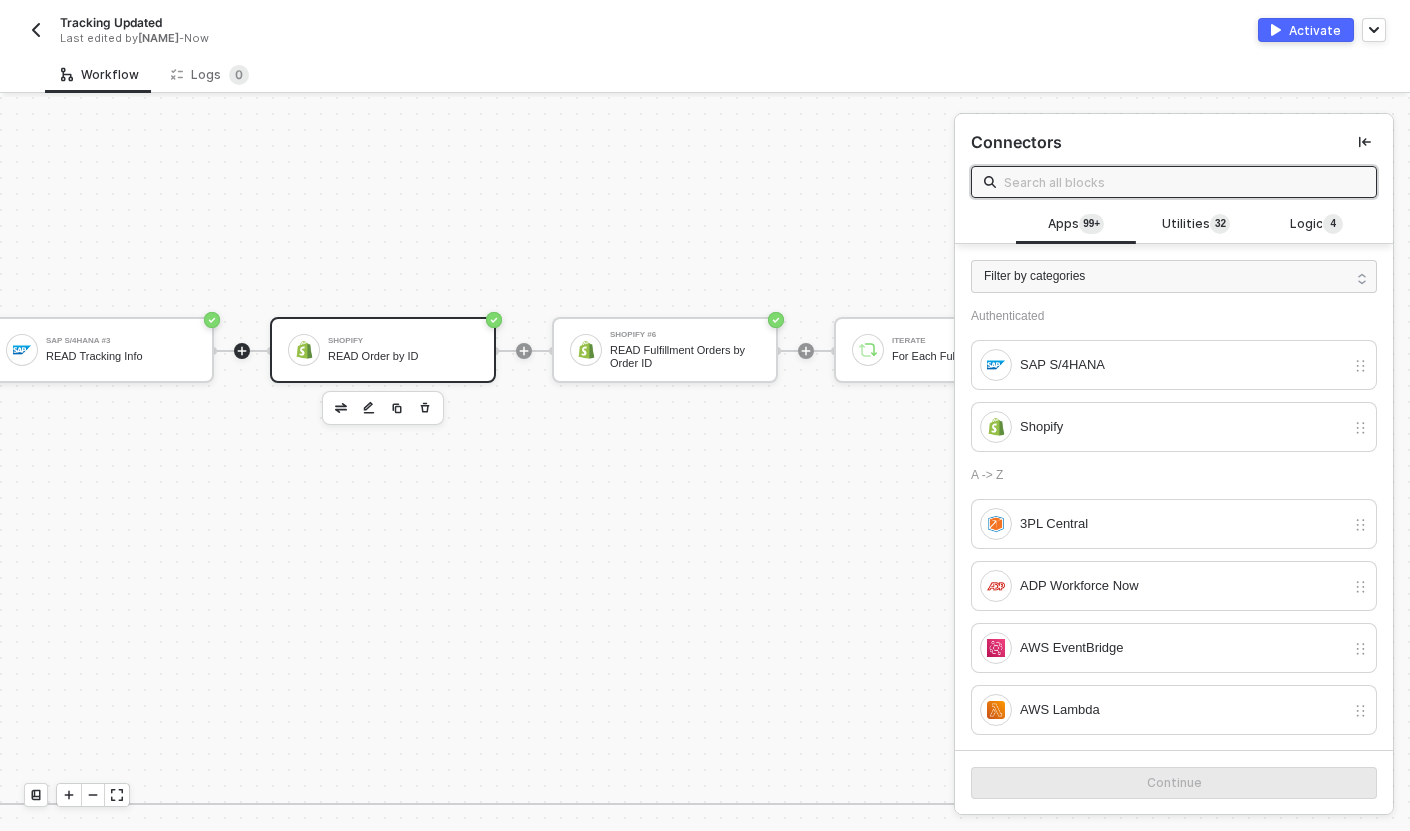 click on "READ Order by ID" at bounding box center (403, 356) 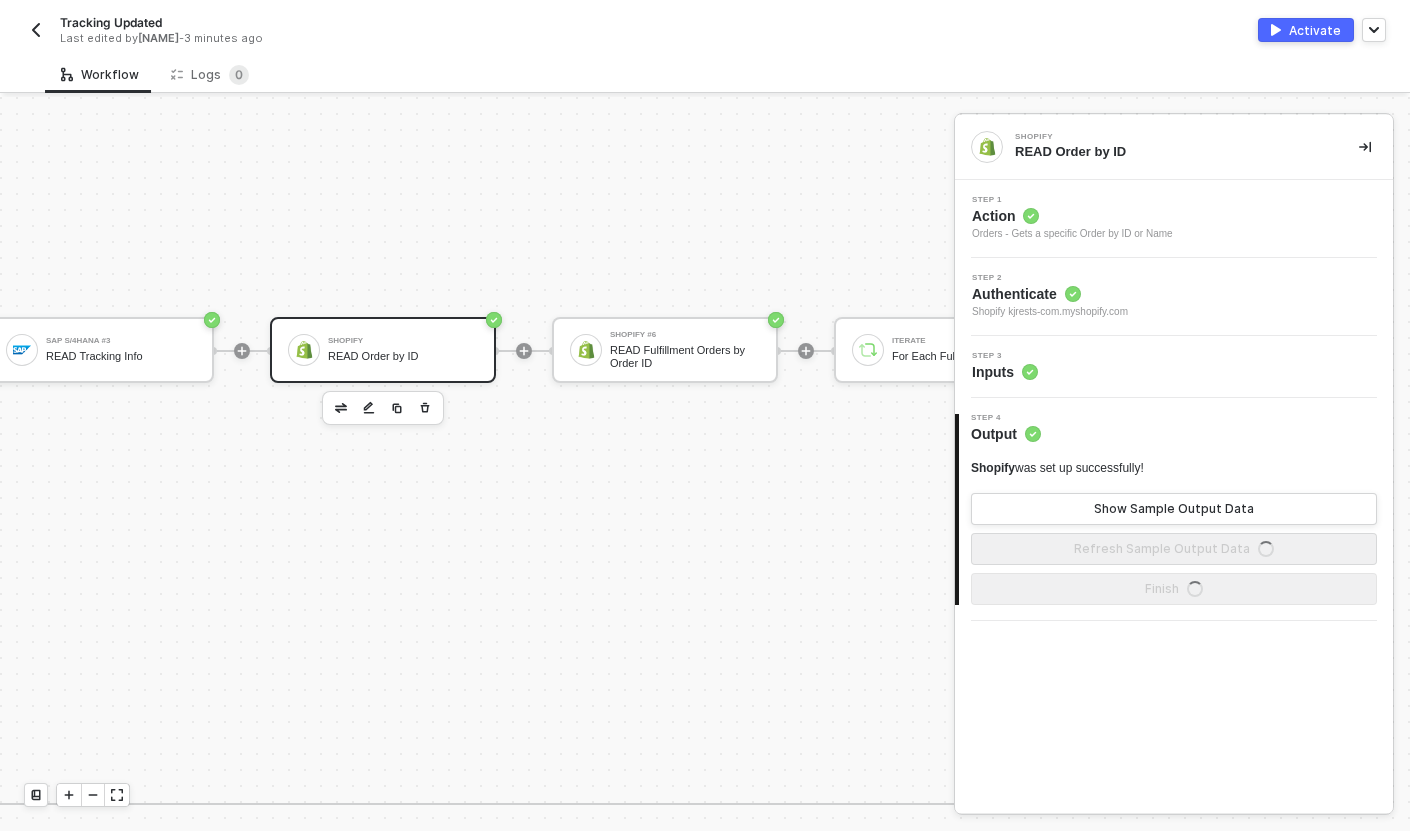 click on "Step 3 Inputs" at bounding box center (1176, 367) 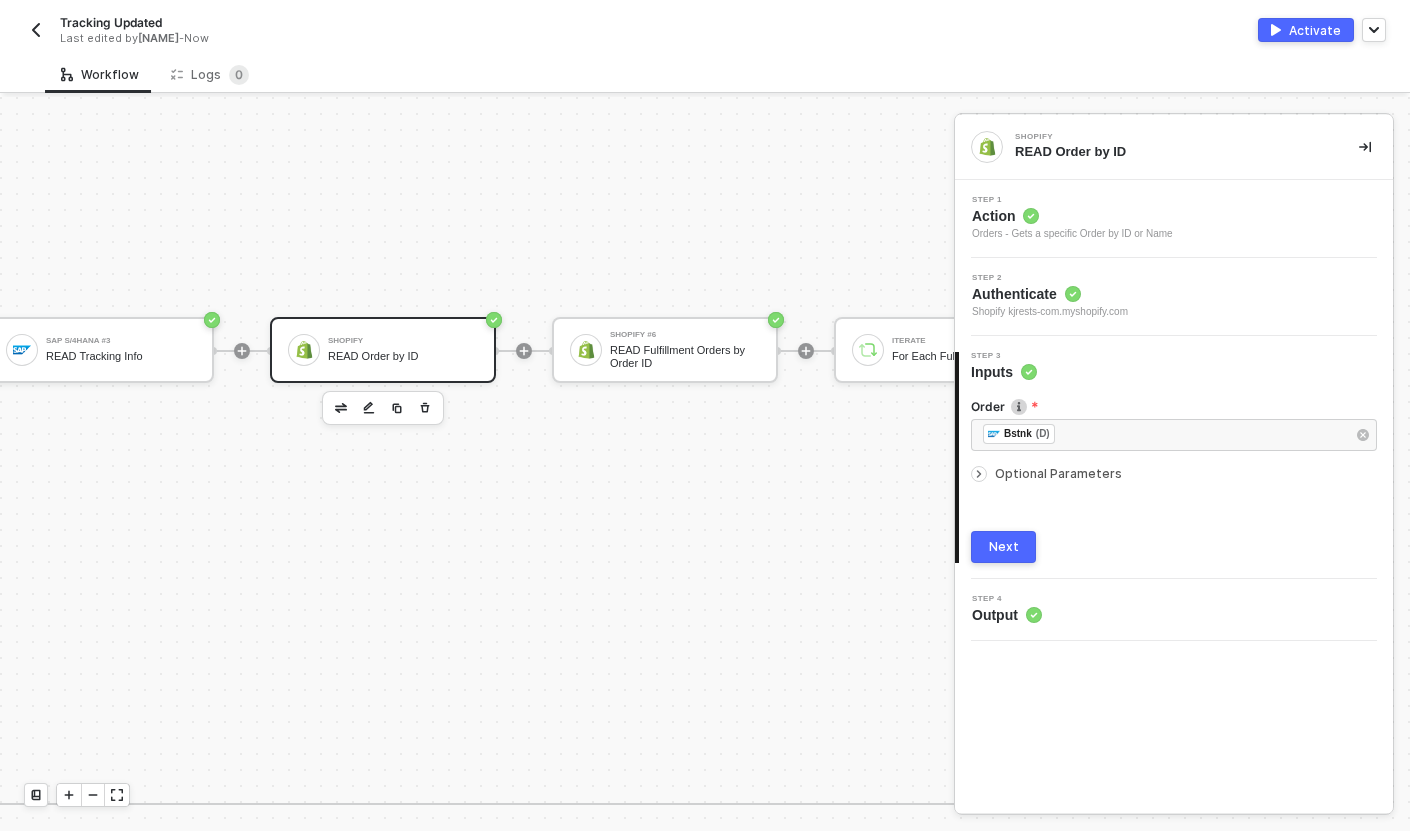 click on "TRUE SAP S/4HANA #3 READ Tracking Info Shopify READ Order by ID Shopify #6 READ Fulfillment Orders by Order ID Iterate For Each Fulfillment Order Custom Code Find Material No in Fulfillment Order Line Items If-Else Conditions If Material No in Fulfillment Order Line Items TRUE Shopify #5 UPDATE Fulfillment Tracking Number Stop Workflow Stop Workflow FALSE FALSE Stop Workflow #2 Stop Workflow" at bounding box center (1336, 577) 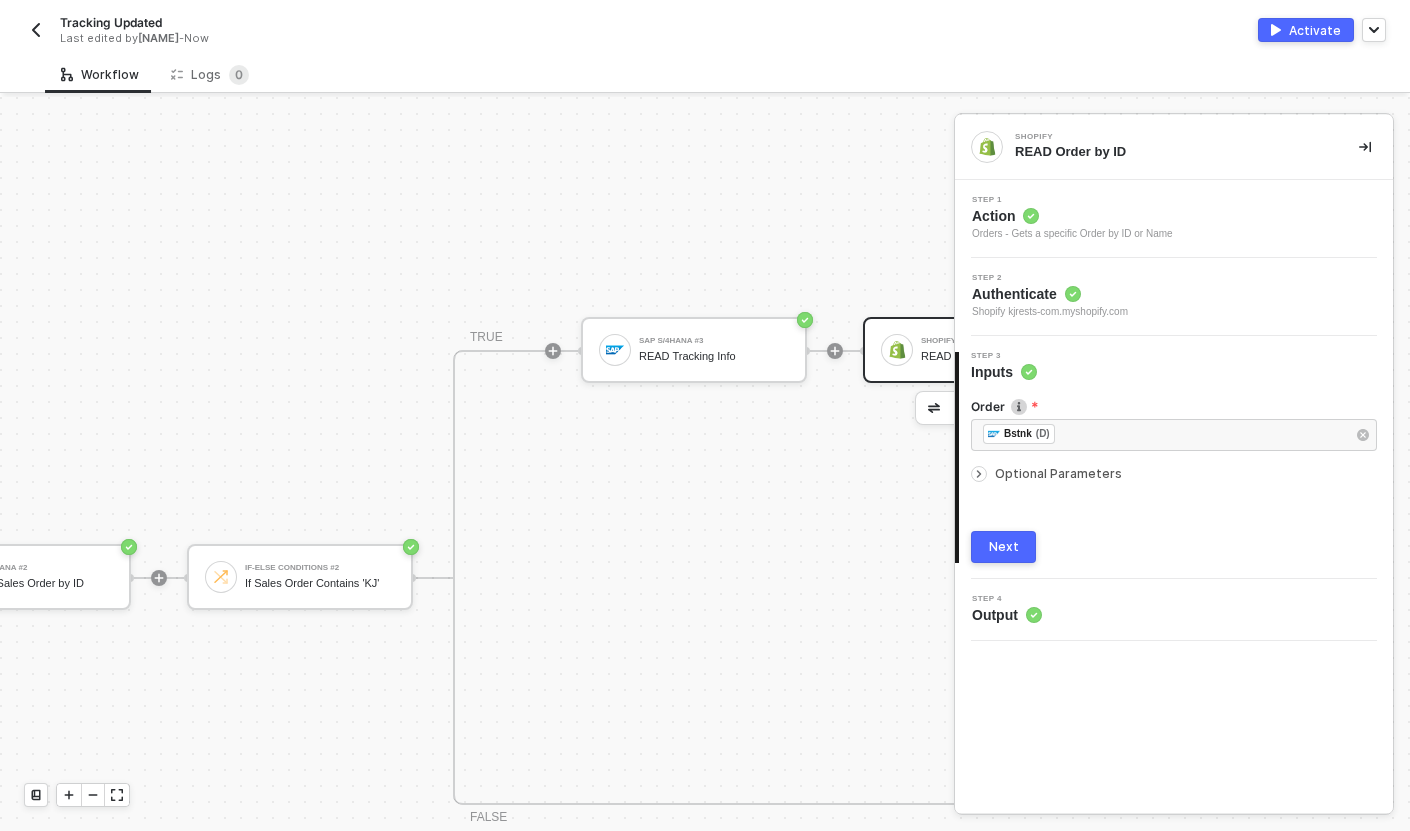 scroll, scrollTop: 685, scrollLeft: 389, axis: both 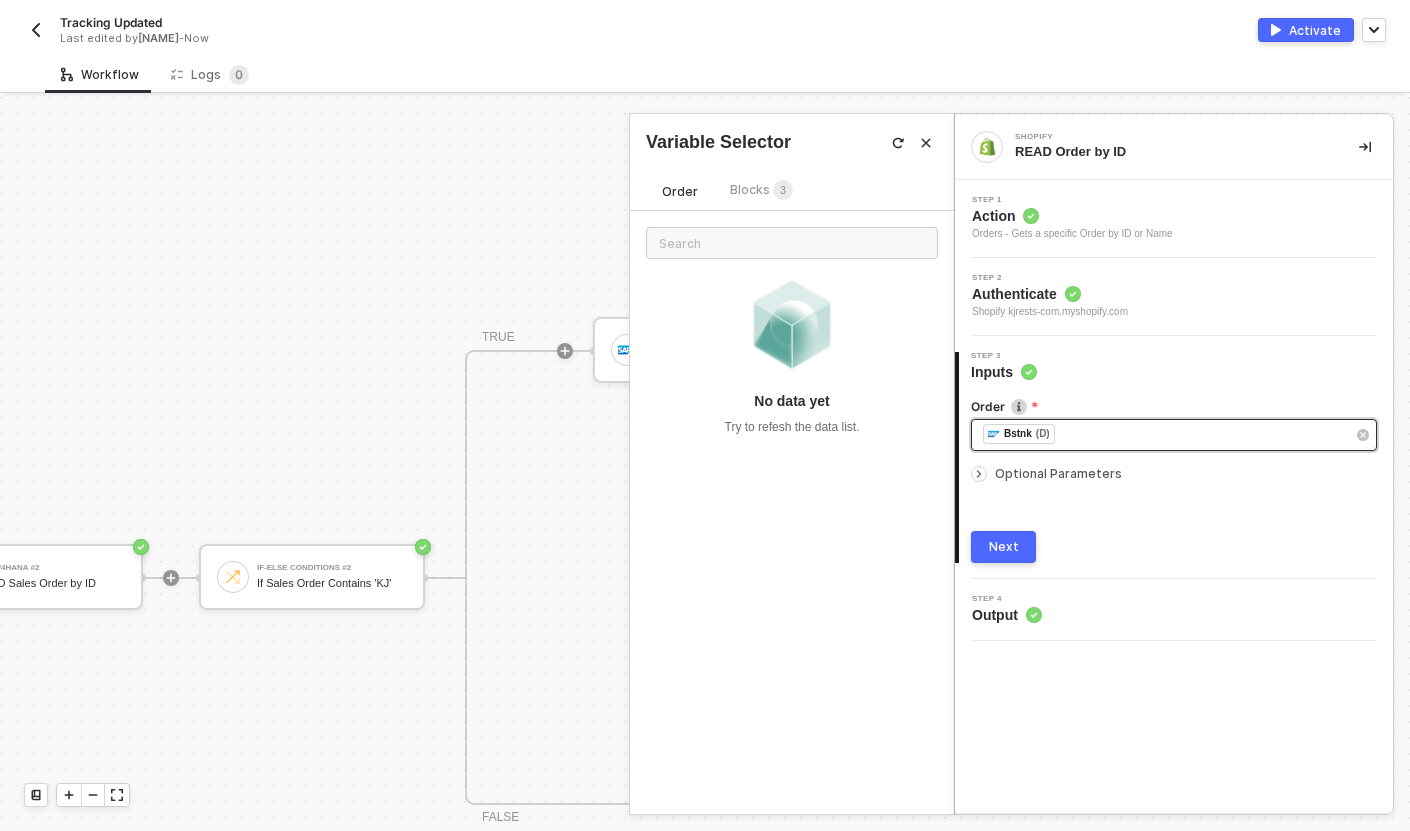 click on "﻿ ﻿ Bstnk (D) ﻿" at bounding box center (1174, 435) 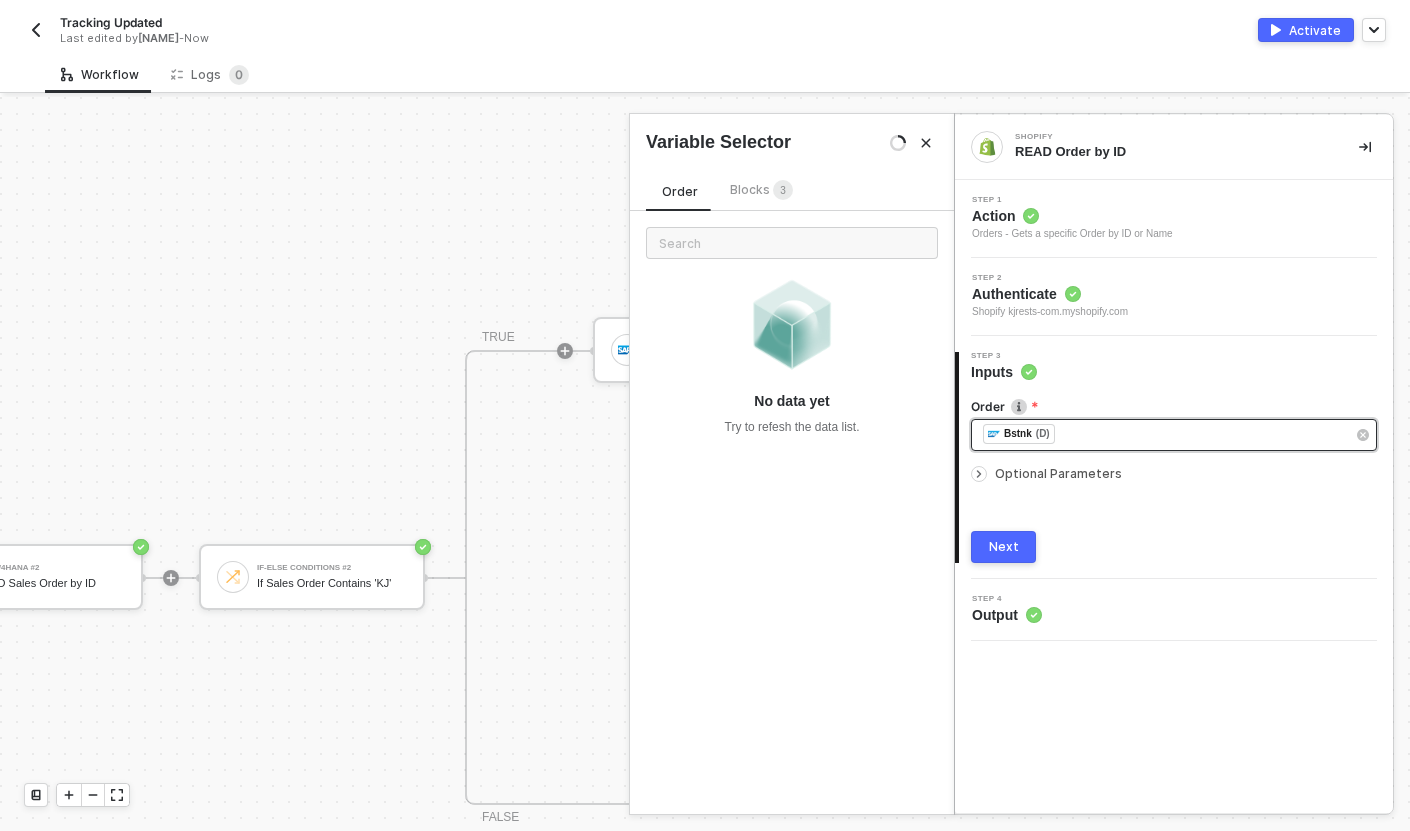 click on "﻿ ﻿ Bstnk (D) ﻿" at bounding box center [1164, 435] 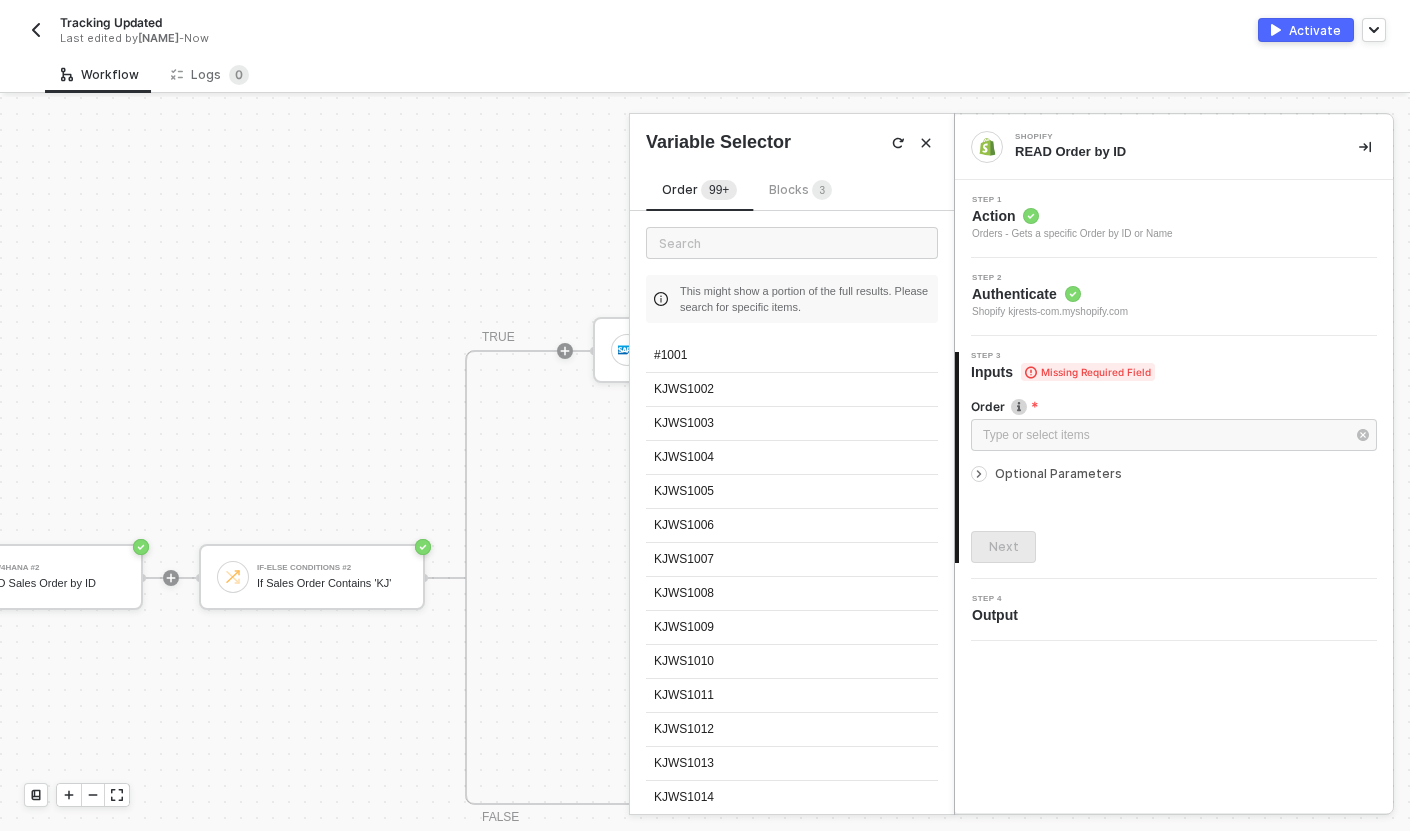 click on "Blocks   3" at bounding box center [800, 189] 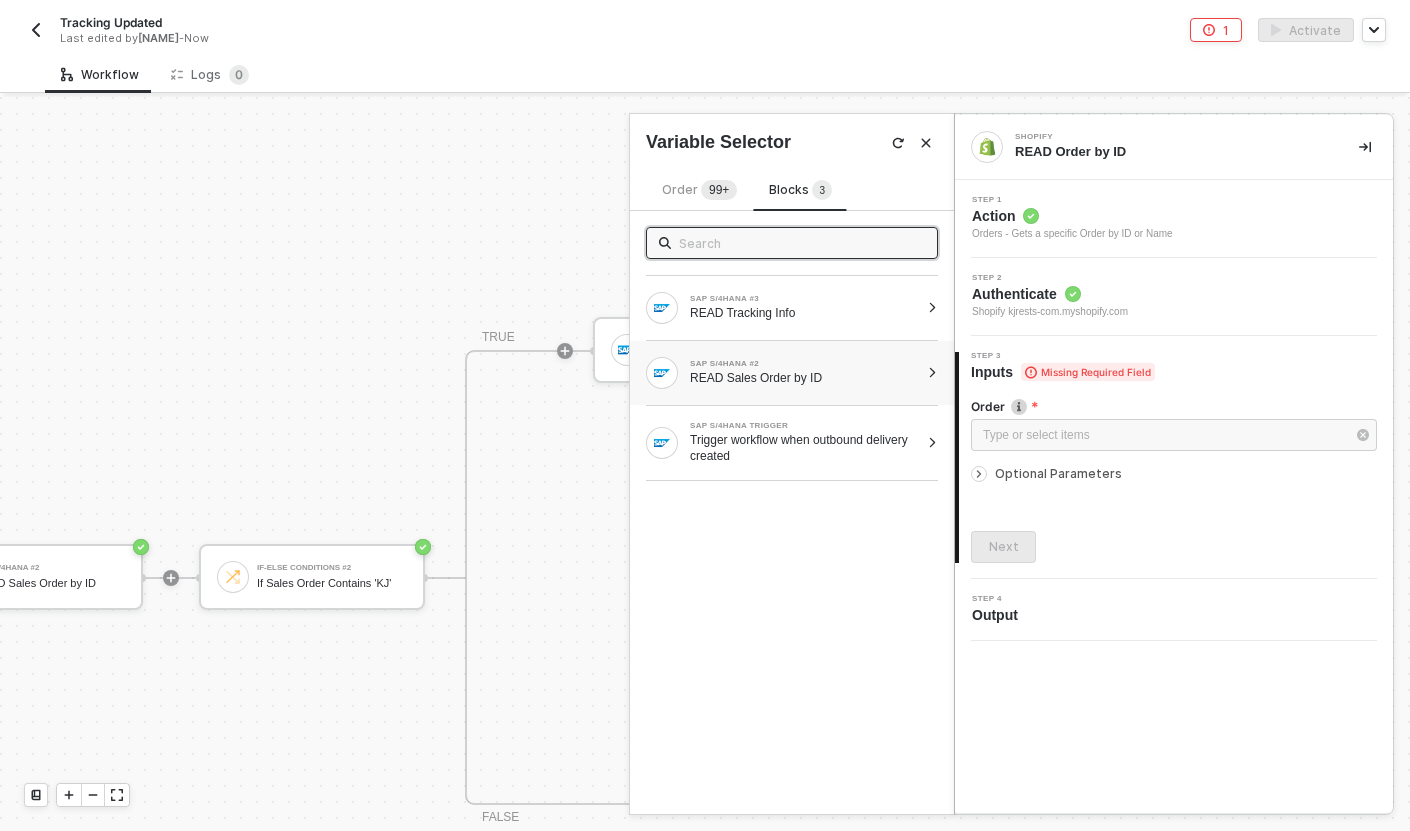 click on "SAP S/4HANA #2 READ Sales Order by ID" at bounding box center (804, 373) 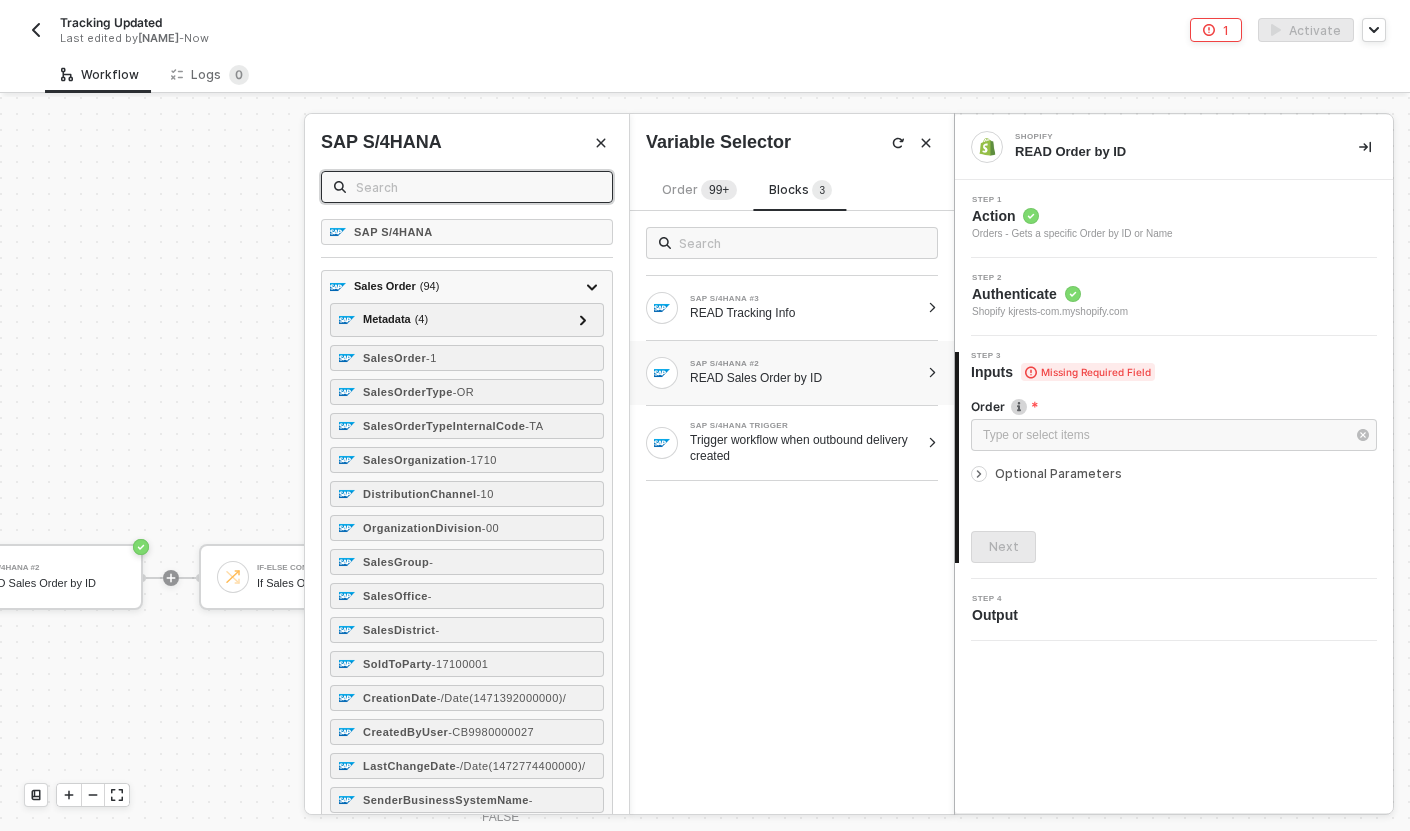 click at bounding box center [478, 187] 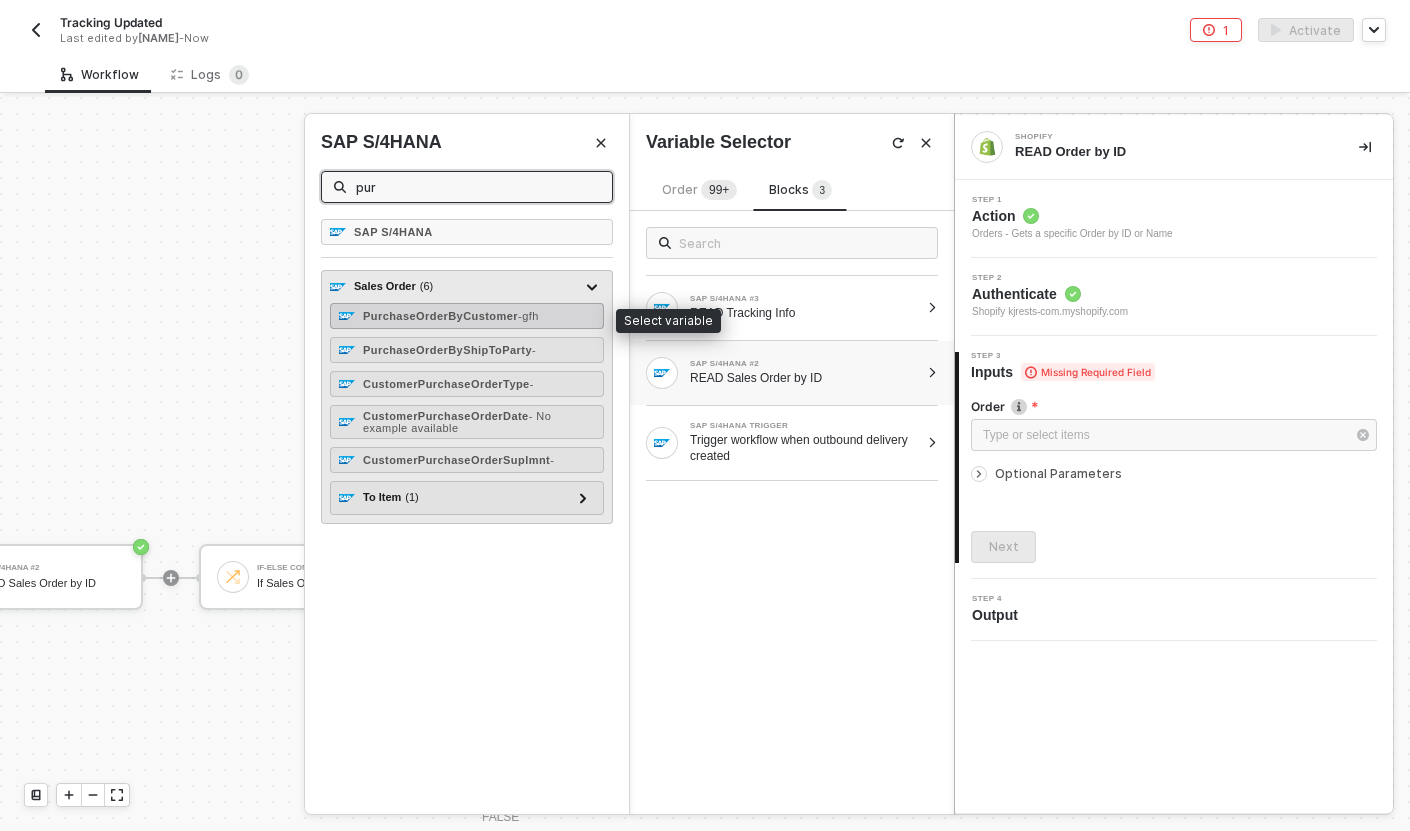 type on "pur" 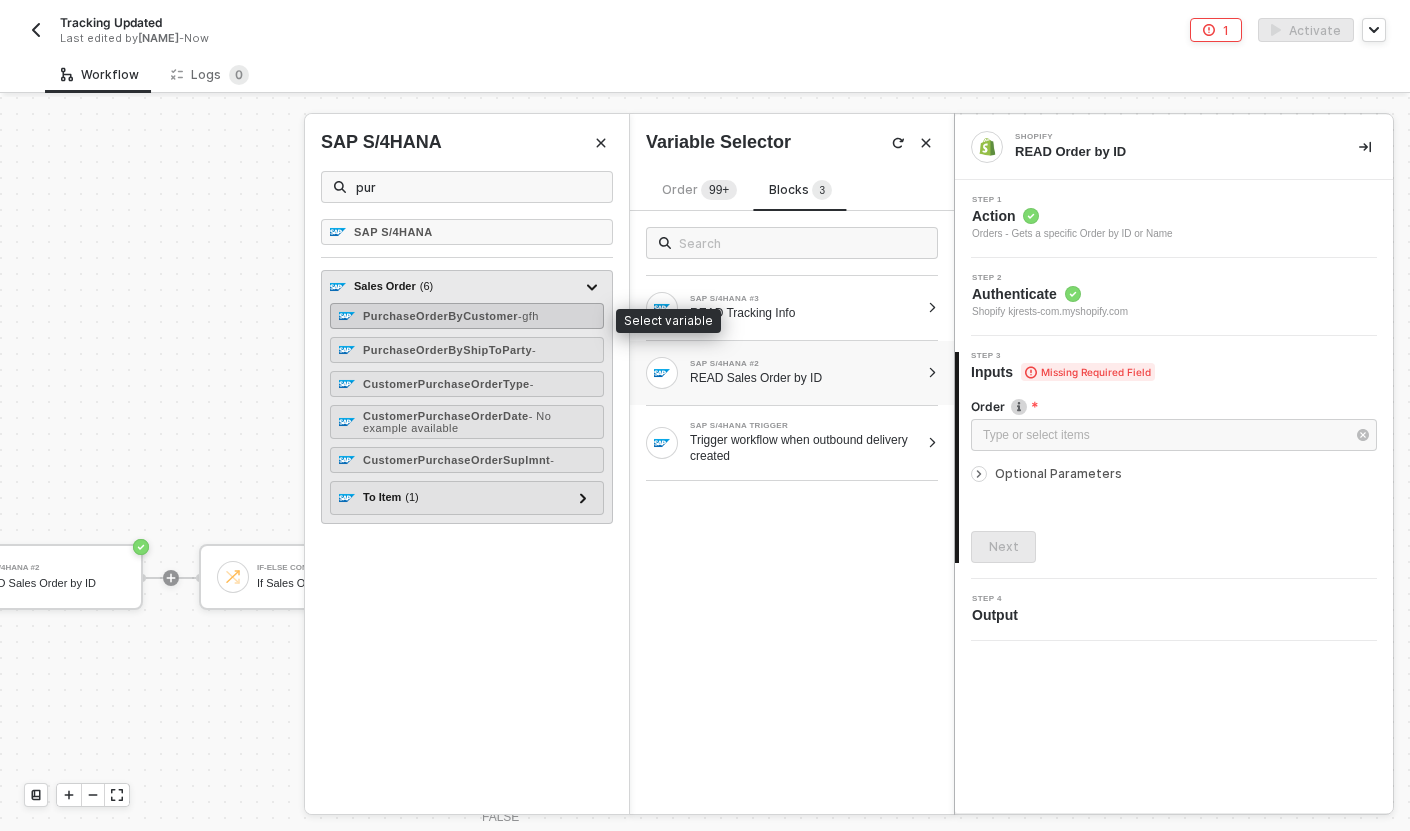 click on "PurchaseOrderByCustomer  -  gfh" at bounding box center (467, 316) 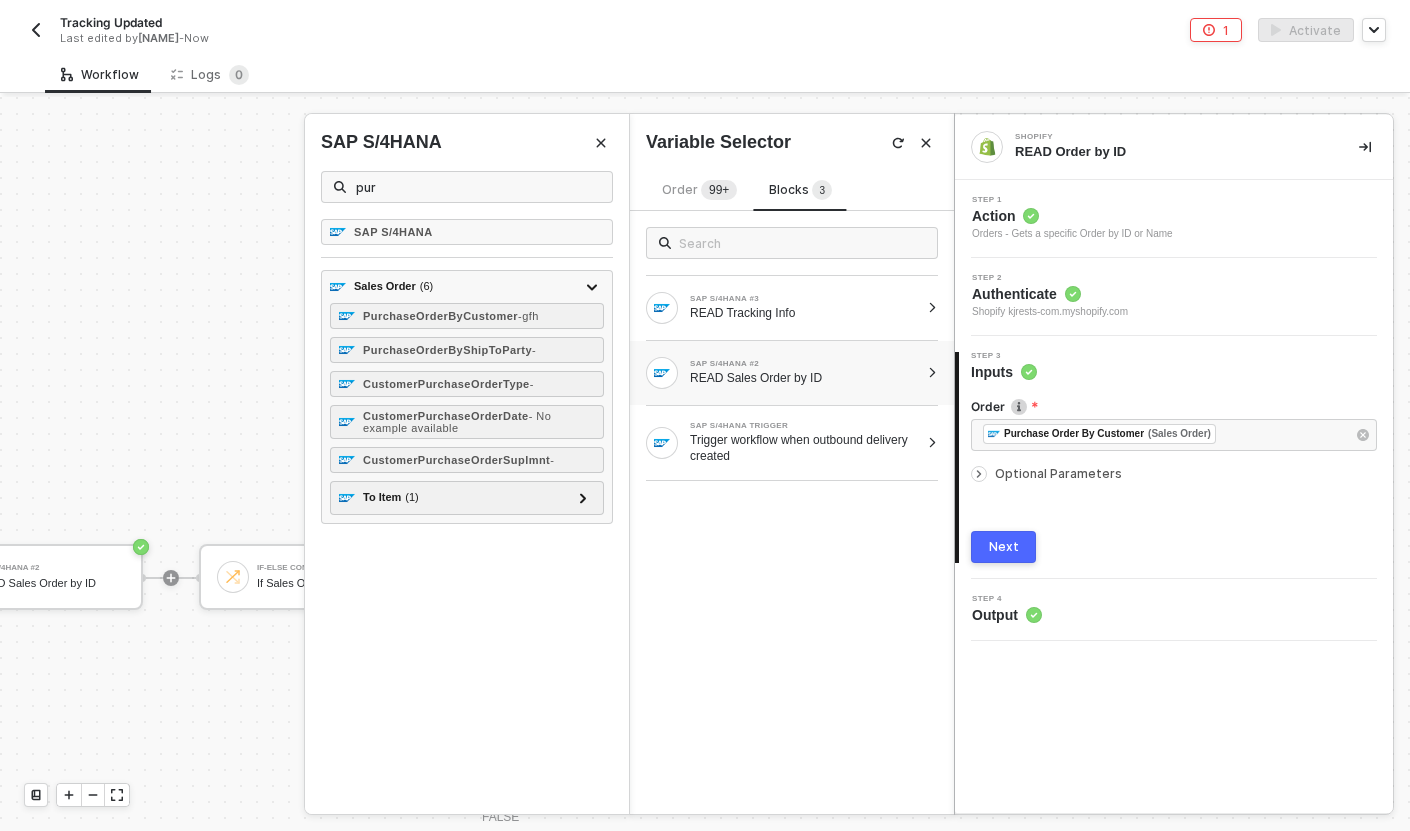 click on "Optional Parameters" at bounding box center (1058, 473) 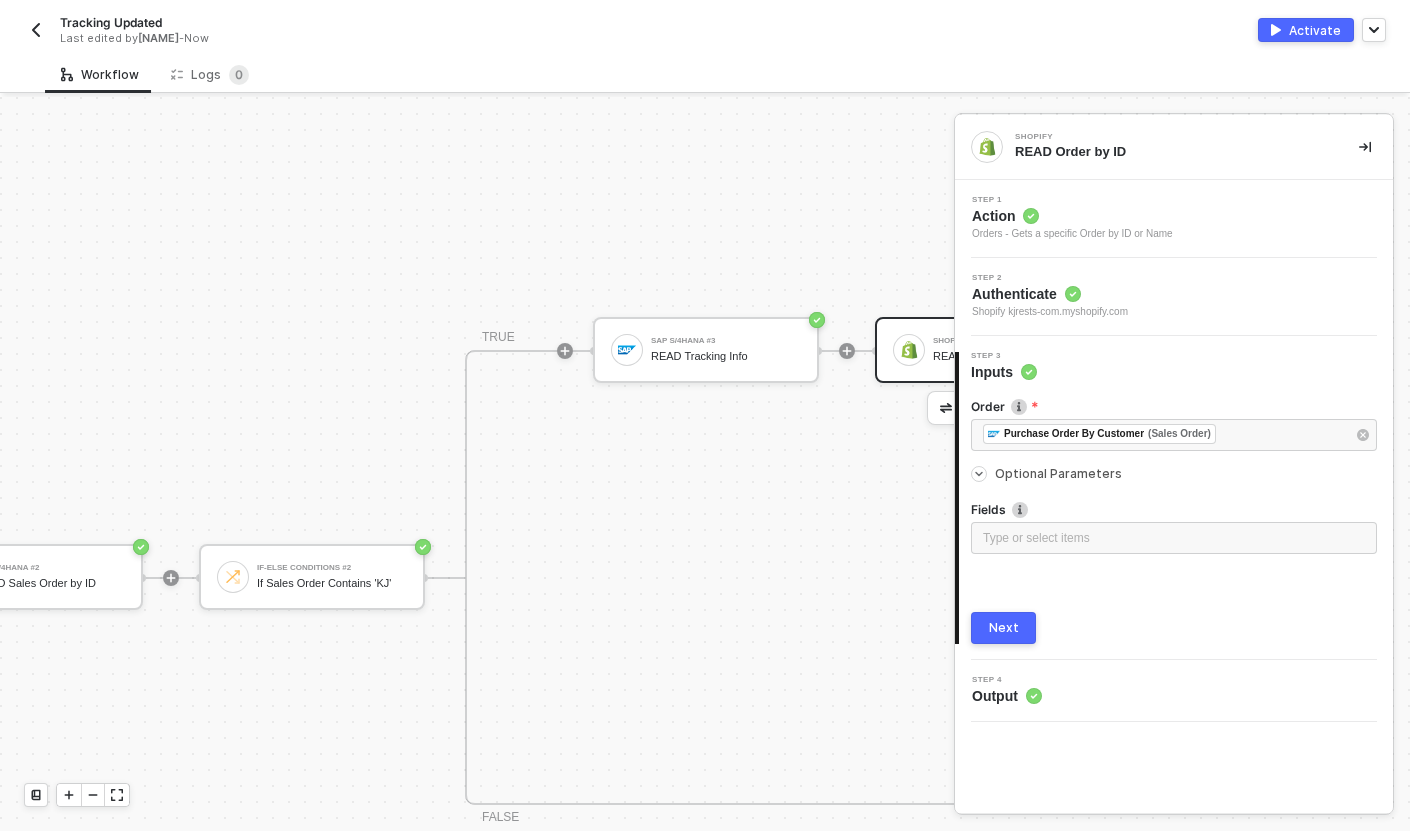 click on "Optional Parameters" at bounding box center [1058, 473] 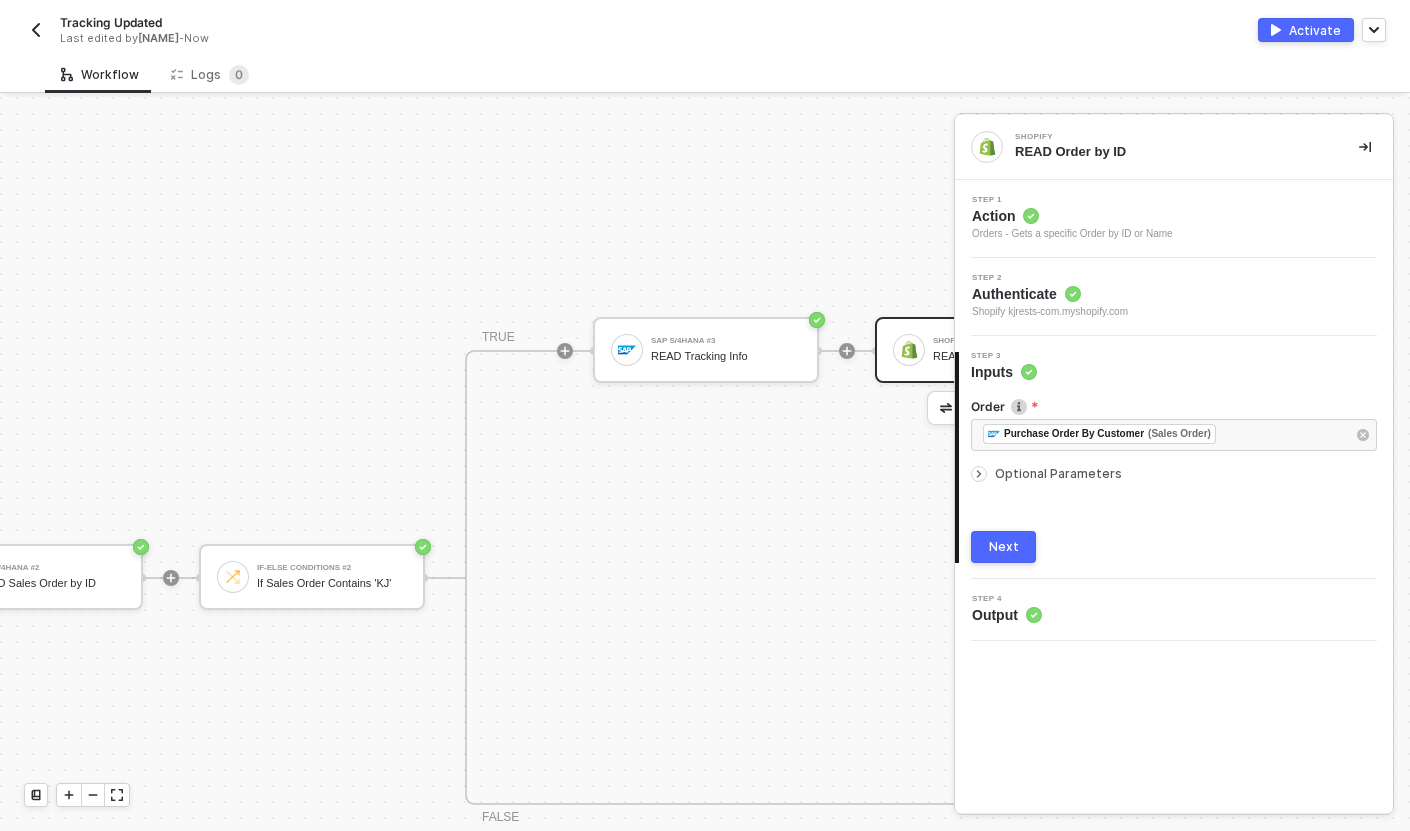 click on "Next" at bounding box center (1004, 547) 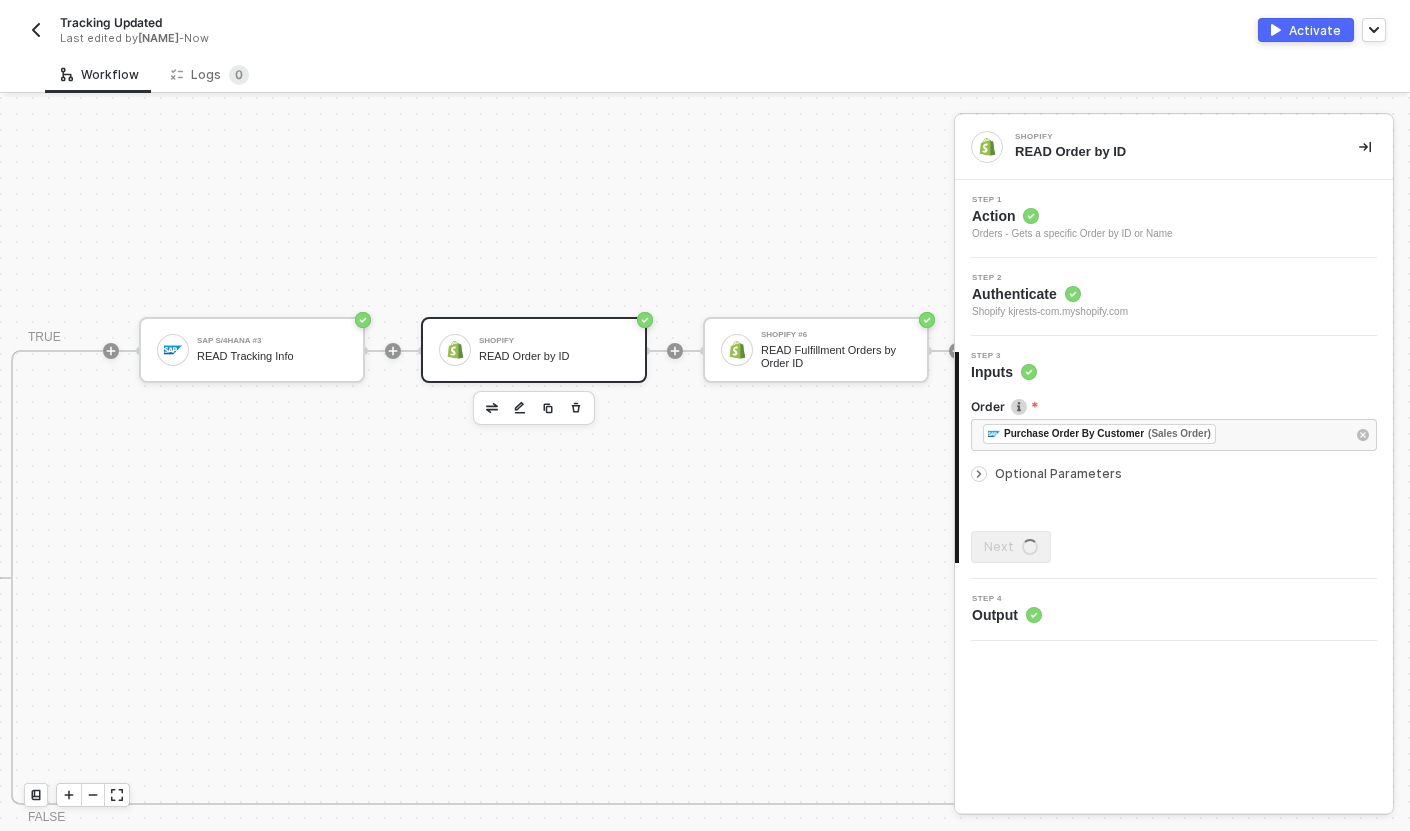 scroll, scrollTop: 685, scrollLeft: 855, axis: both 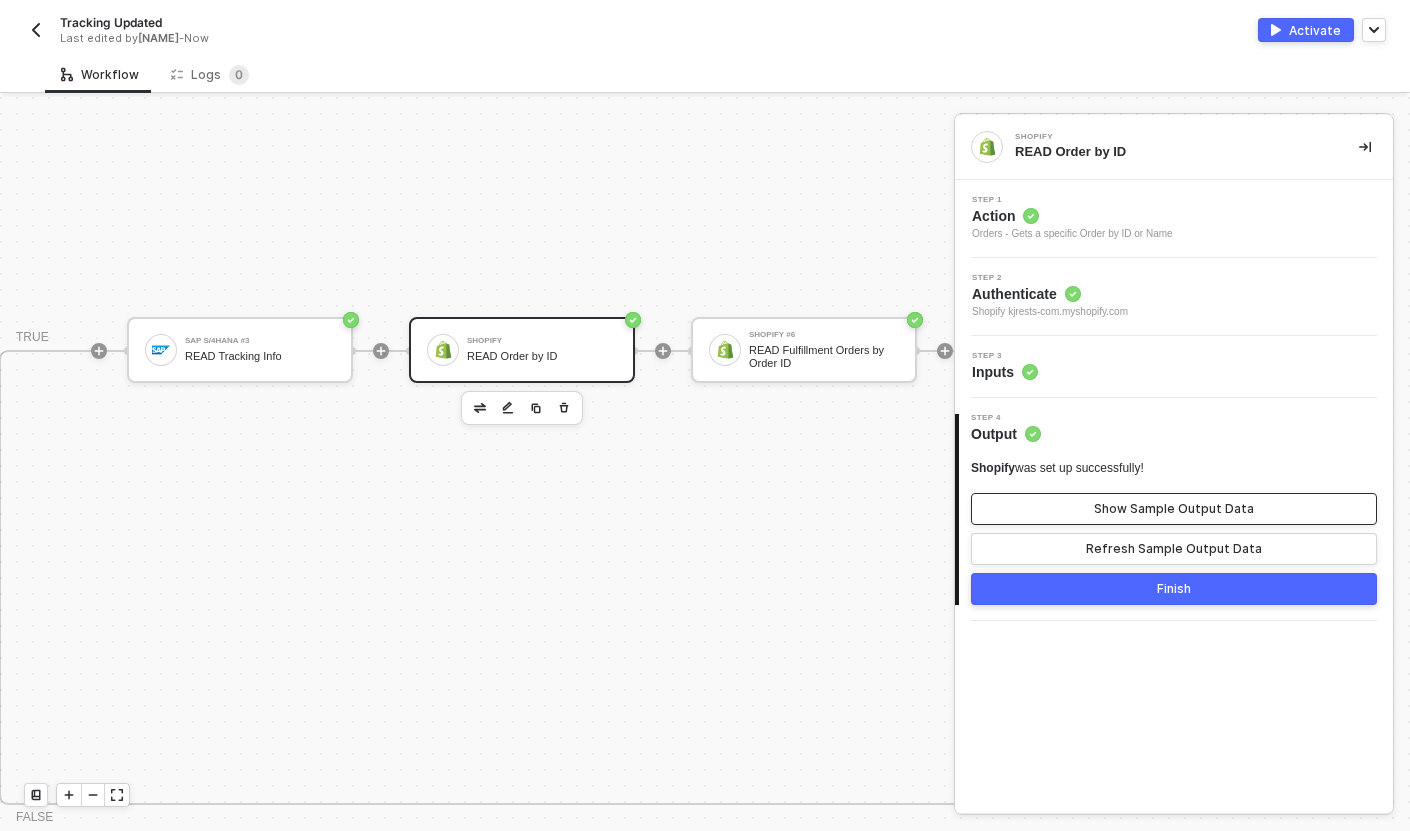 click on "Show Sample Output Data" at bounding box center (1174, 509) 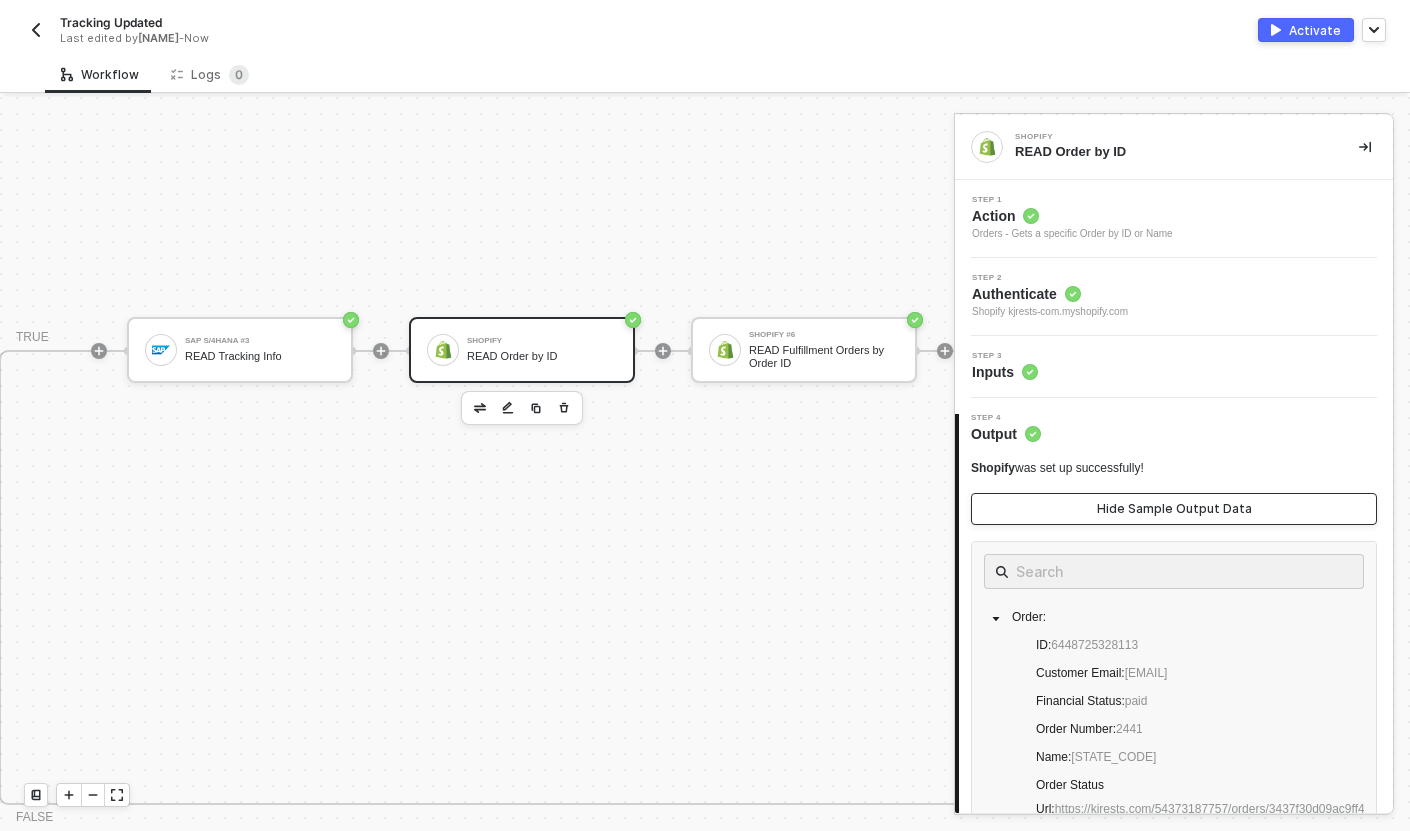 click on "Hide Sample Output Data" at bounding box center (1174, 509) 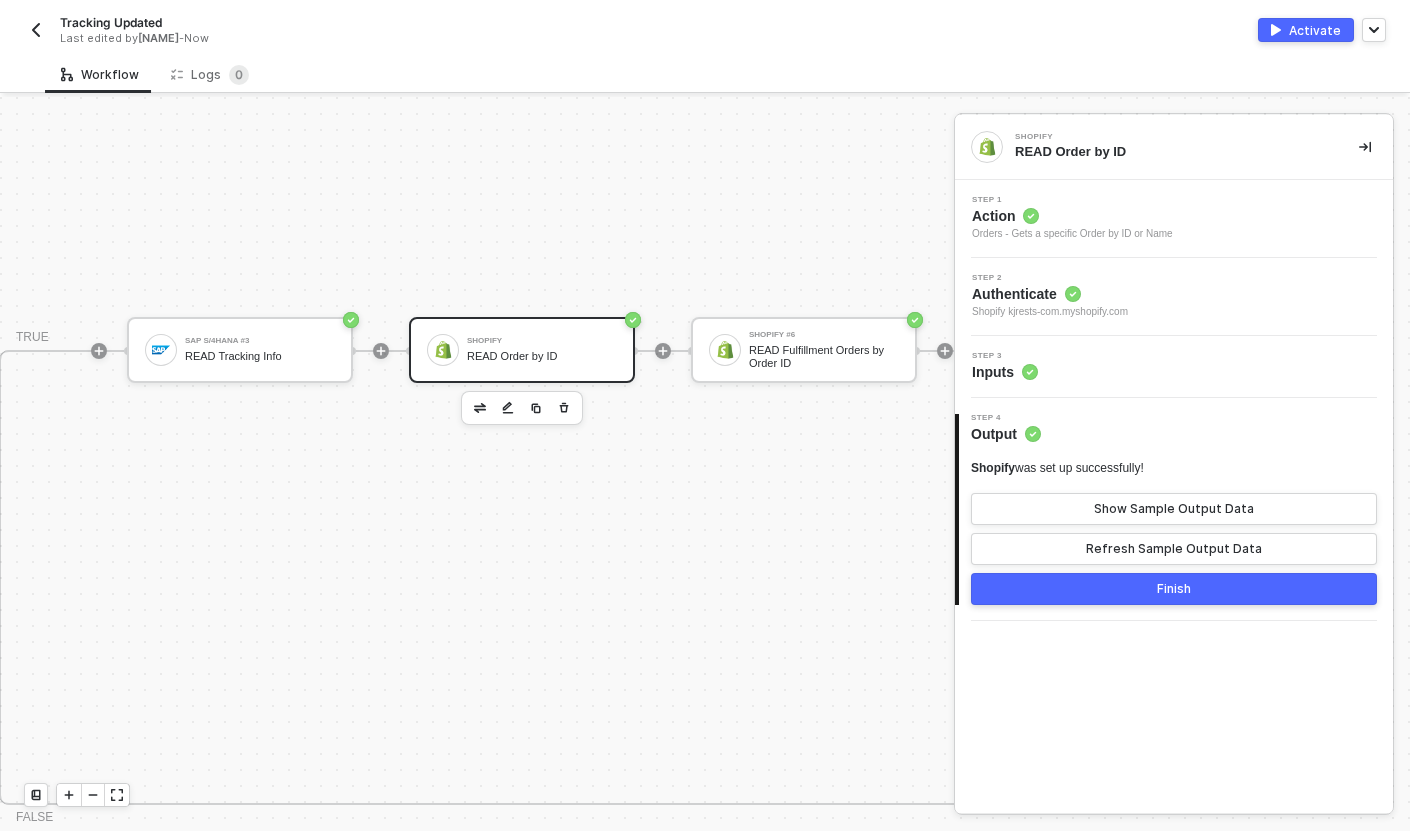 click on "Finish" at bounding box center [1174, 589] 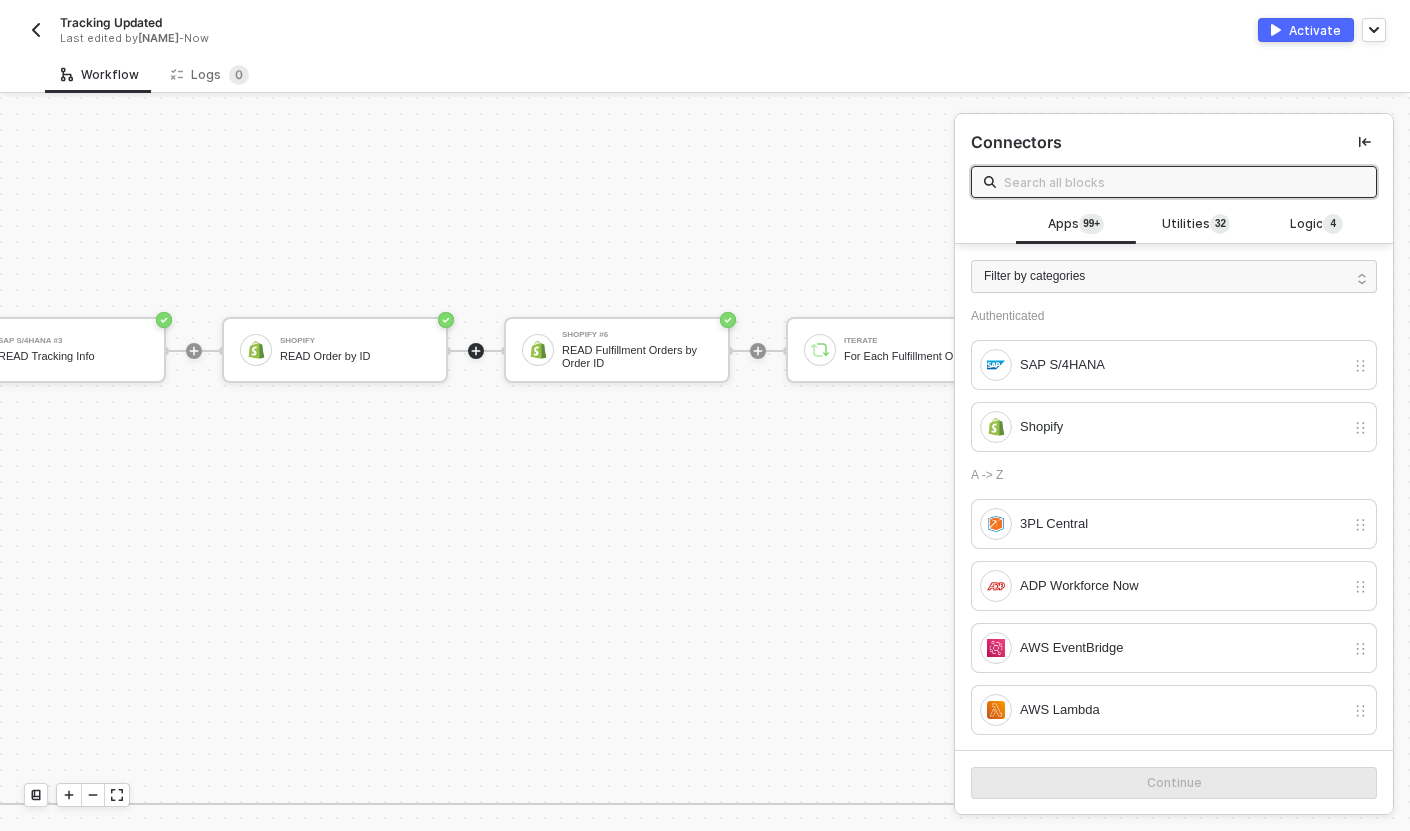 scroll, scrollTop: 685, scrollLeft: 1063, axis: both 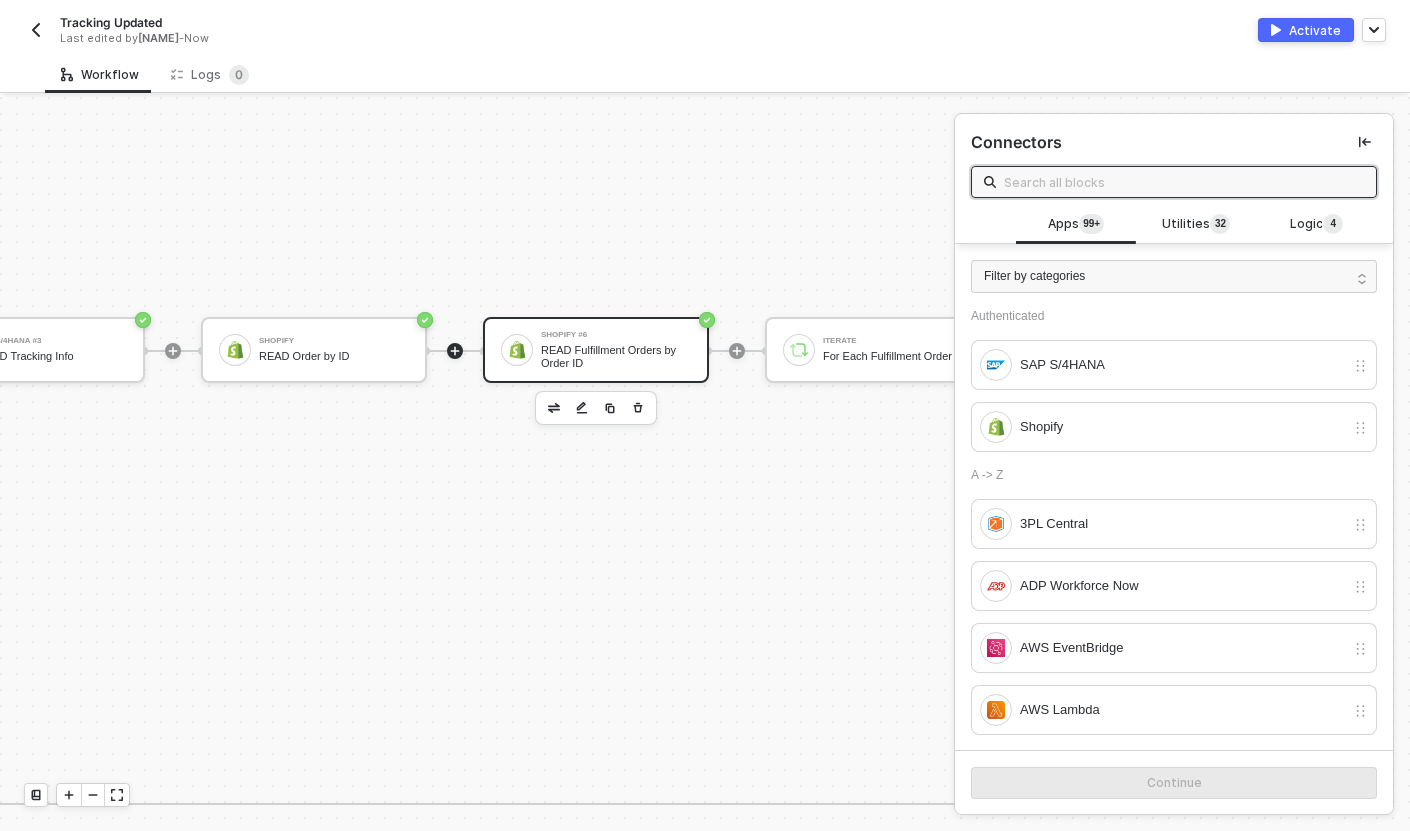 click on "READ Fulfillment Orders by Order ID" at bounding box center (616, 356) 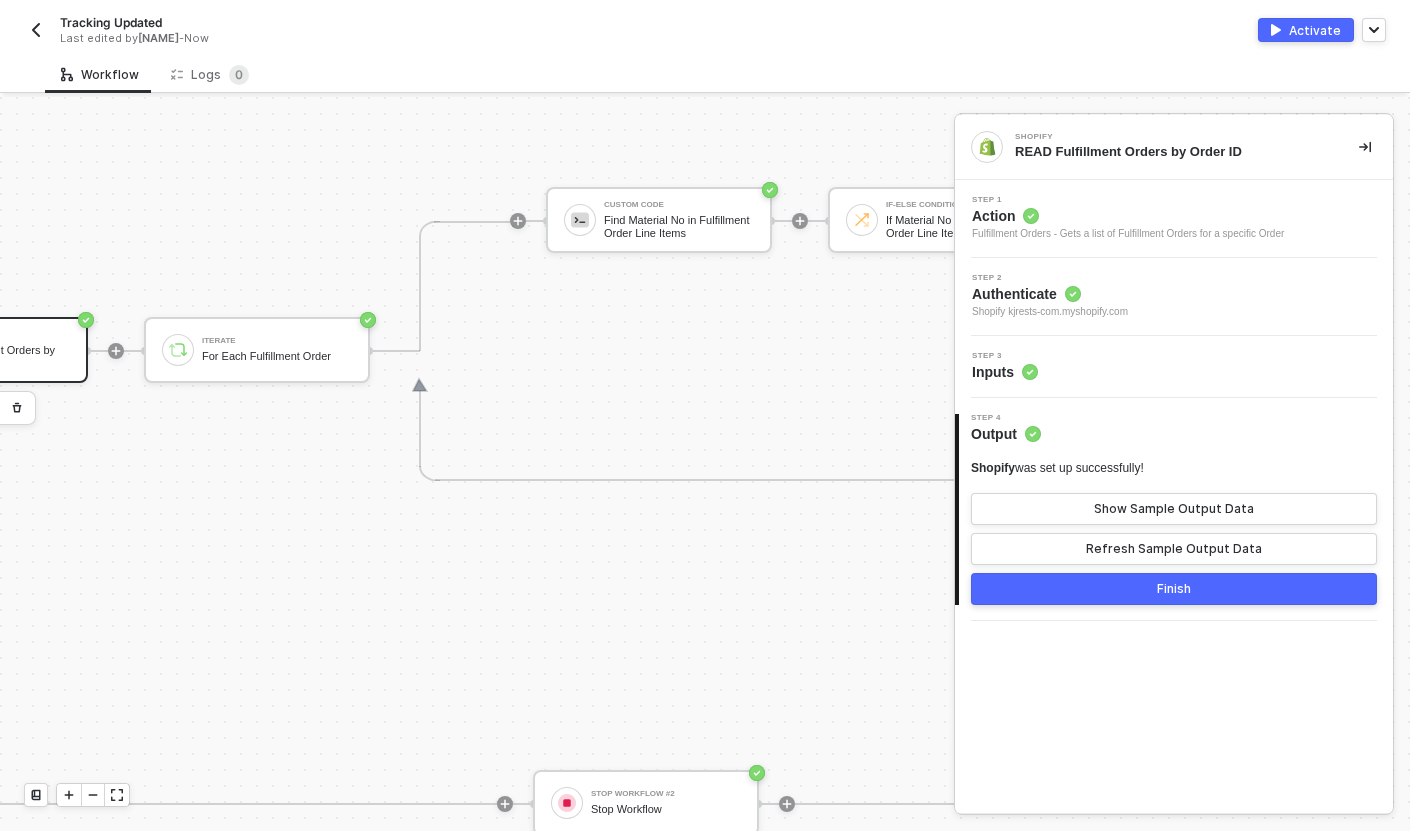scroll, scrollTop: 685, scrollLeft: 1685, axis: both 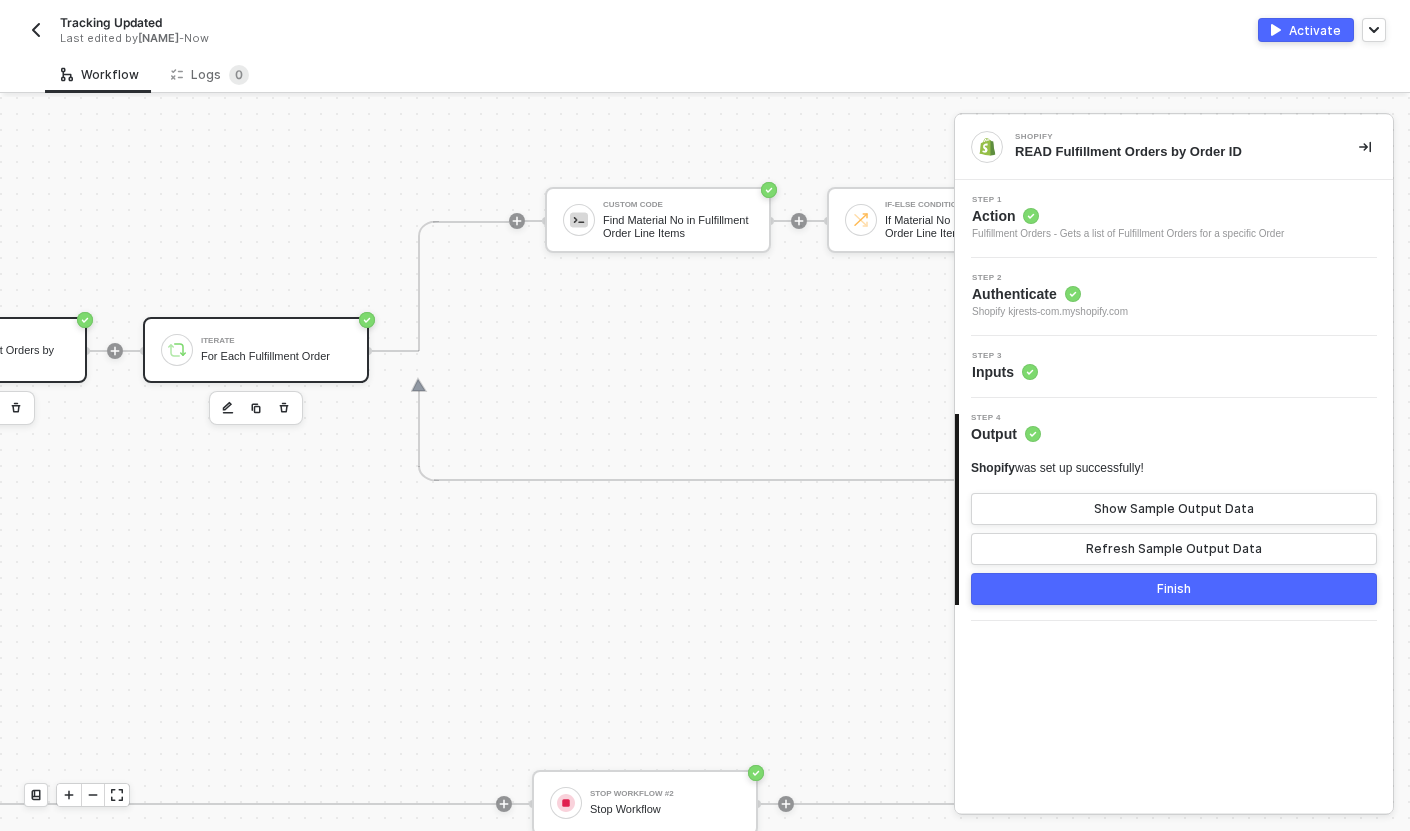 click on "Iterate For Each Fulfillment Order" at bounding box center (256, 350) 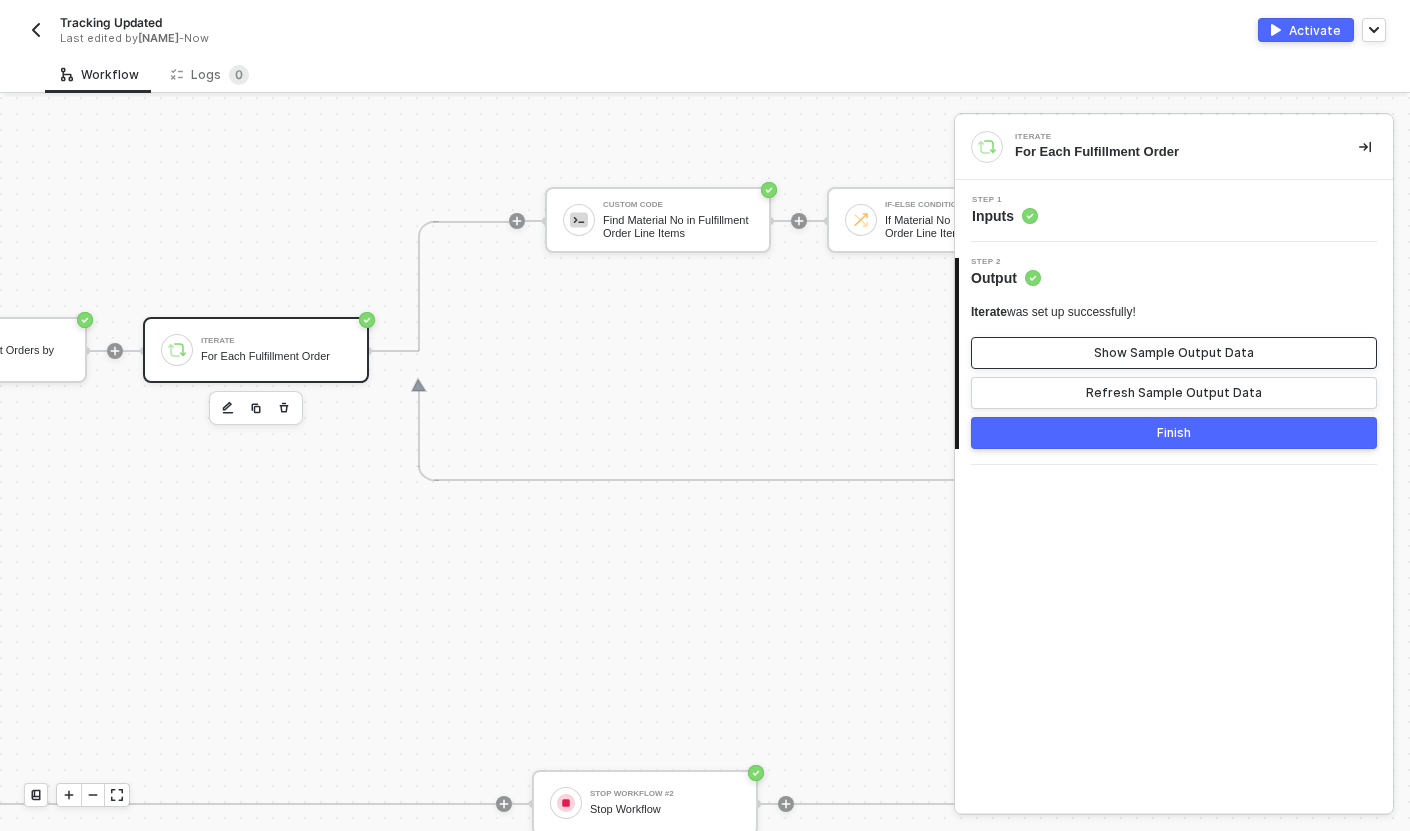click on "Show Sample Output Data" at bounding box center (1174, 353) 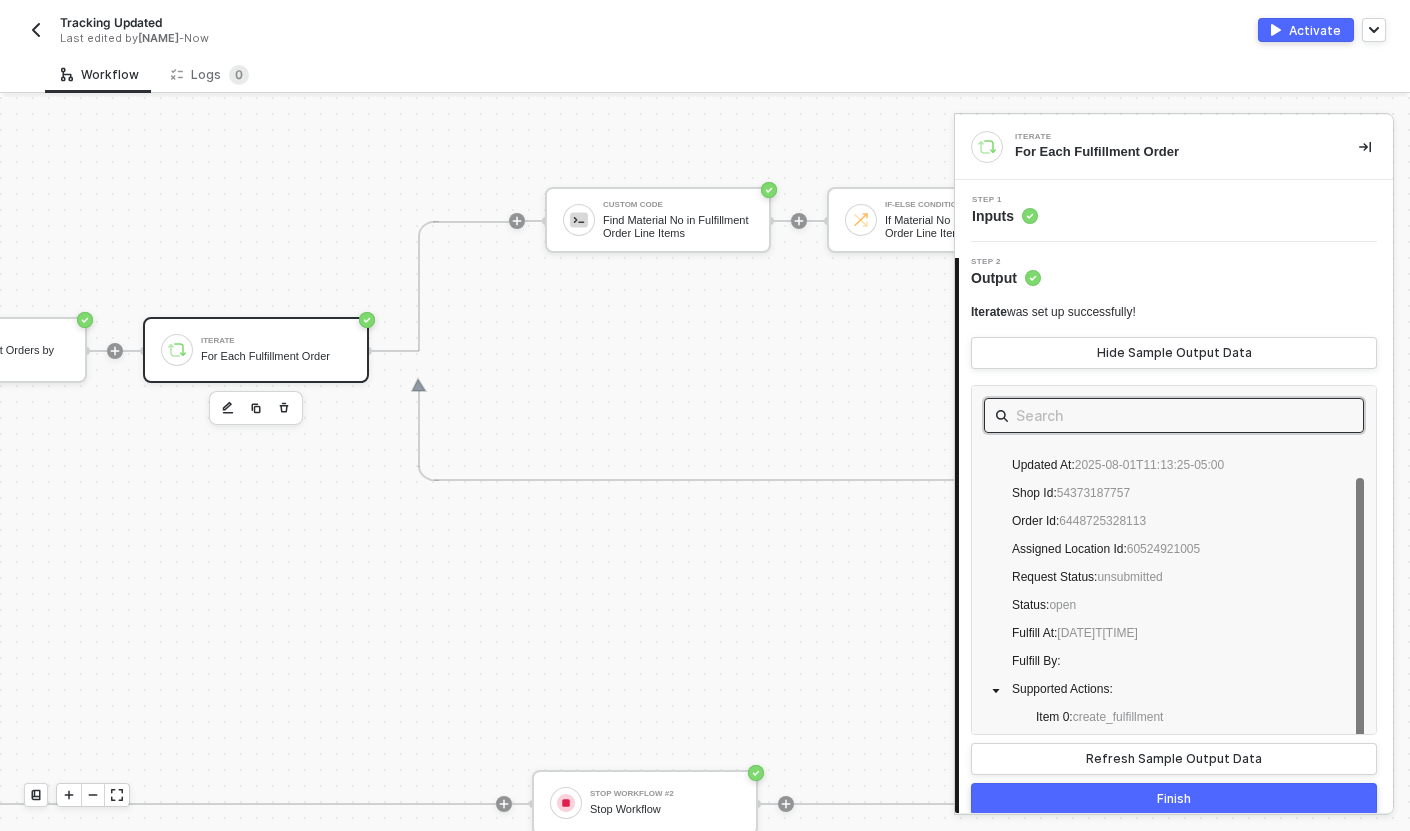 scroll, scrollTop: 56, scrollLeft: 0, axis: vertical 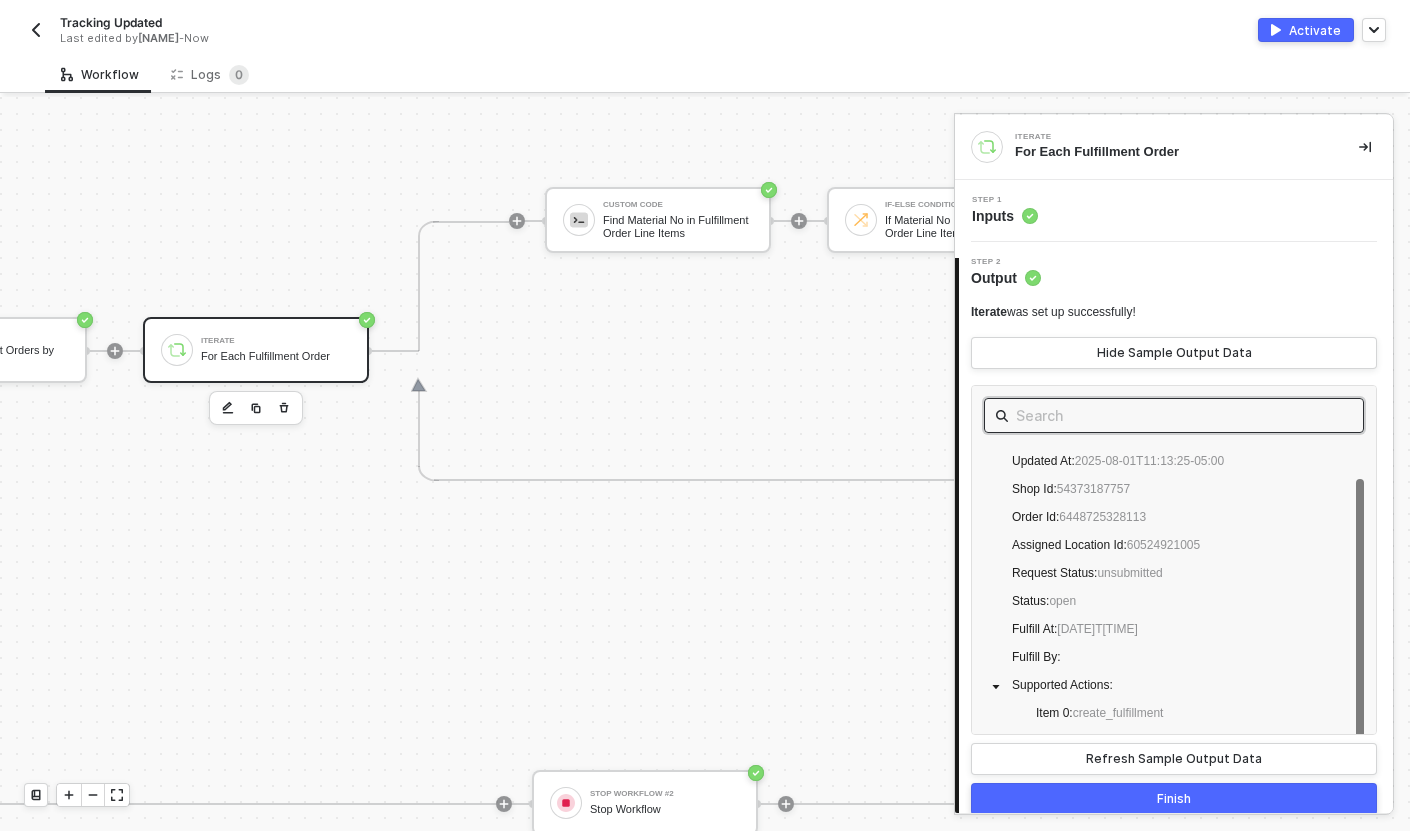 click at bounding box center [1174, 415] 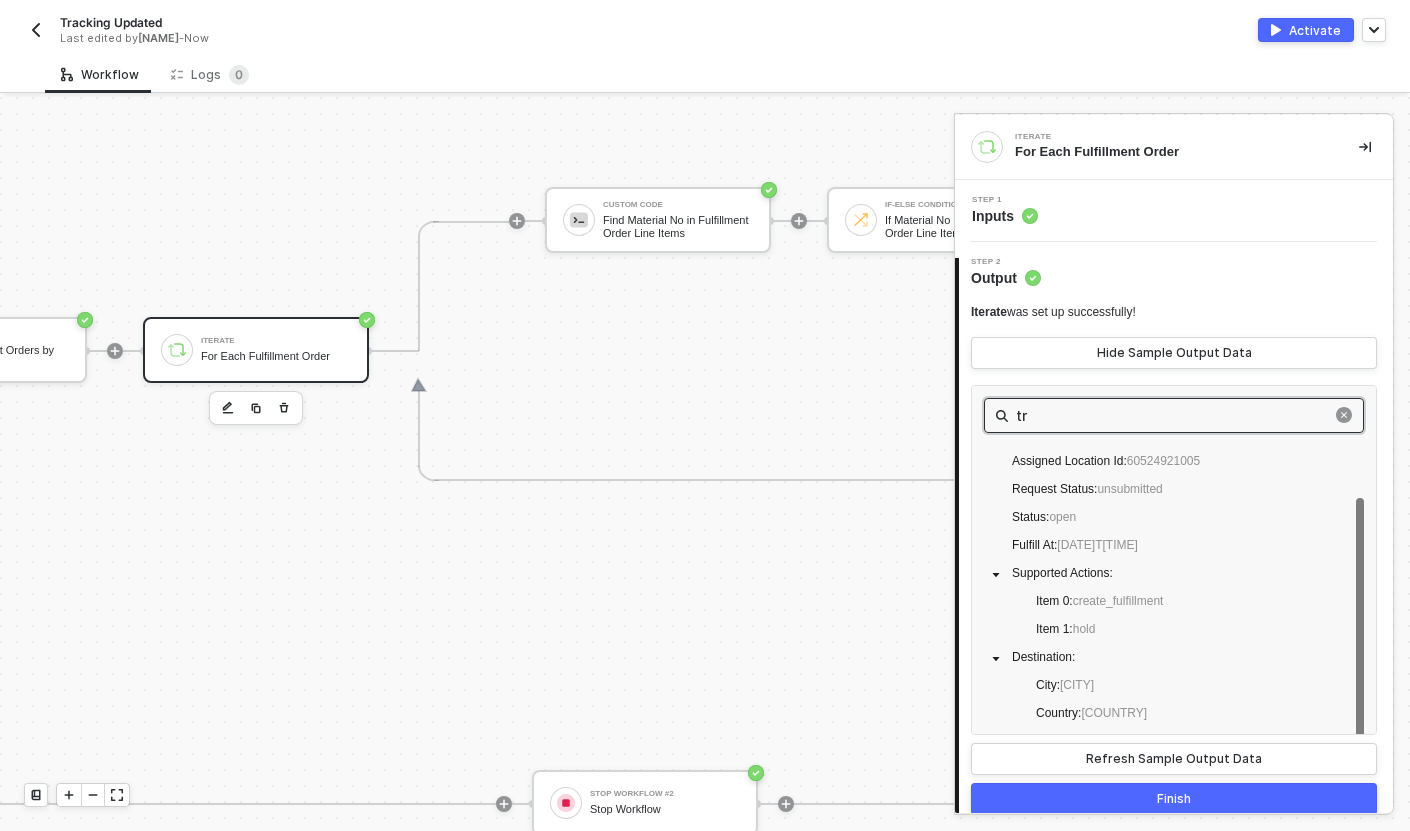 scroll, scrollTop: 0, scrollLeft: 0, axis: both 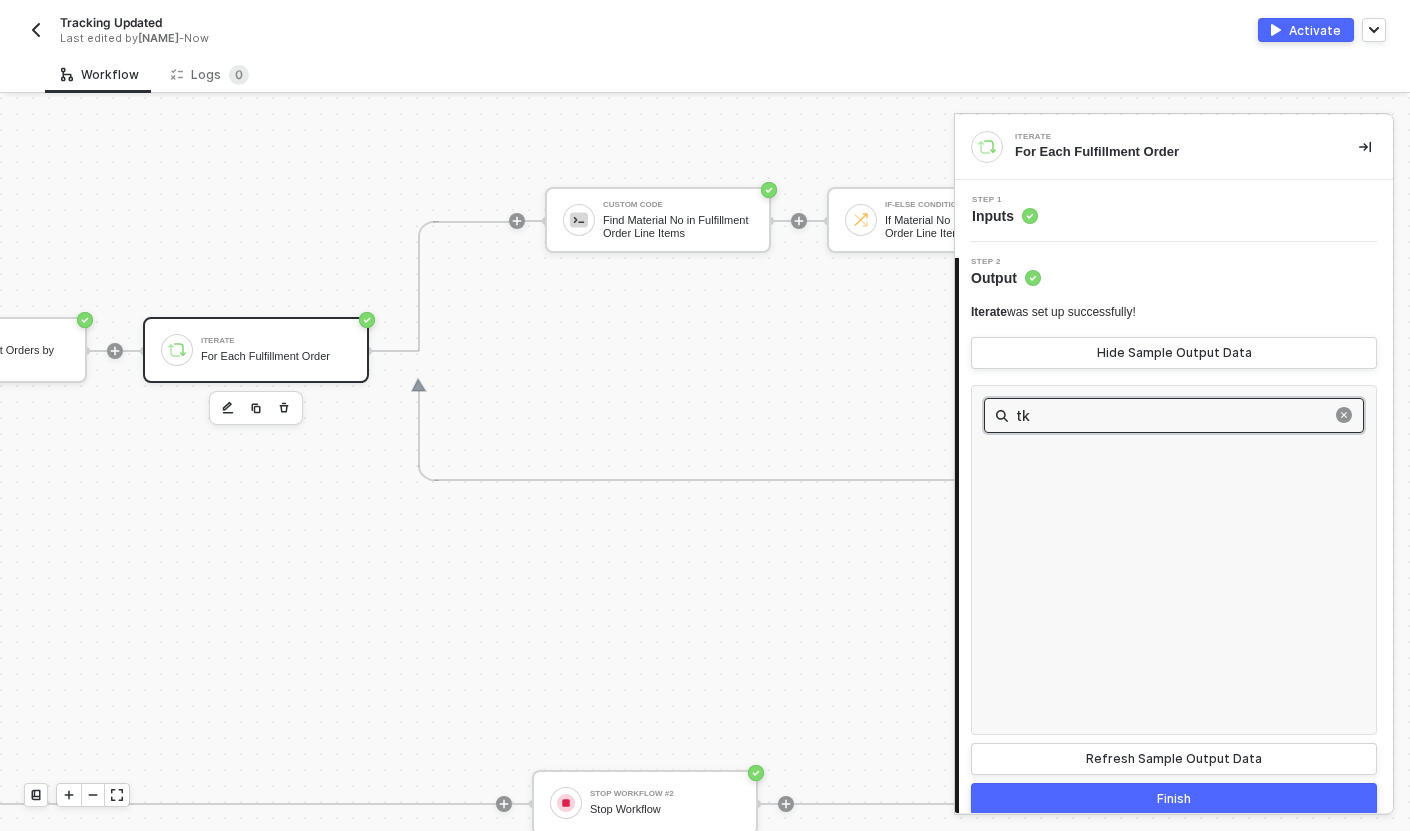 type on "t" 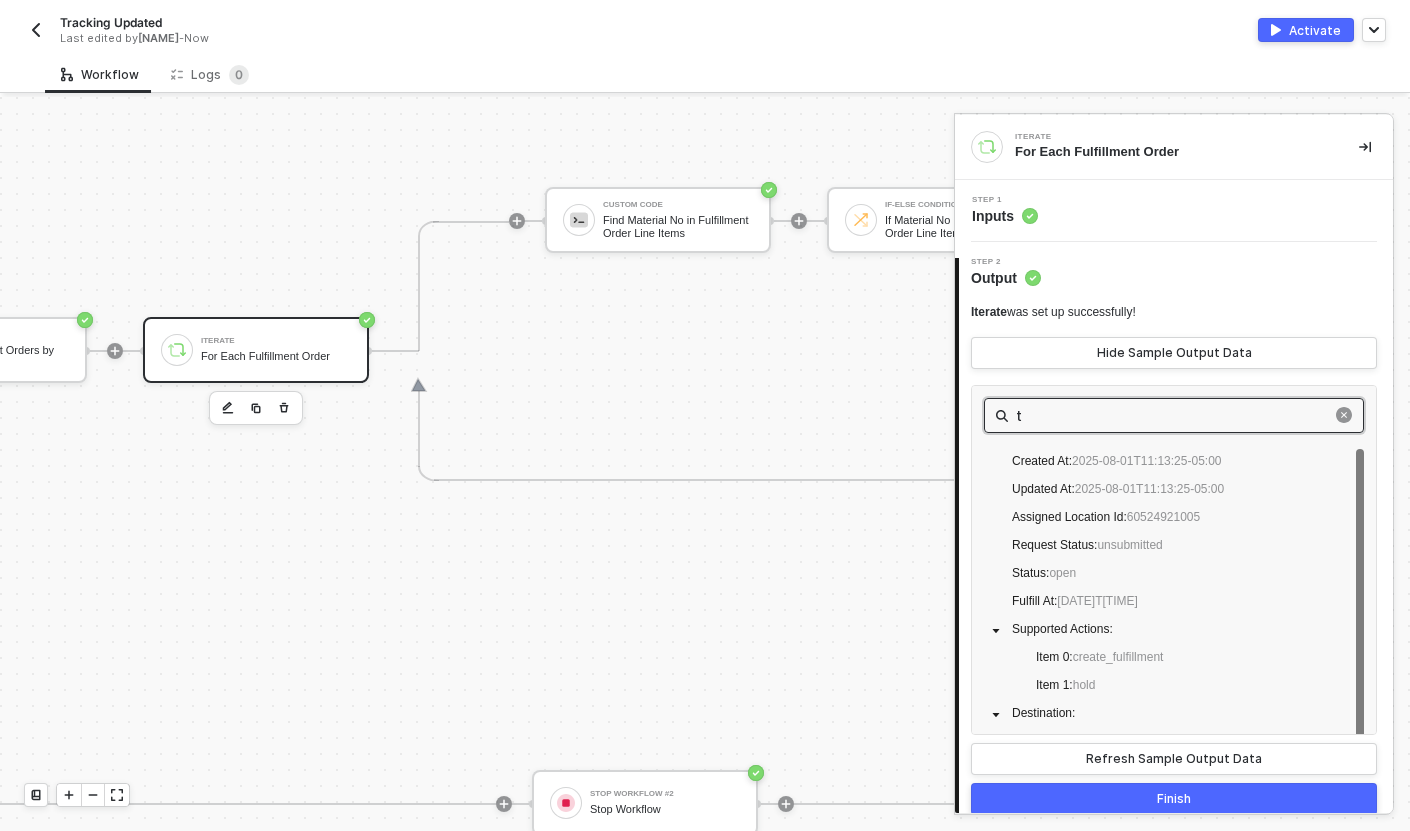 type 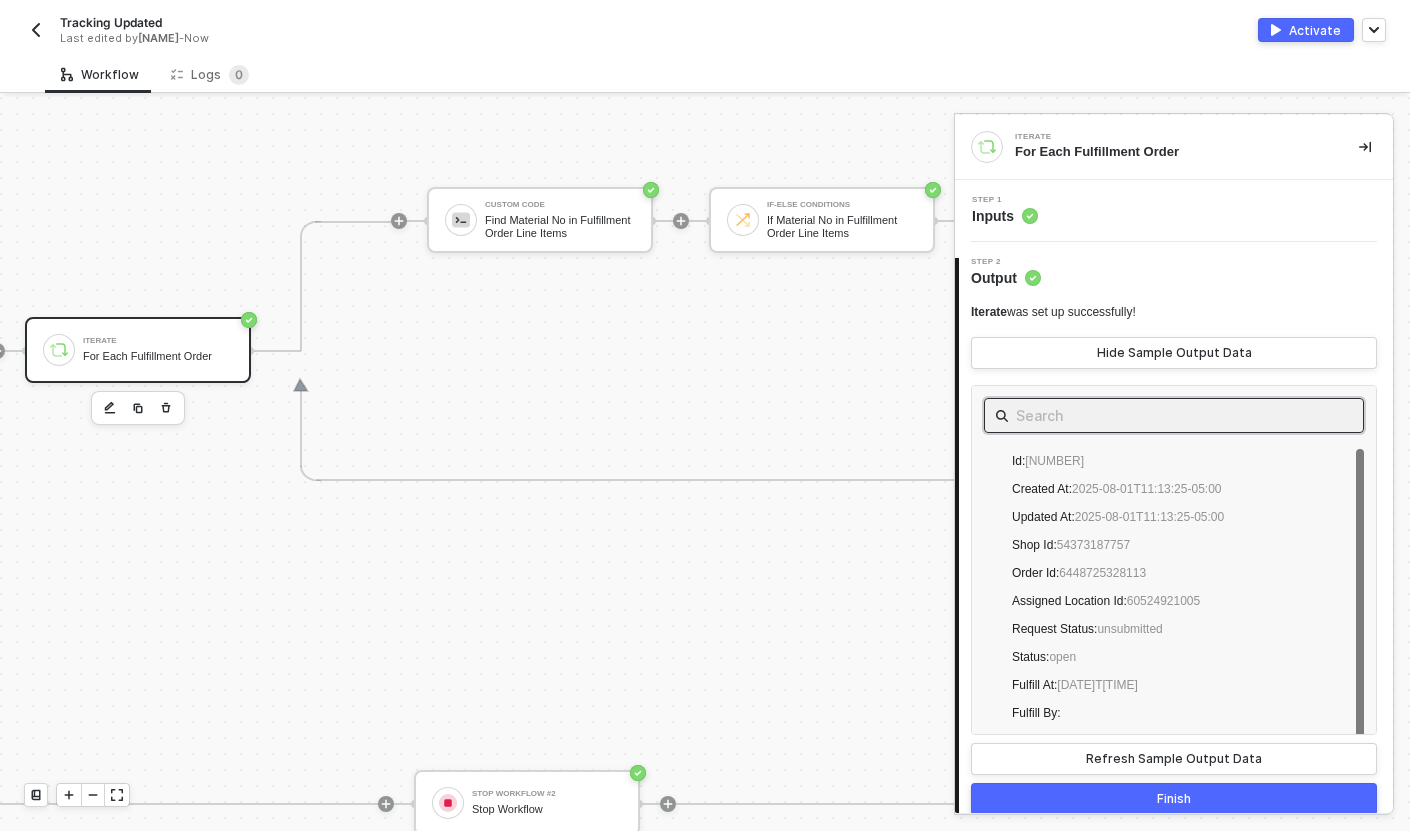 scroll, scrollTop: 685, scrollLeft: 1850, axis: both 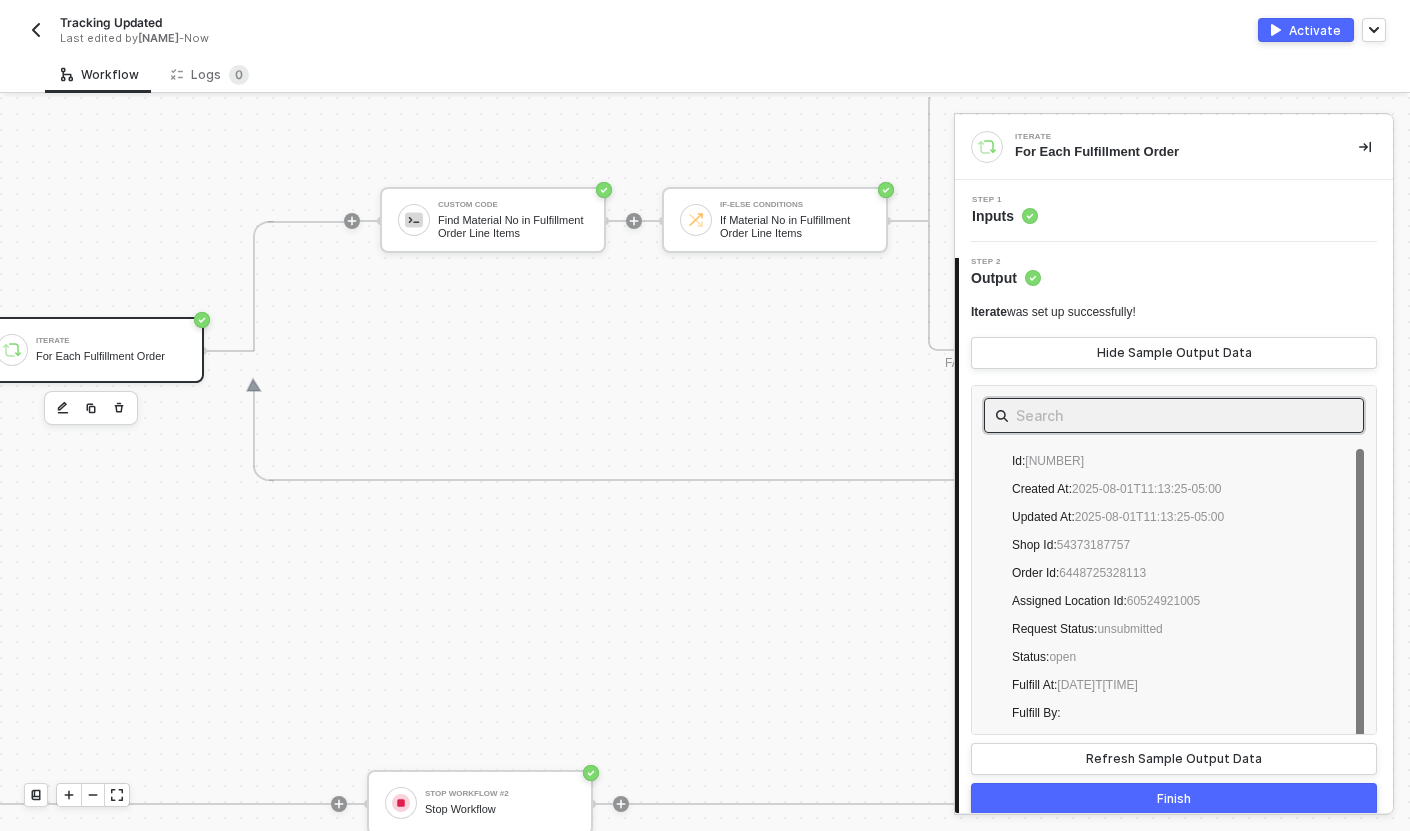 click on "Custom Code Find Material No in Fulfillment Order Line Items If-Else Conditions If Material No in Fulfillment Order Line Items TRUE Shopify #5 UPDATE Fulfillment Tracking Number Stop Workflow Stop Workflow FALSE" at bounding box center (1054, 221) 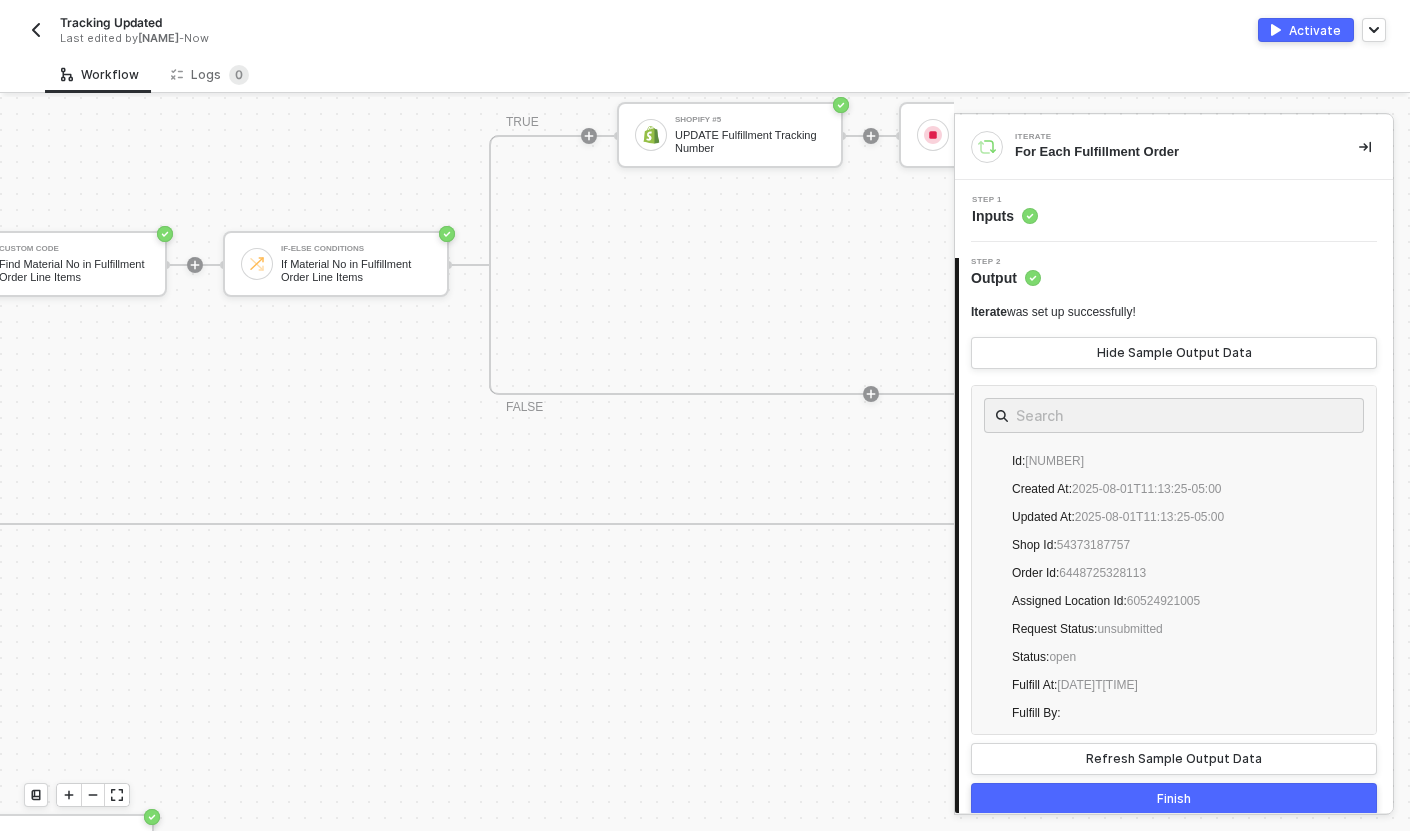 scroll, scrollTop: 629, scrollLeft: 2289, axis: both 